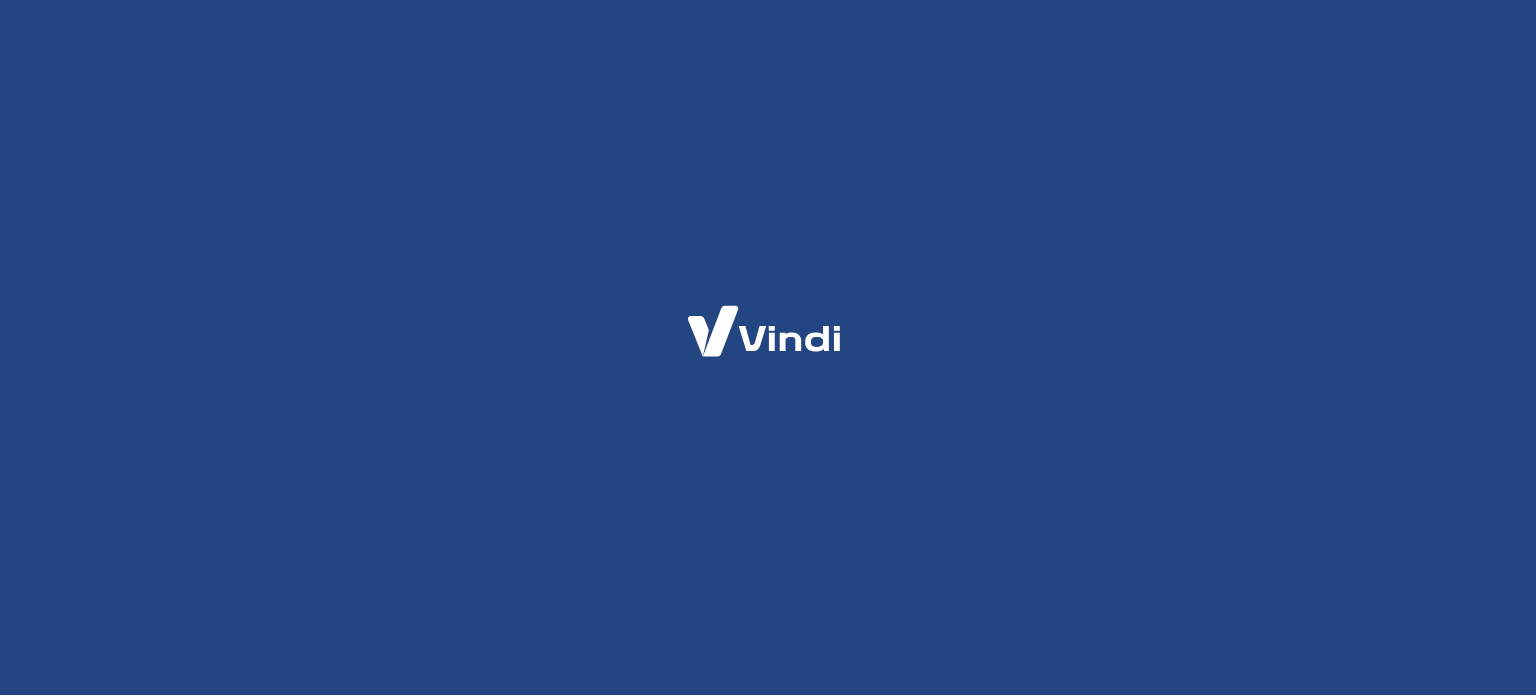 scroll, scrollTop: 0, scrollLeft: 0, axis: both 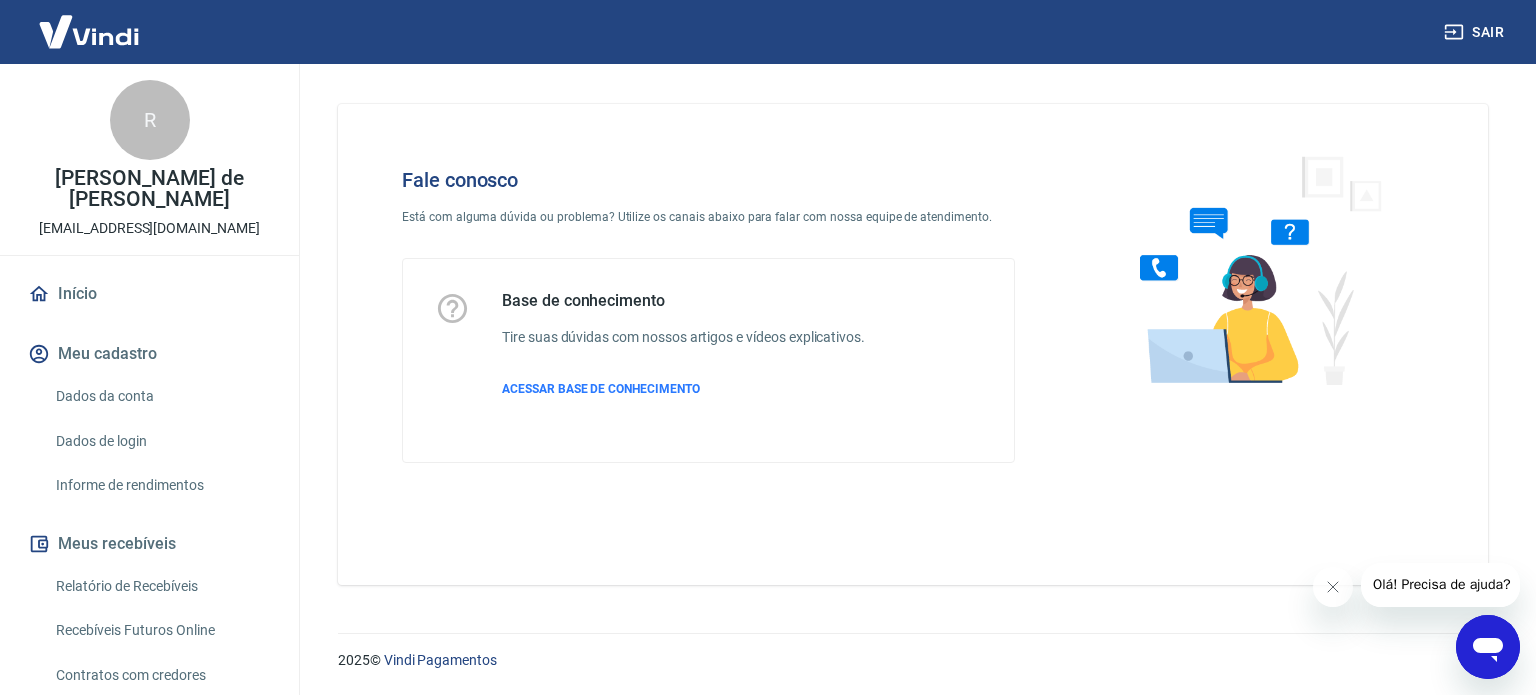 click at bounding box center (1488, 647) 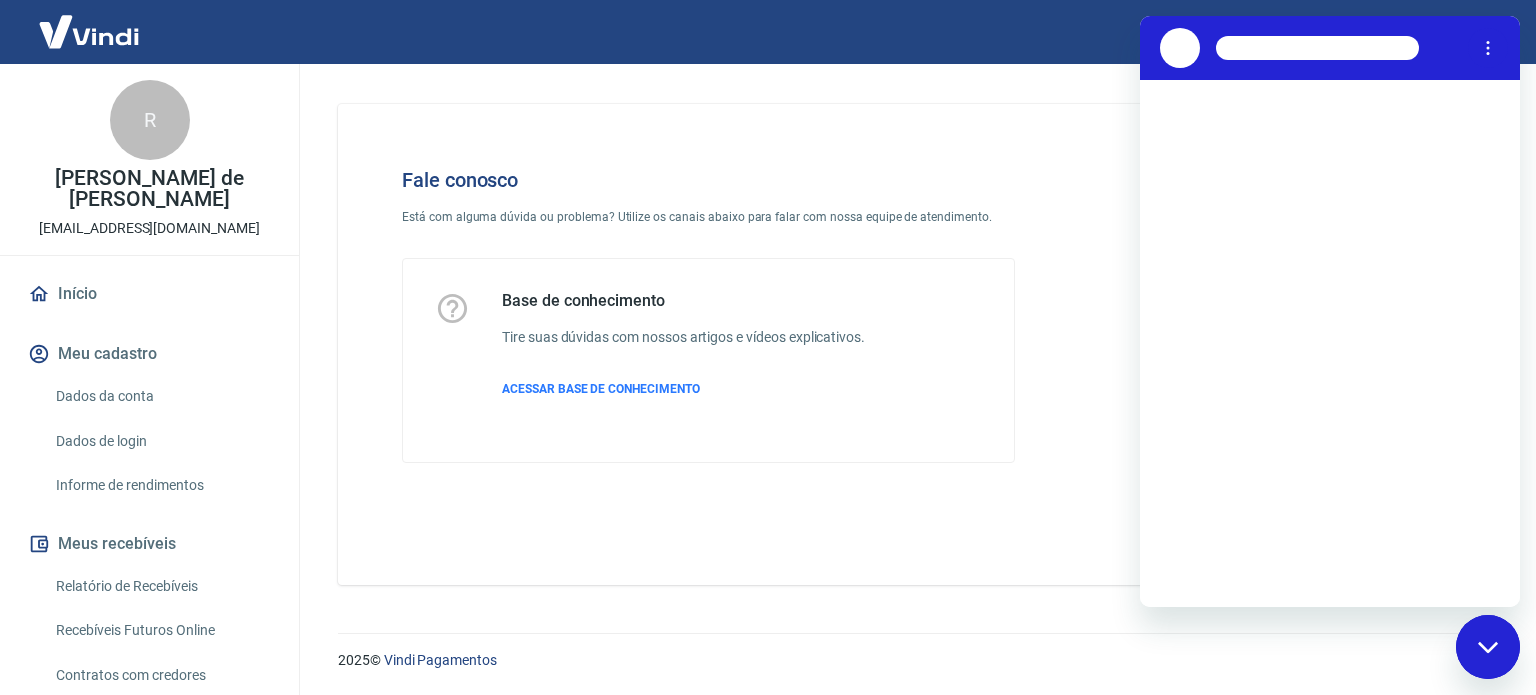scroll, scrollTop: 0, scrollLeft: 0, axis: both 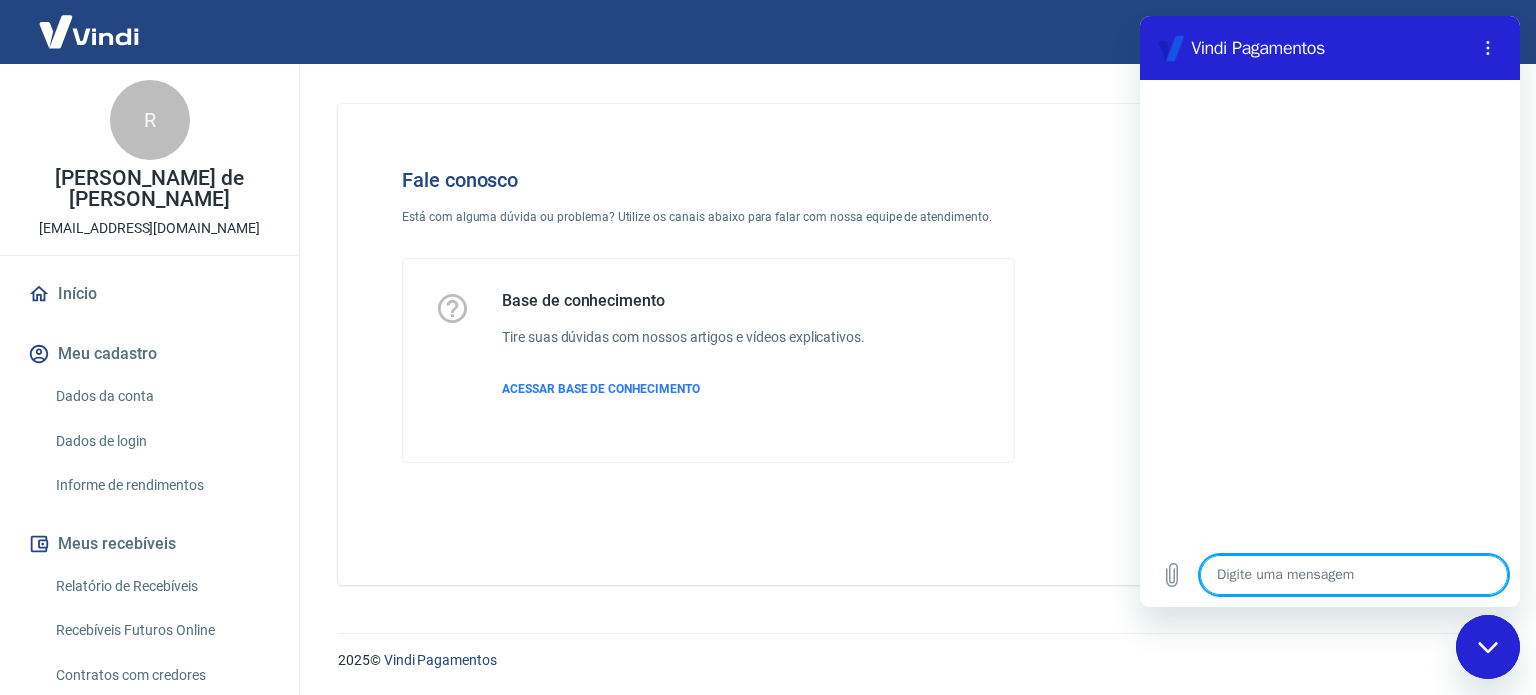 click at bounding box center (1354, 575) 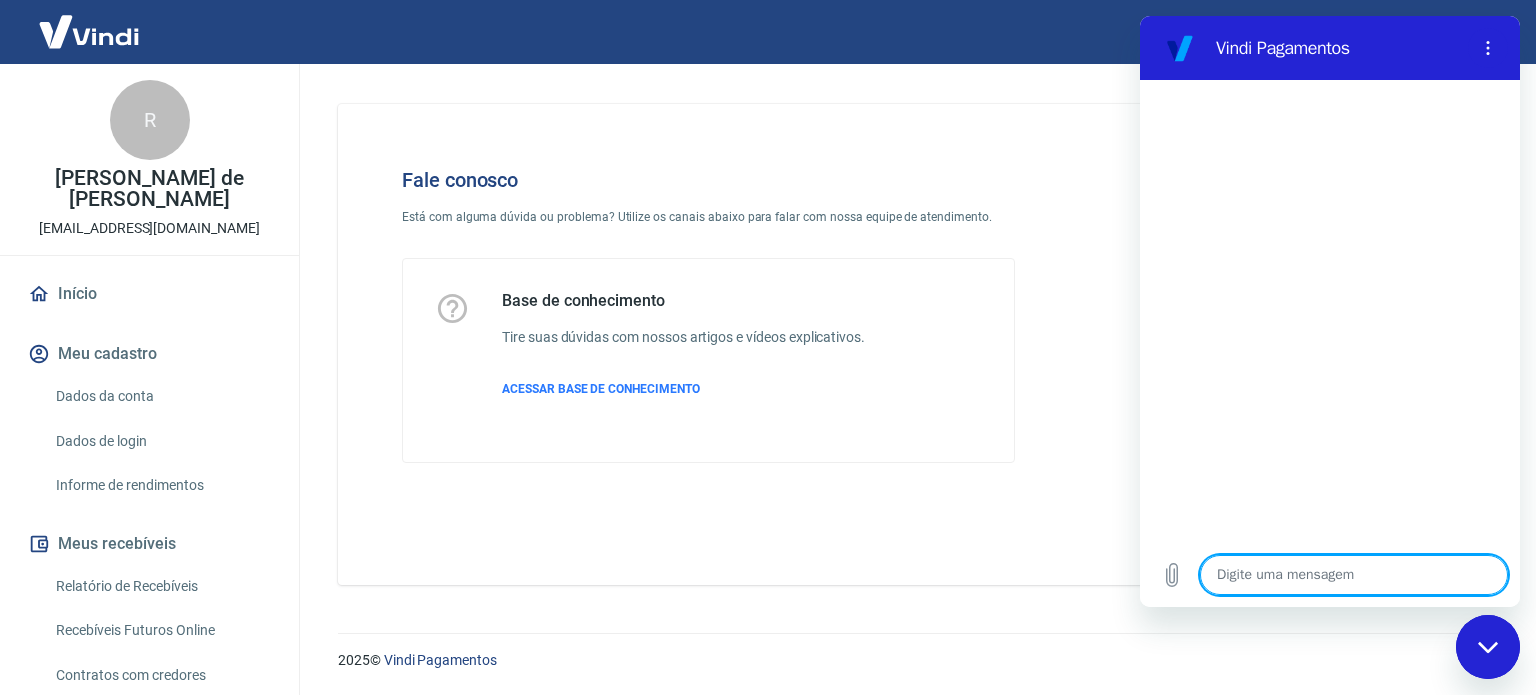type on "h" 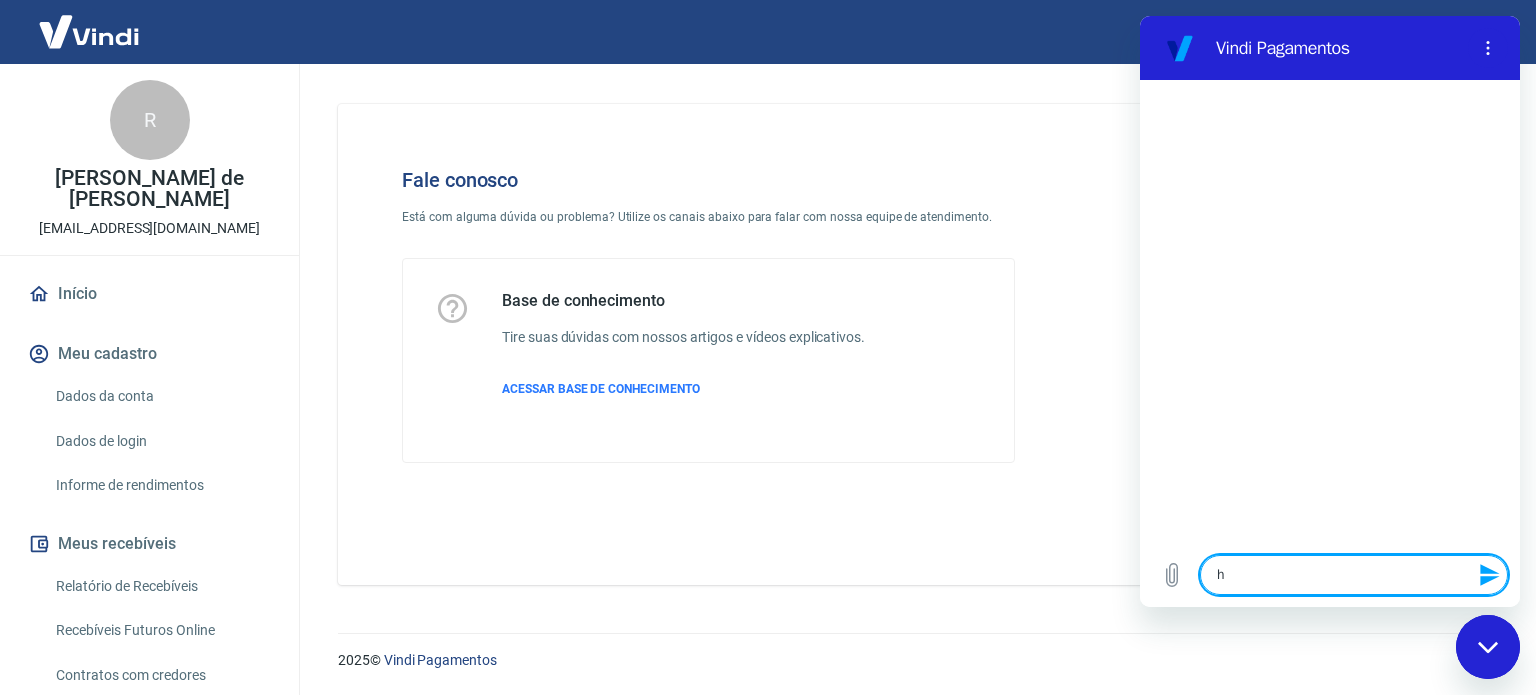 type on "ha" 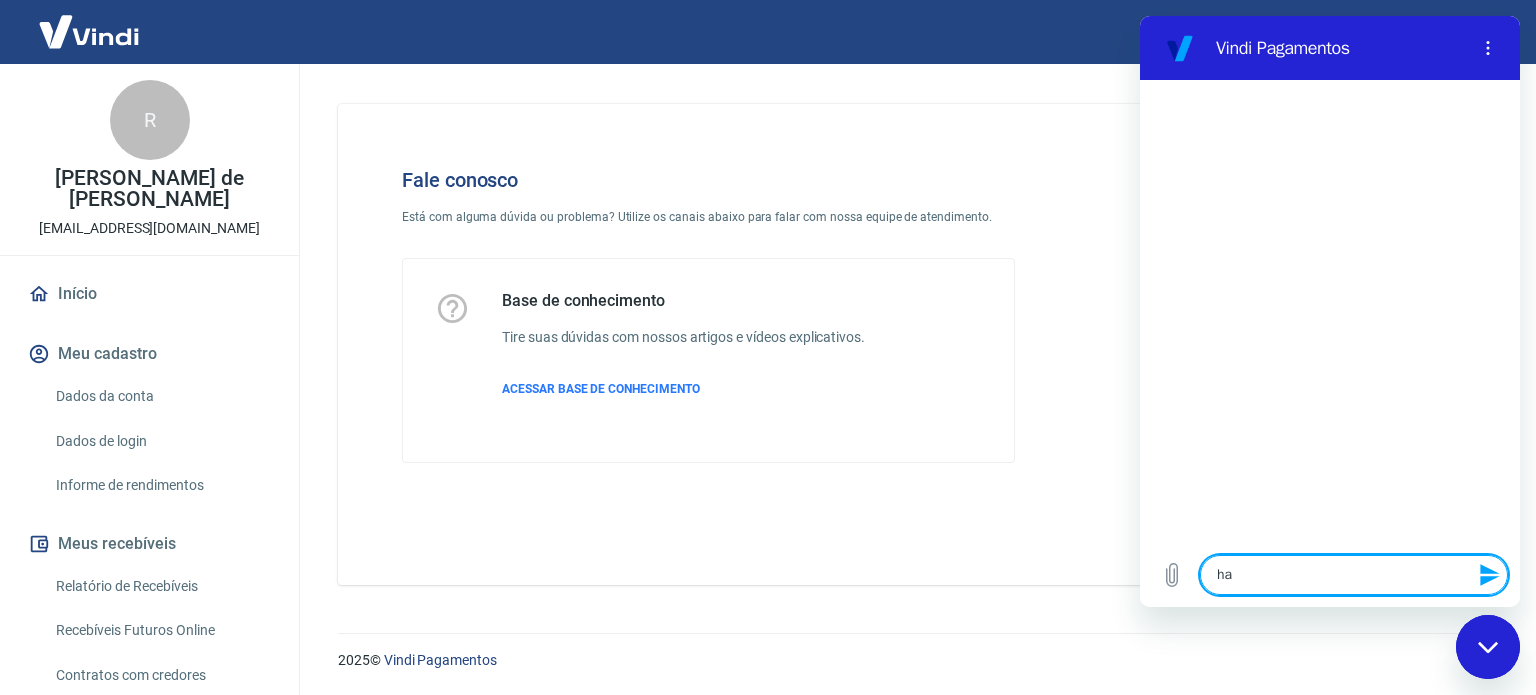 type on "hab" 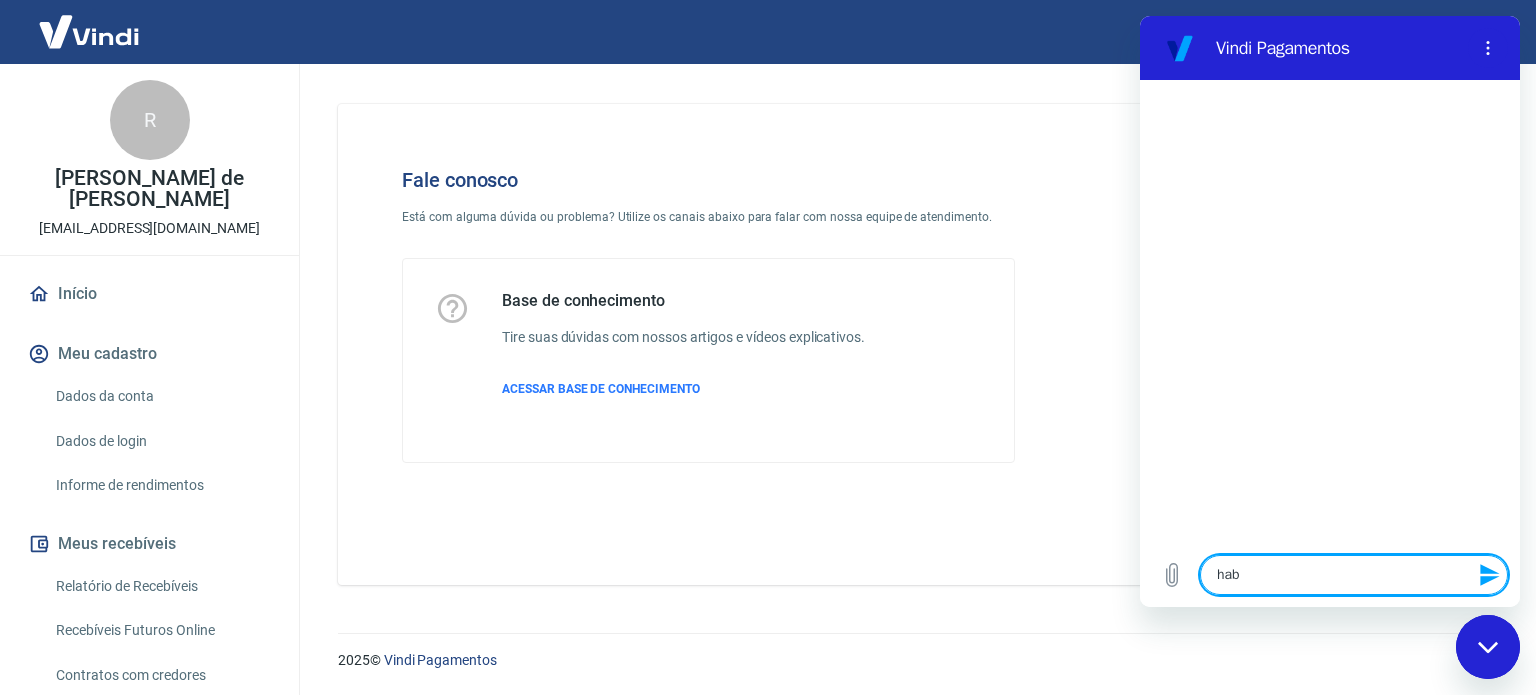 type on "habi" 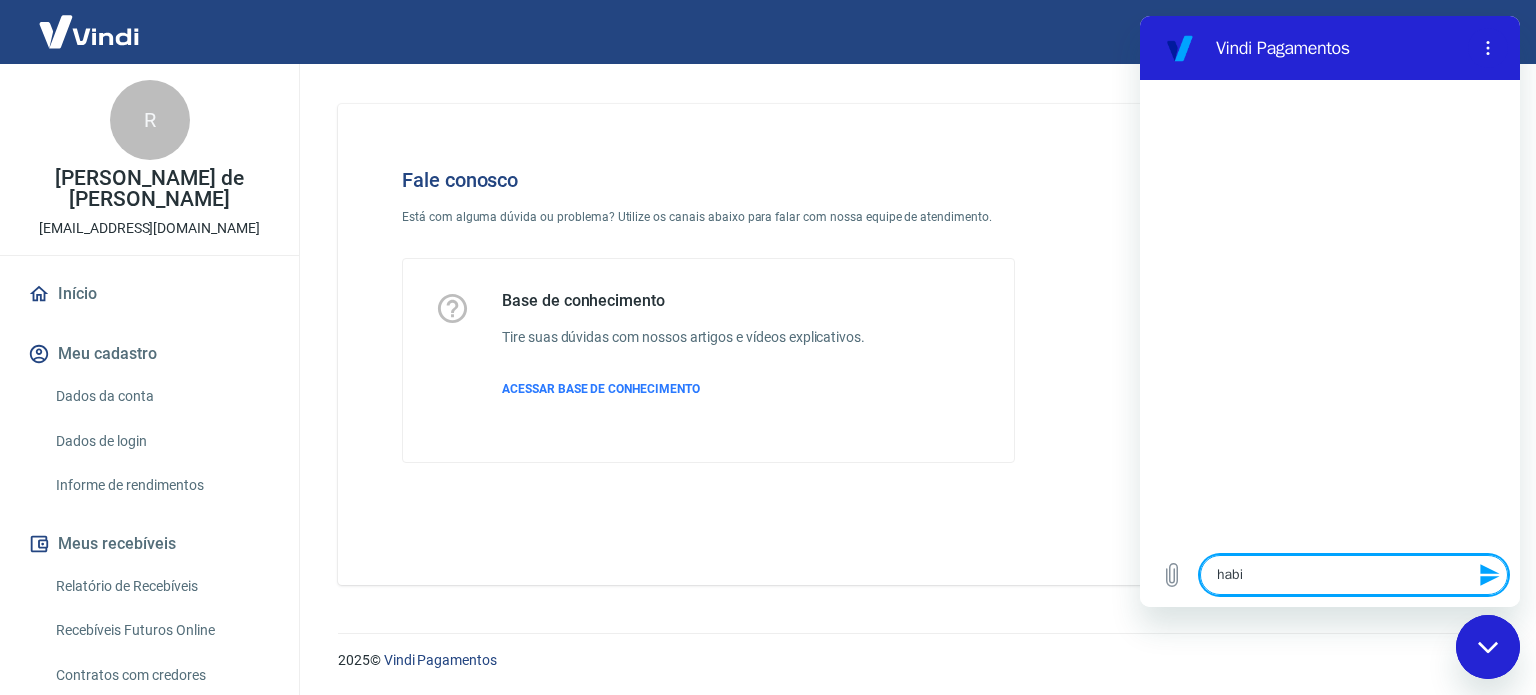 type on "habil" 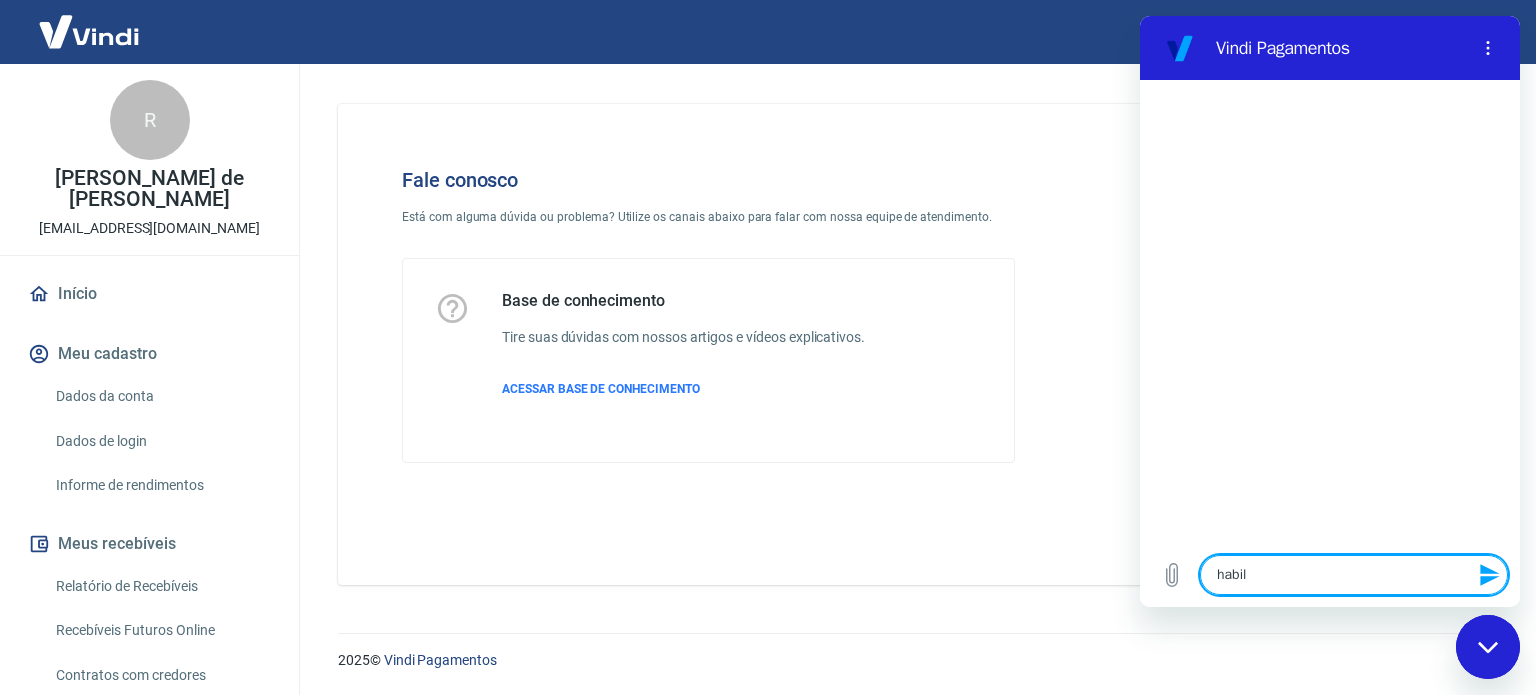 type on "habili" 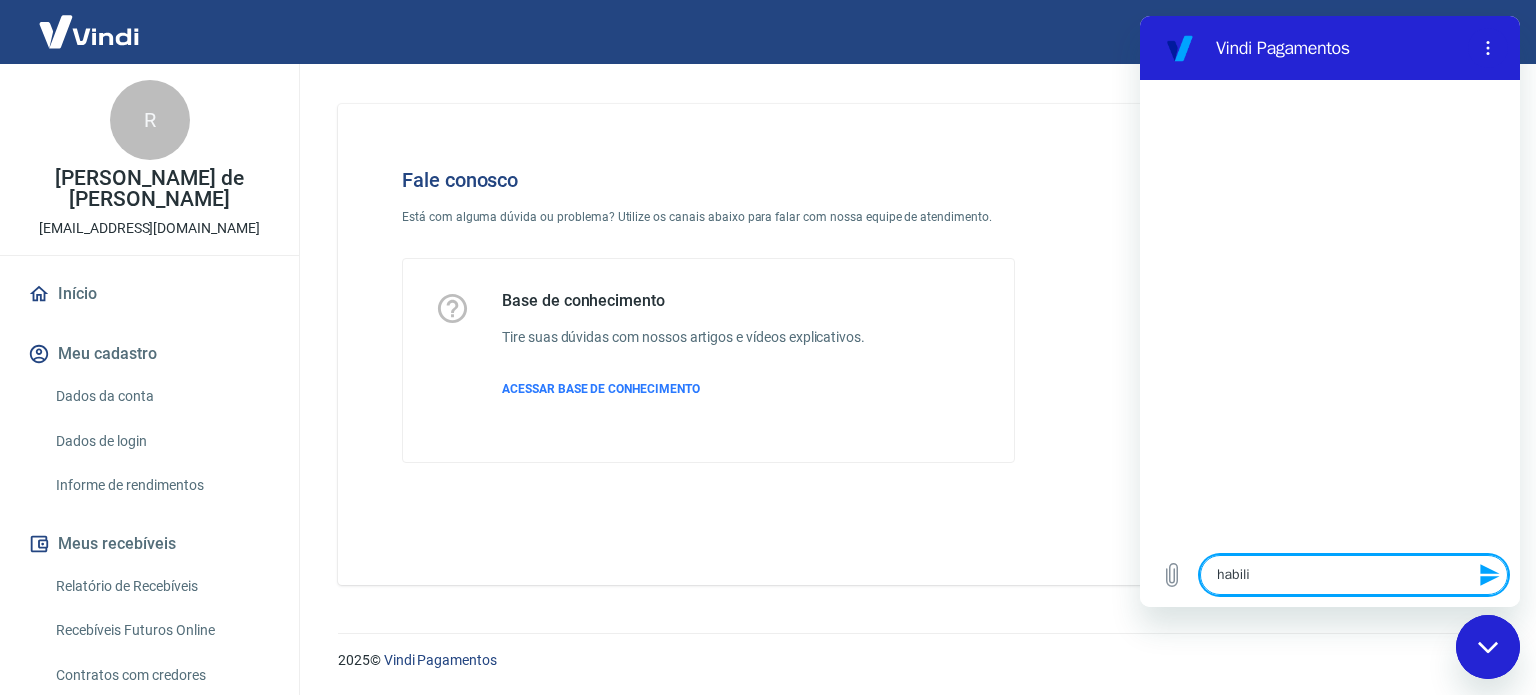 type on "habilit" 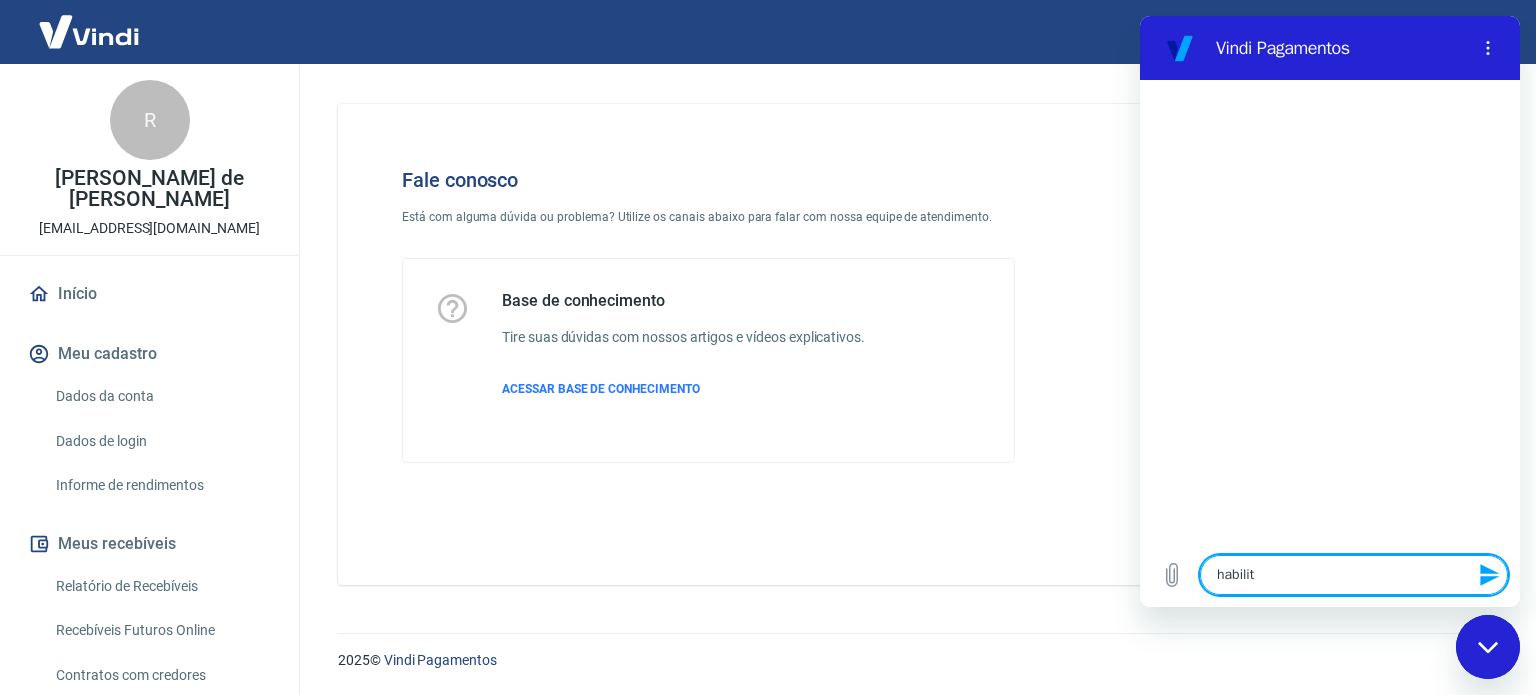 type on "x" 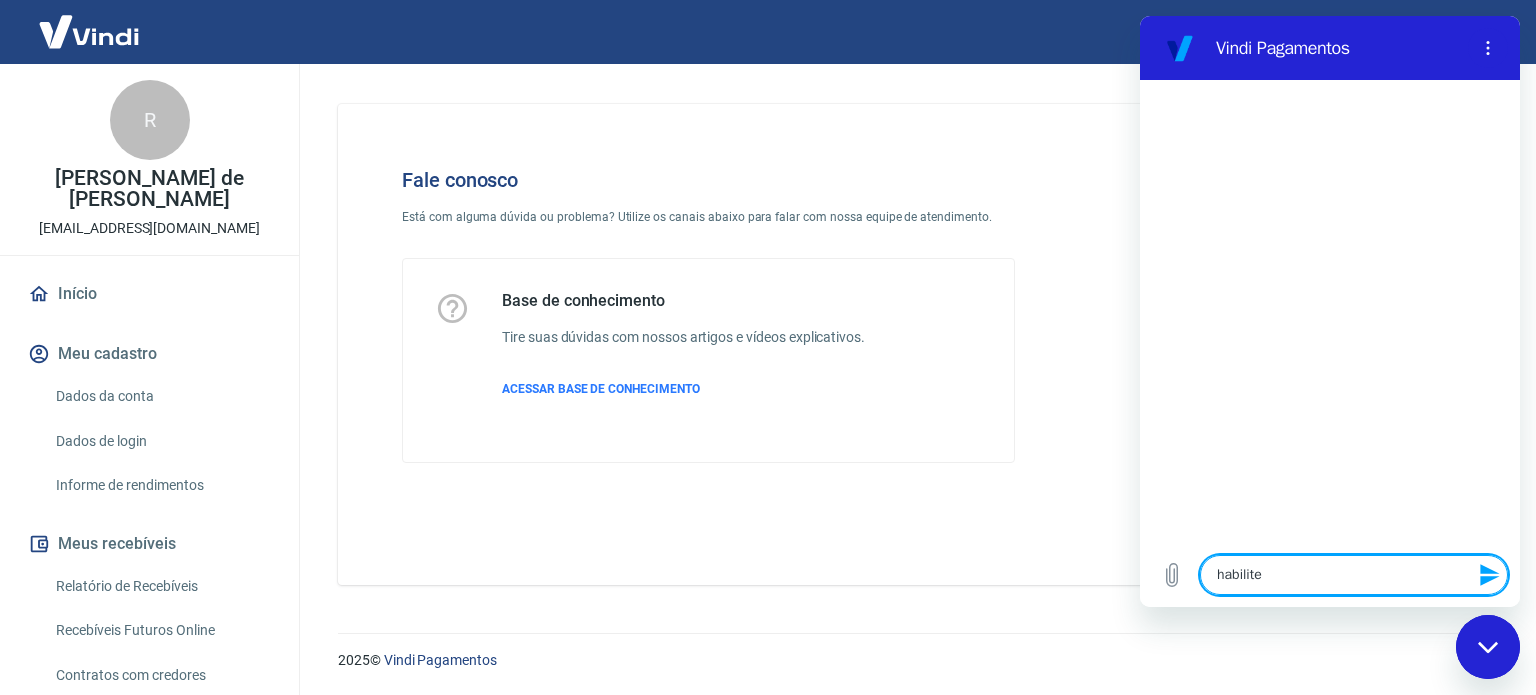 type on "habilitei" 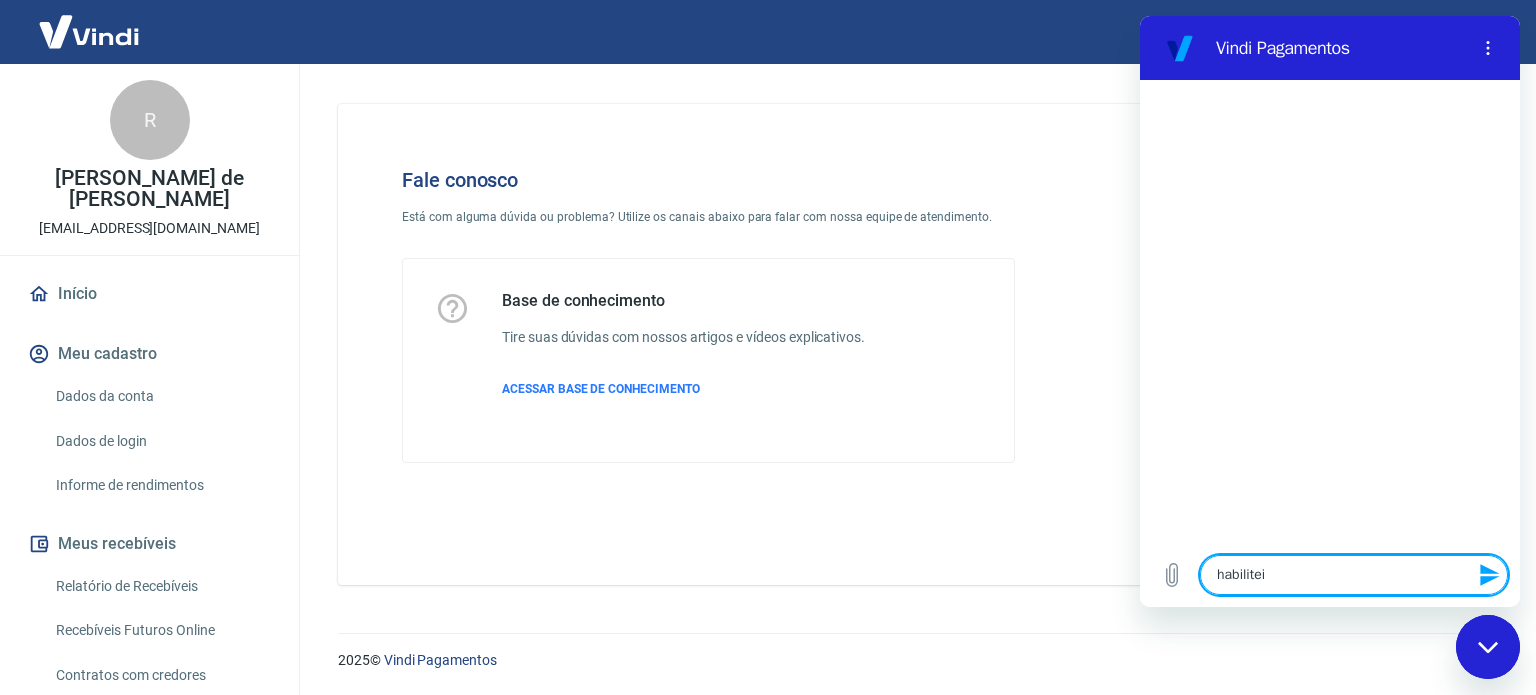 type on "x" 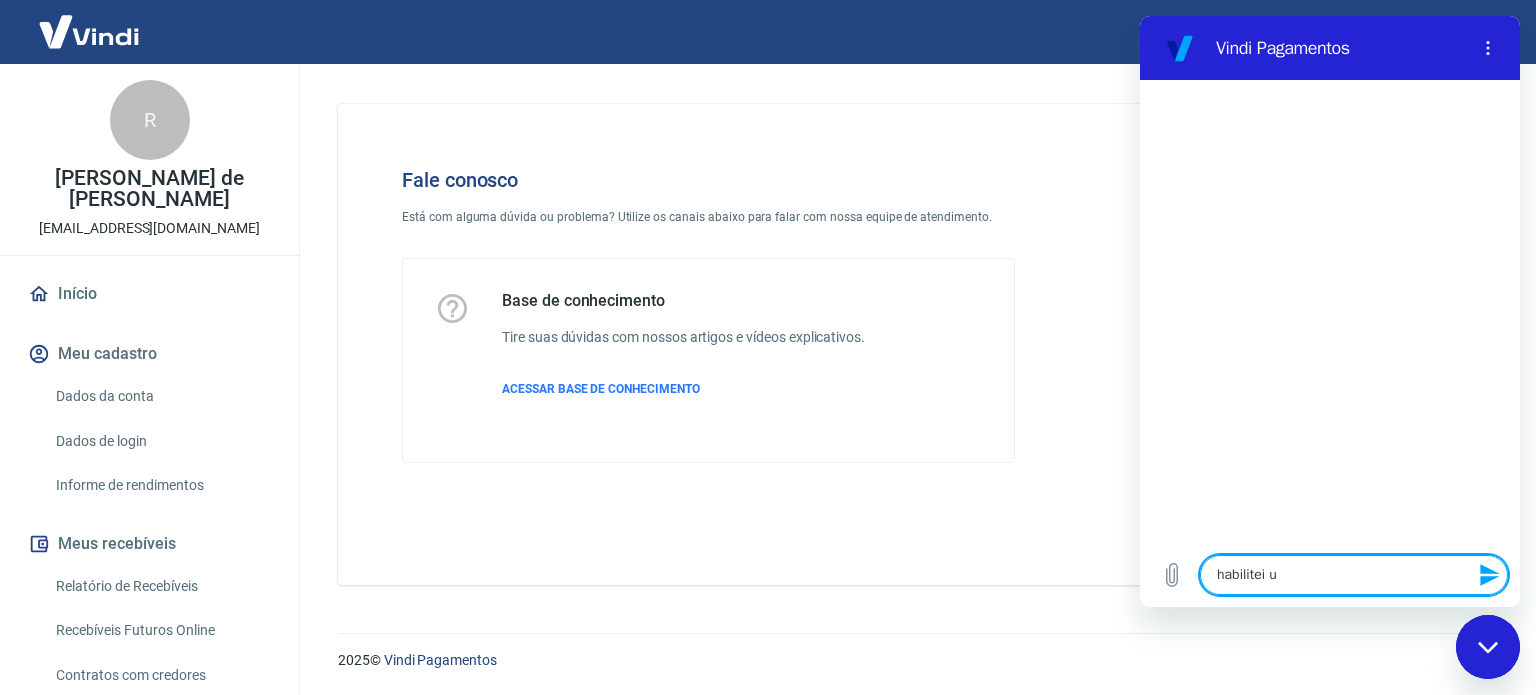 type on "habilitei um" 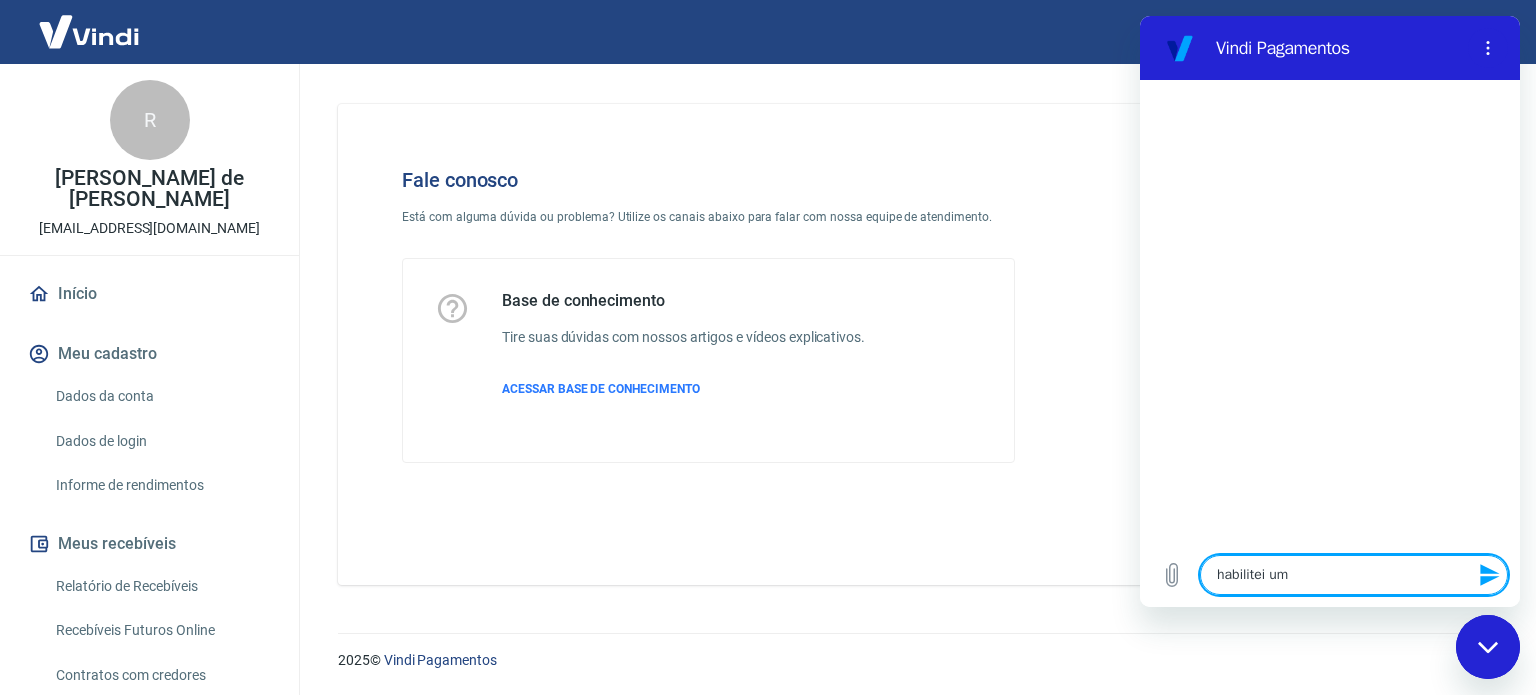 type on "habilitei uma" 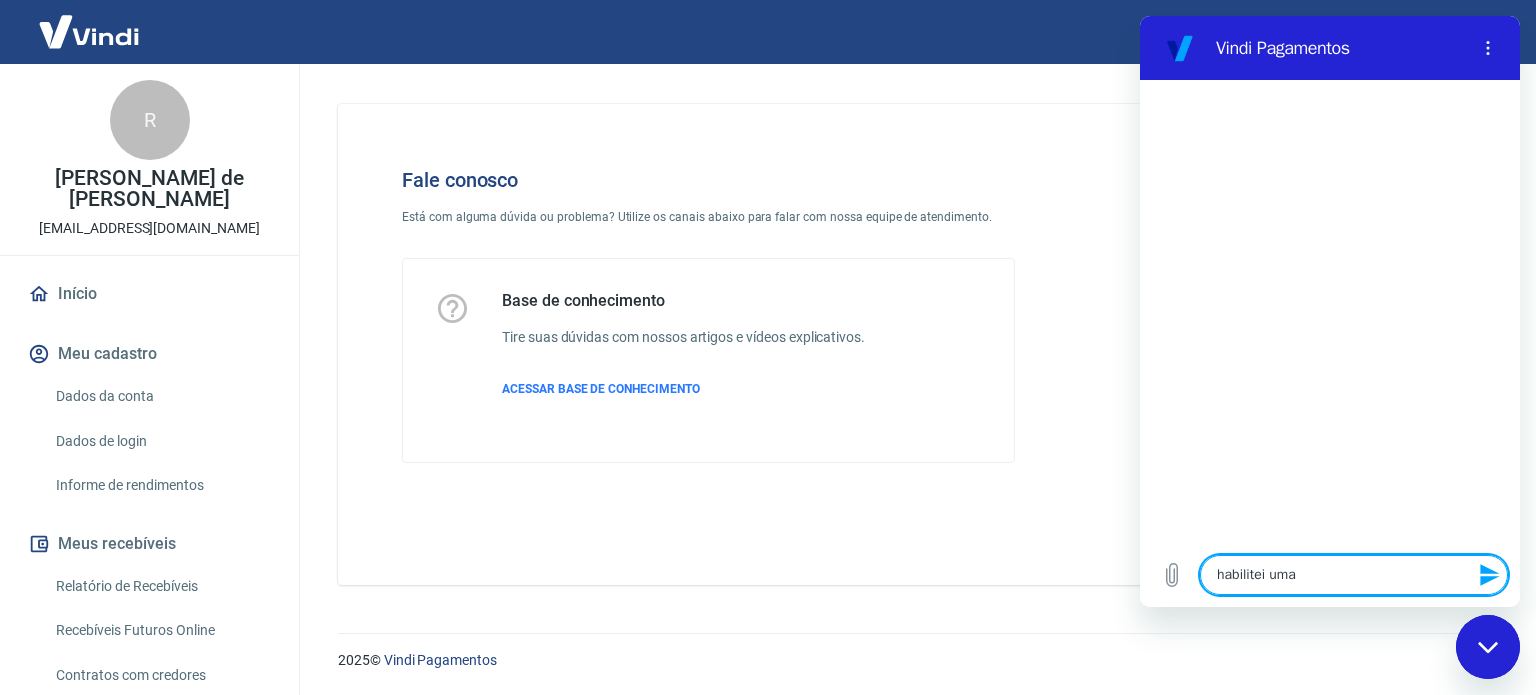 type on "habilitei uma" 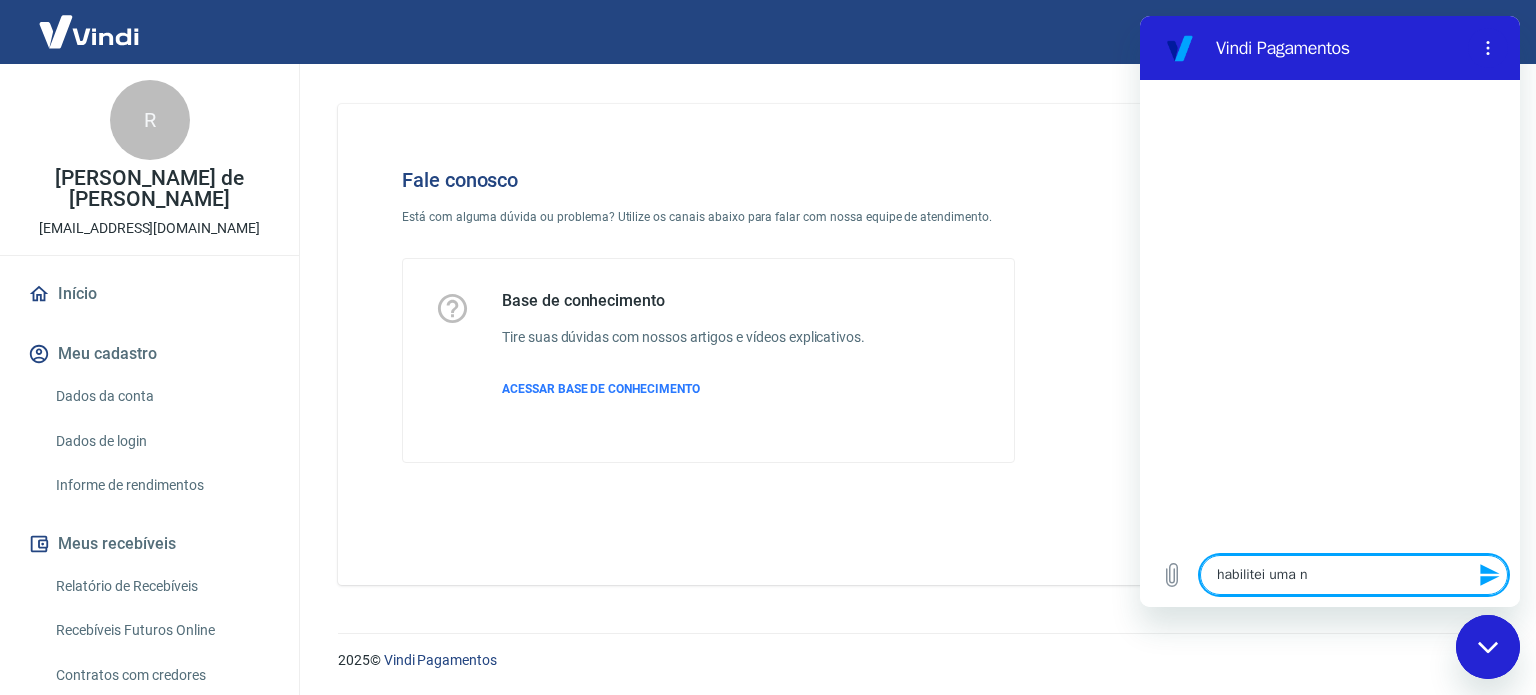 type on "habilitei uma no" 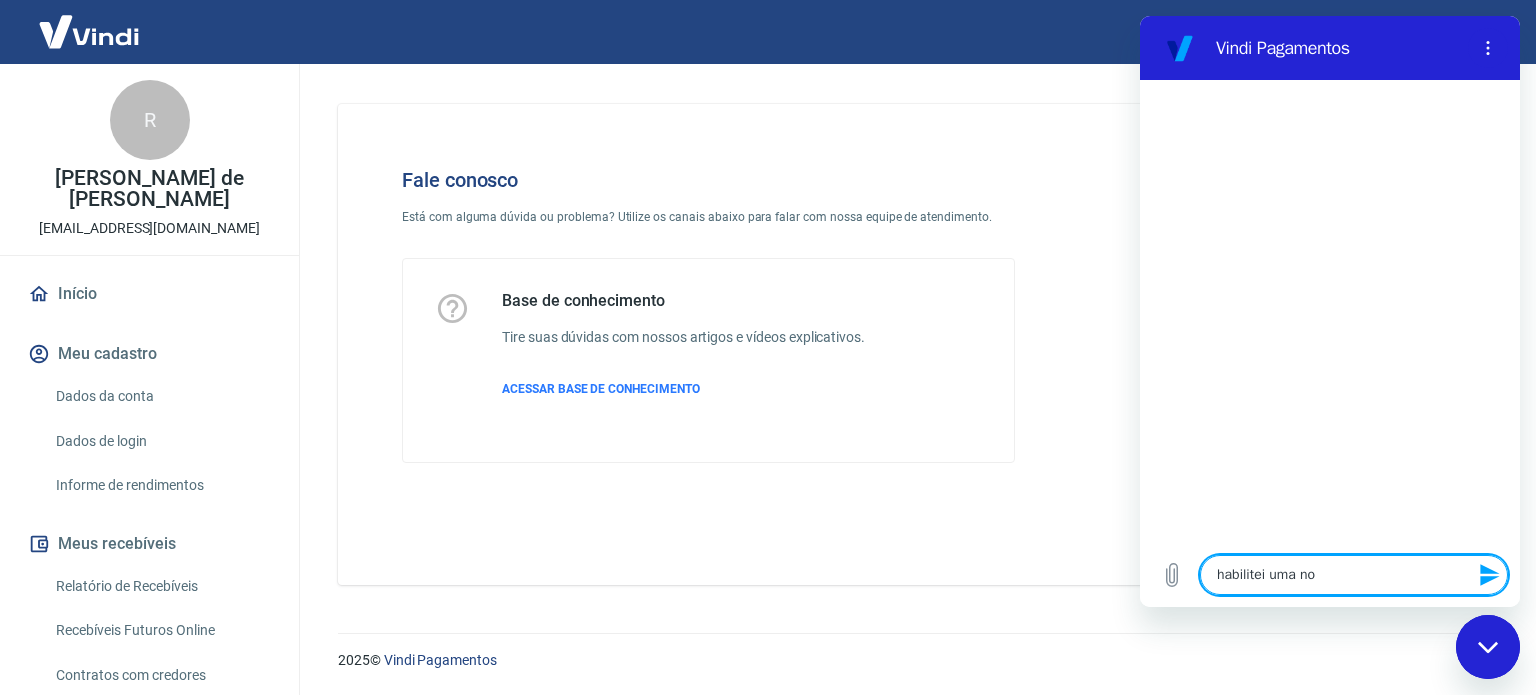 type on "habilitei uma nov" 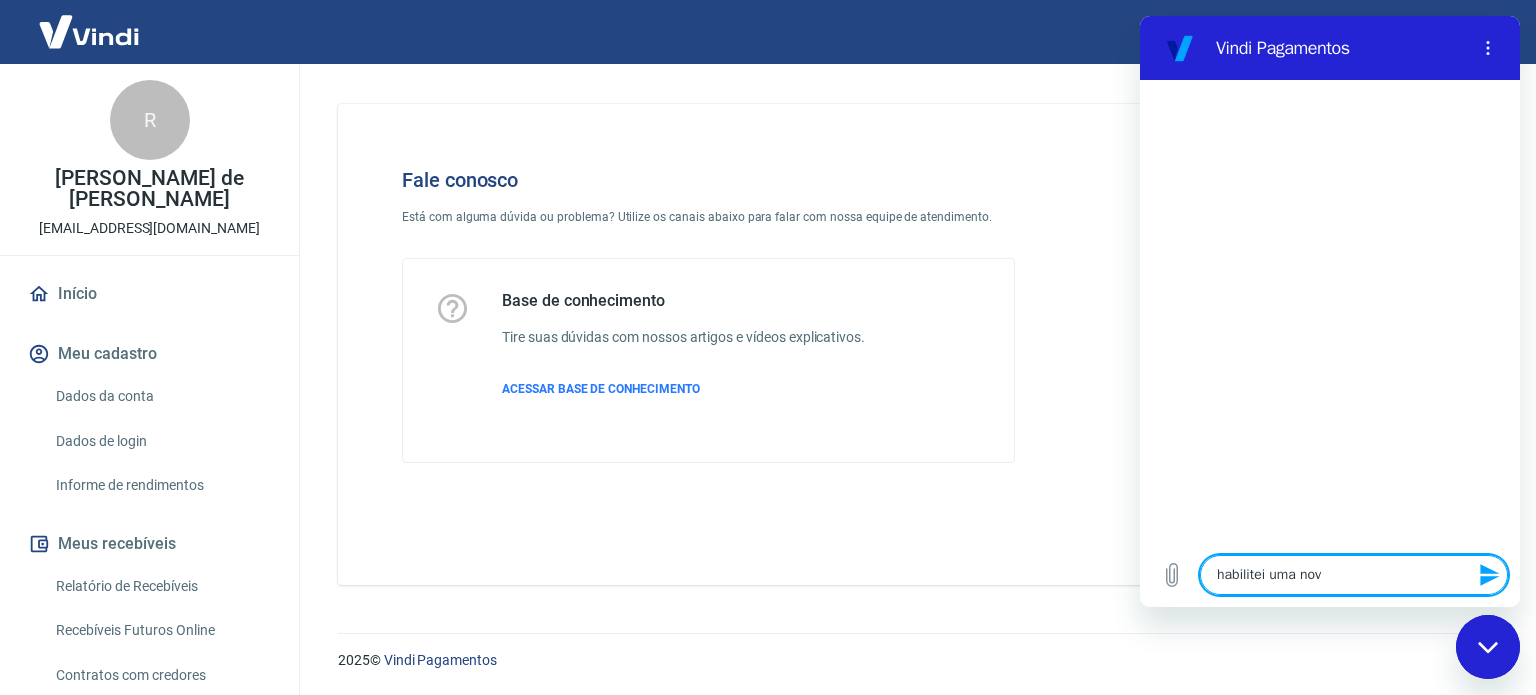 type on "habilitei uma nova" 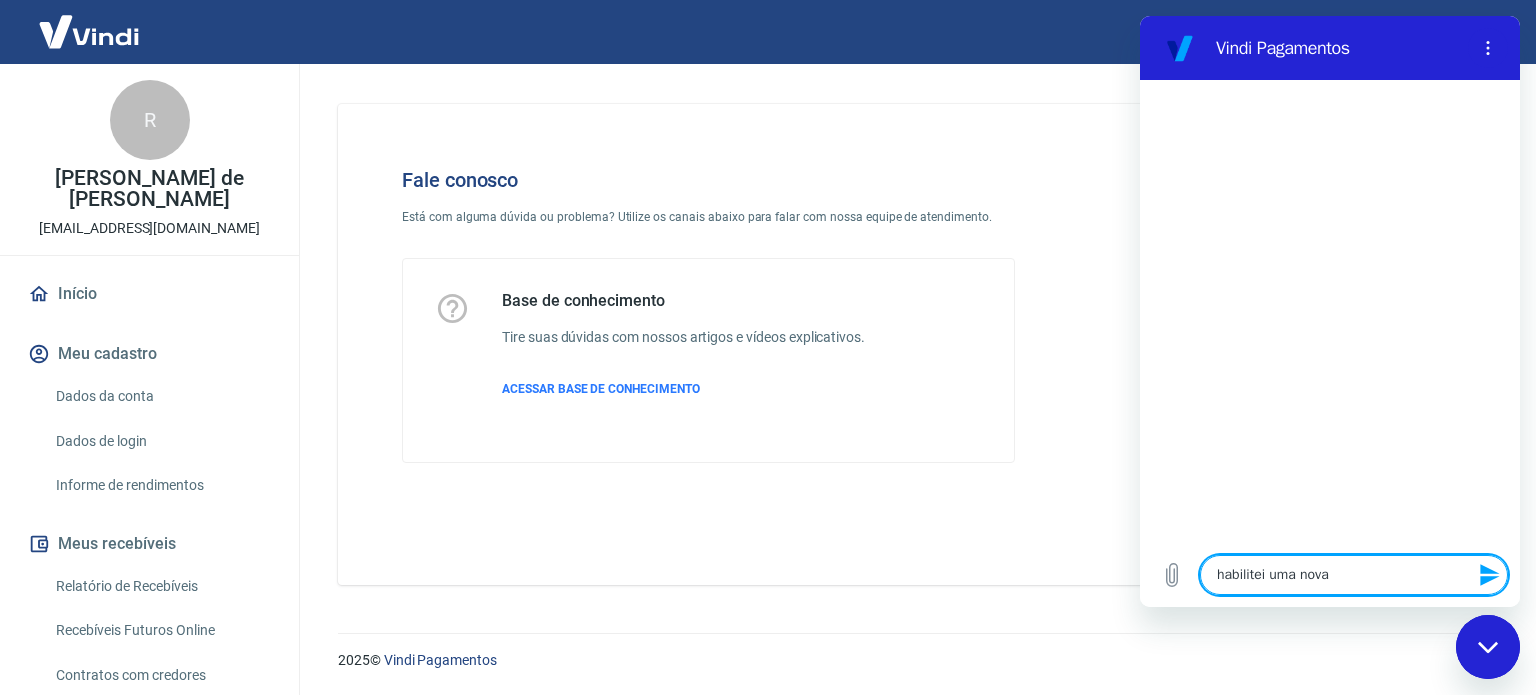 type on "habilitei uma nova" 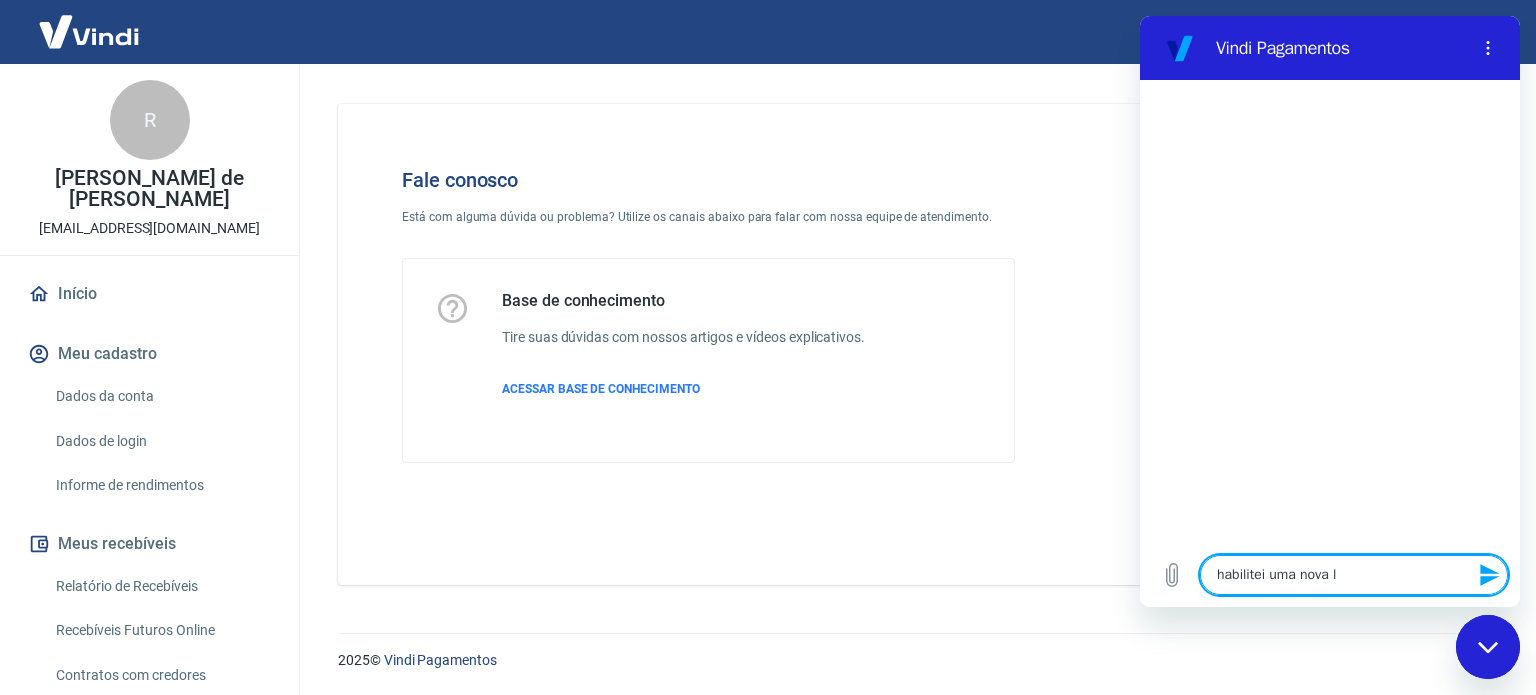type on "habilitei uma nova lo" 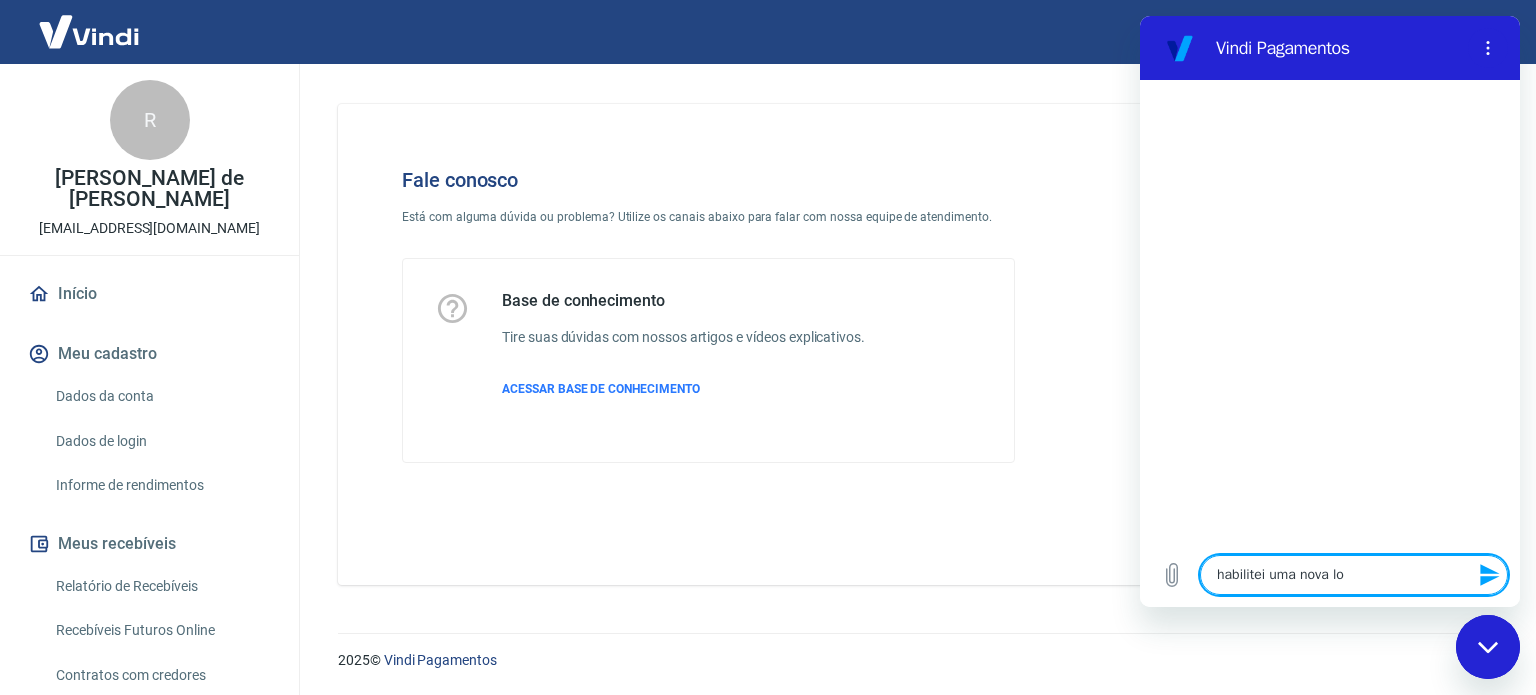 type on "habilitei uma nova loj" 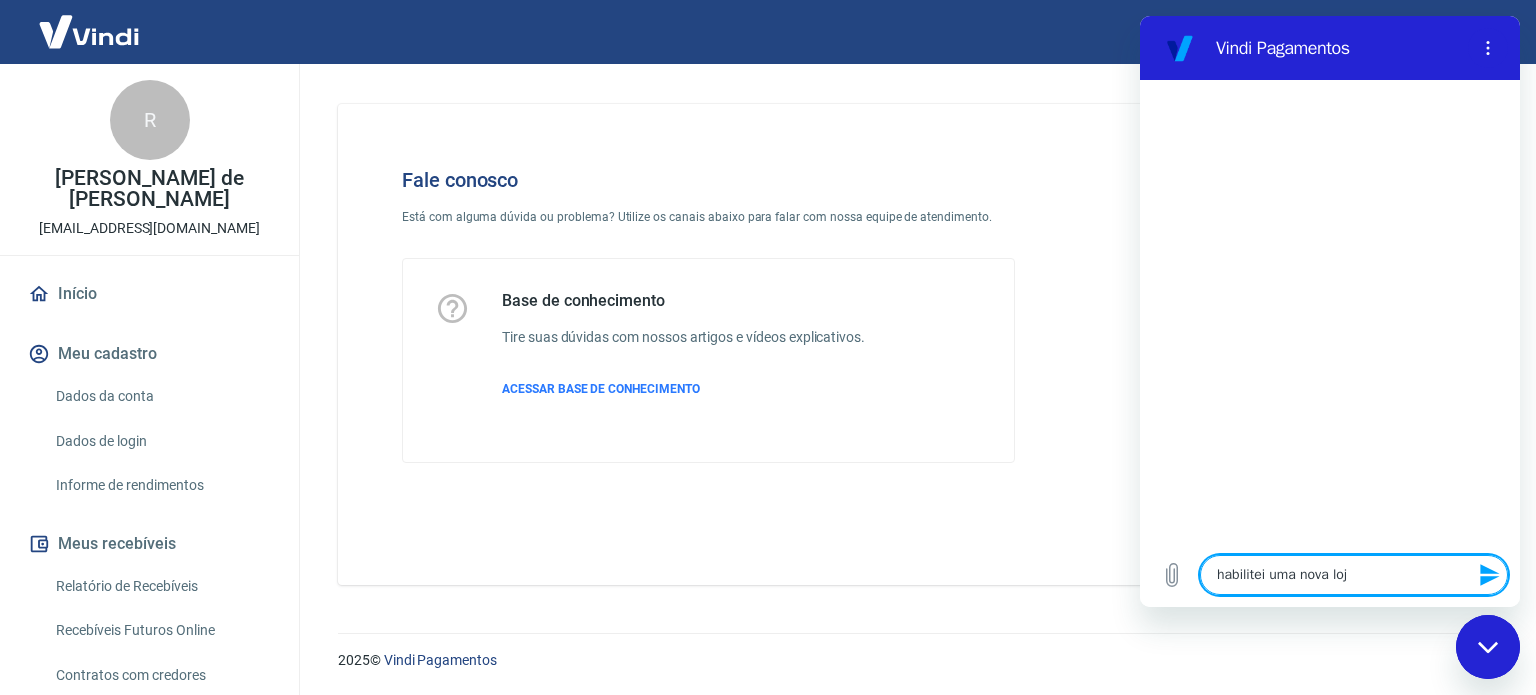 type on "habilitei uma nova loja" 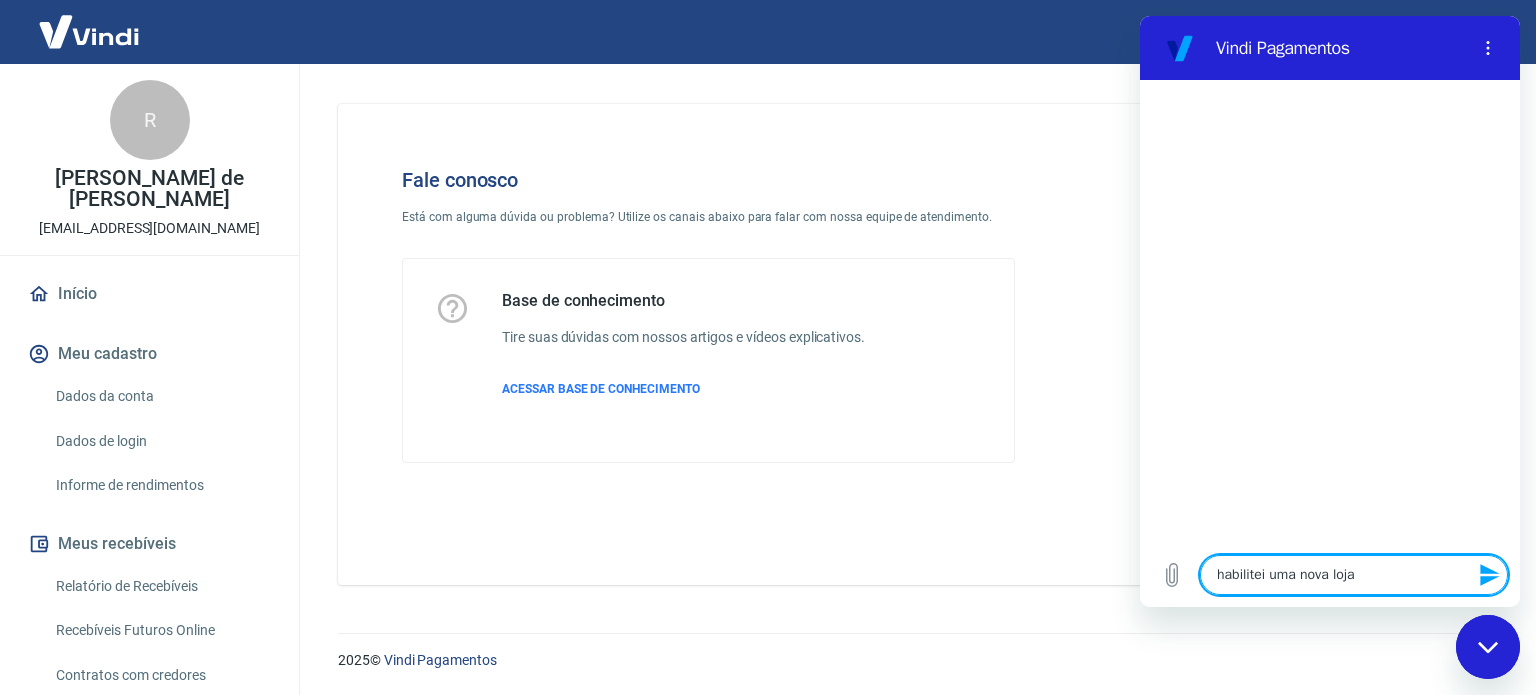 type on "habilitei uma nova loja" 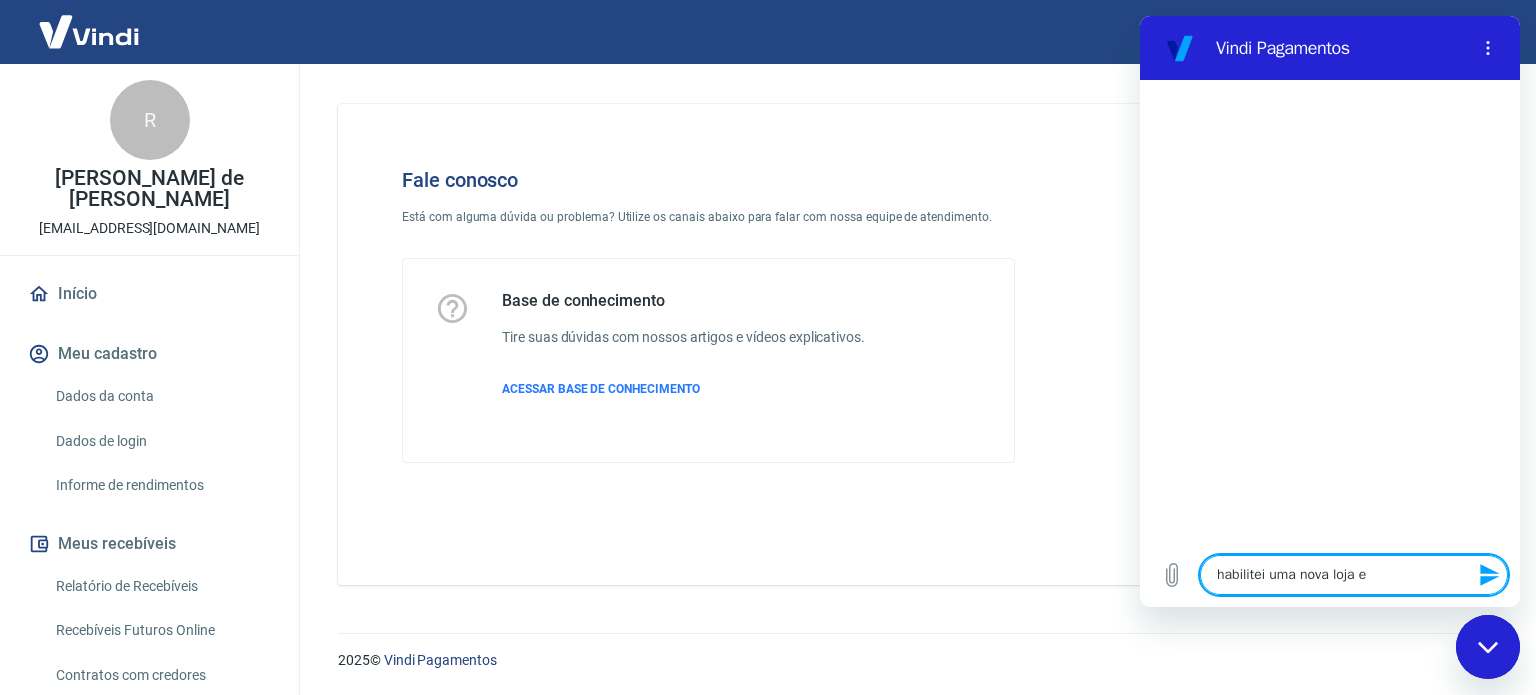 type on "habilitei uma nova loja e" 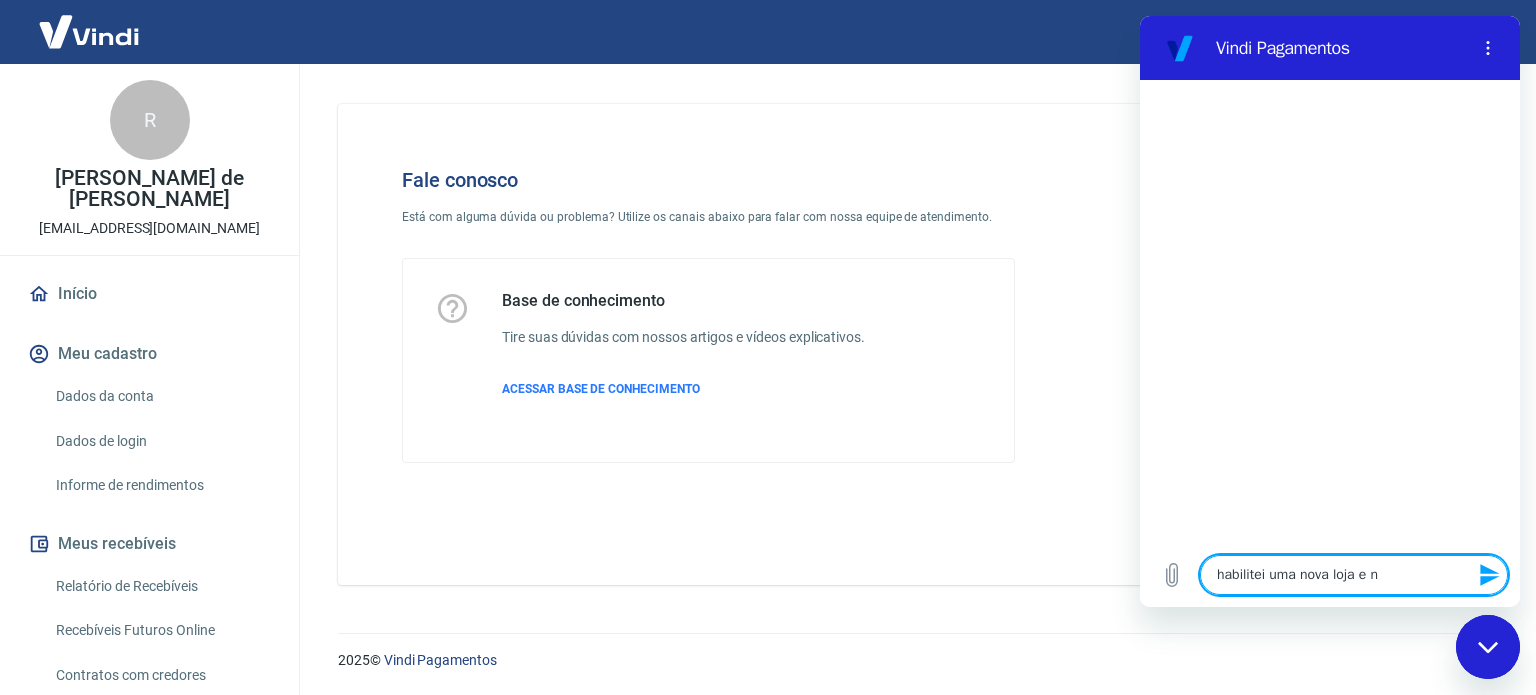 type on "habilitei uma nova loja e nã" 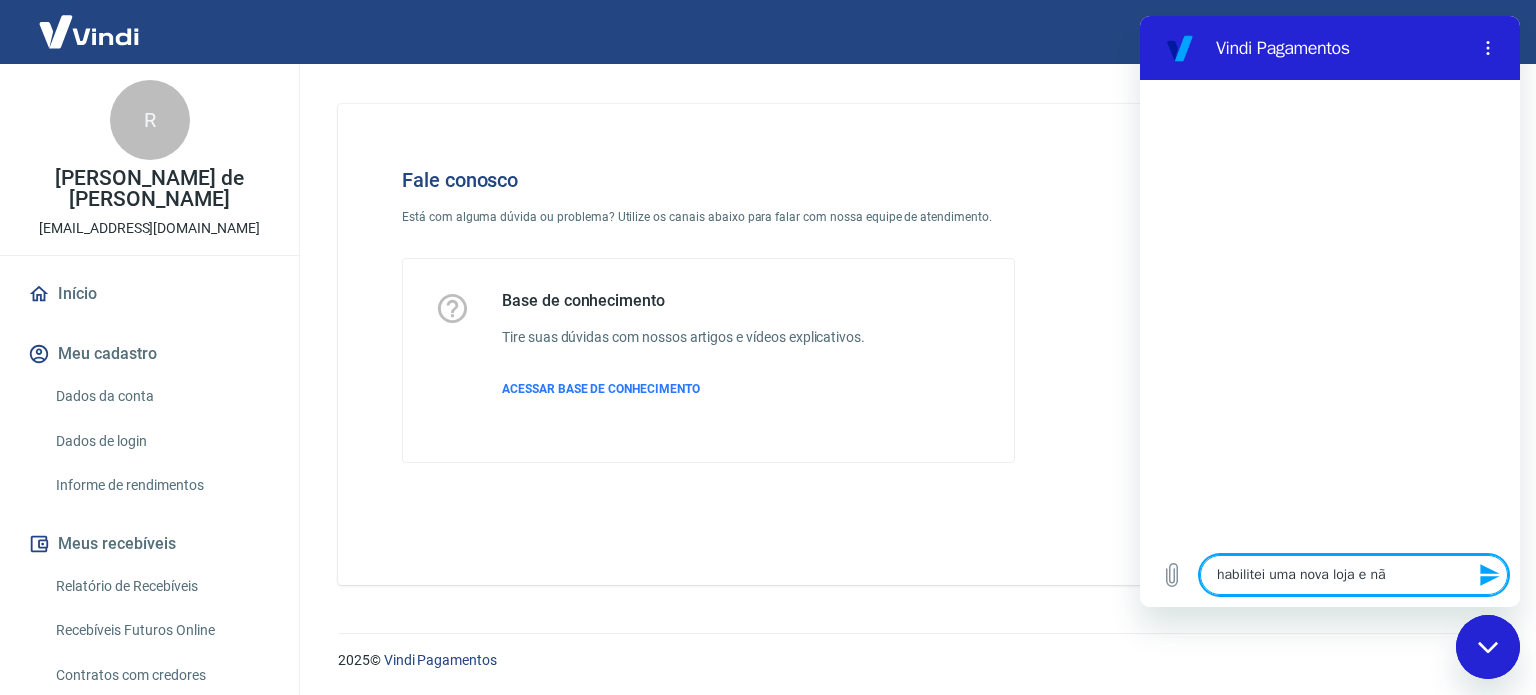 type on "habilitei uma nova loja e não" 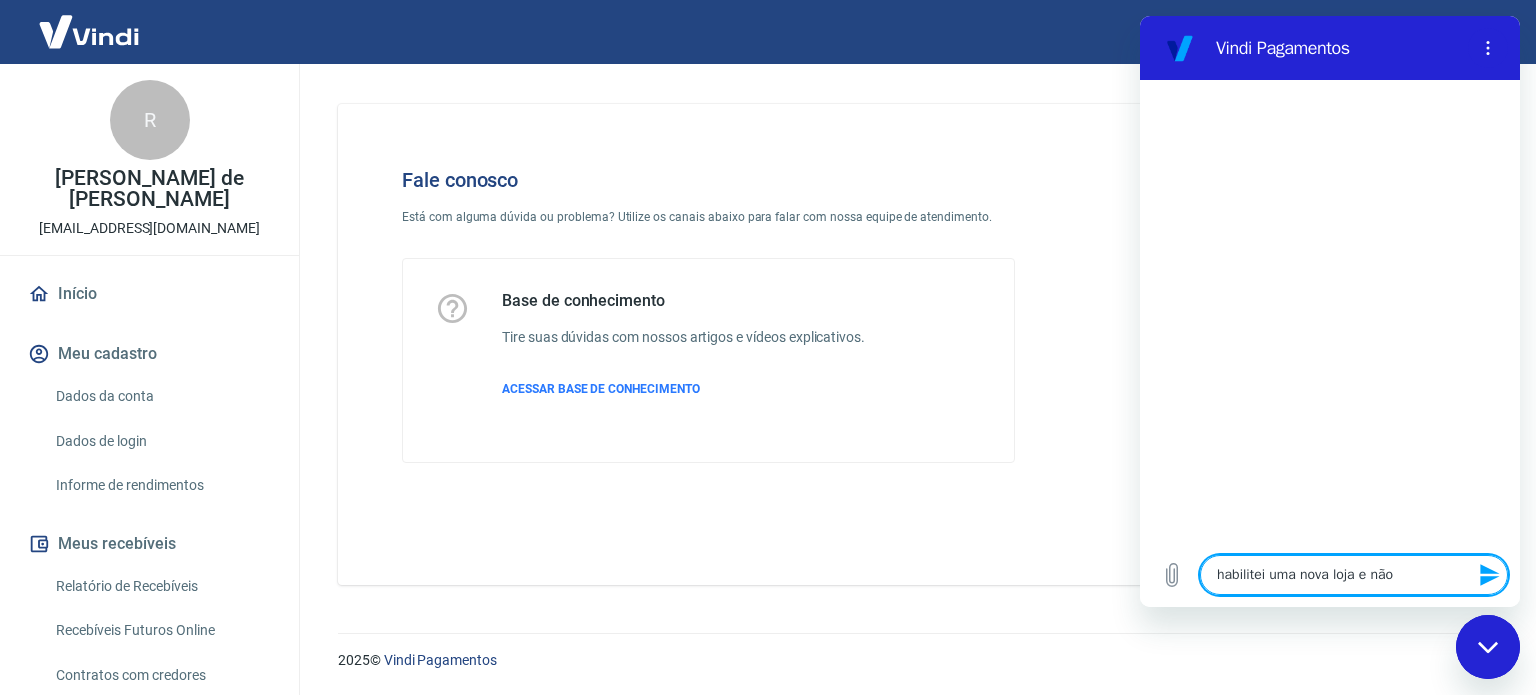 type on "habilitei uma nova loja e não" 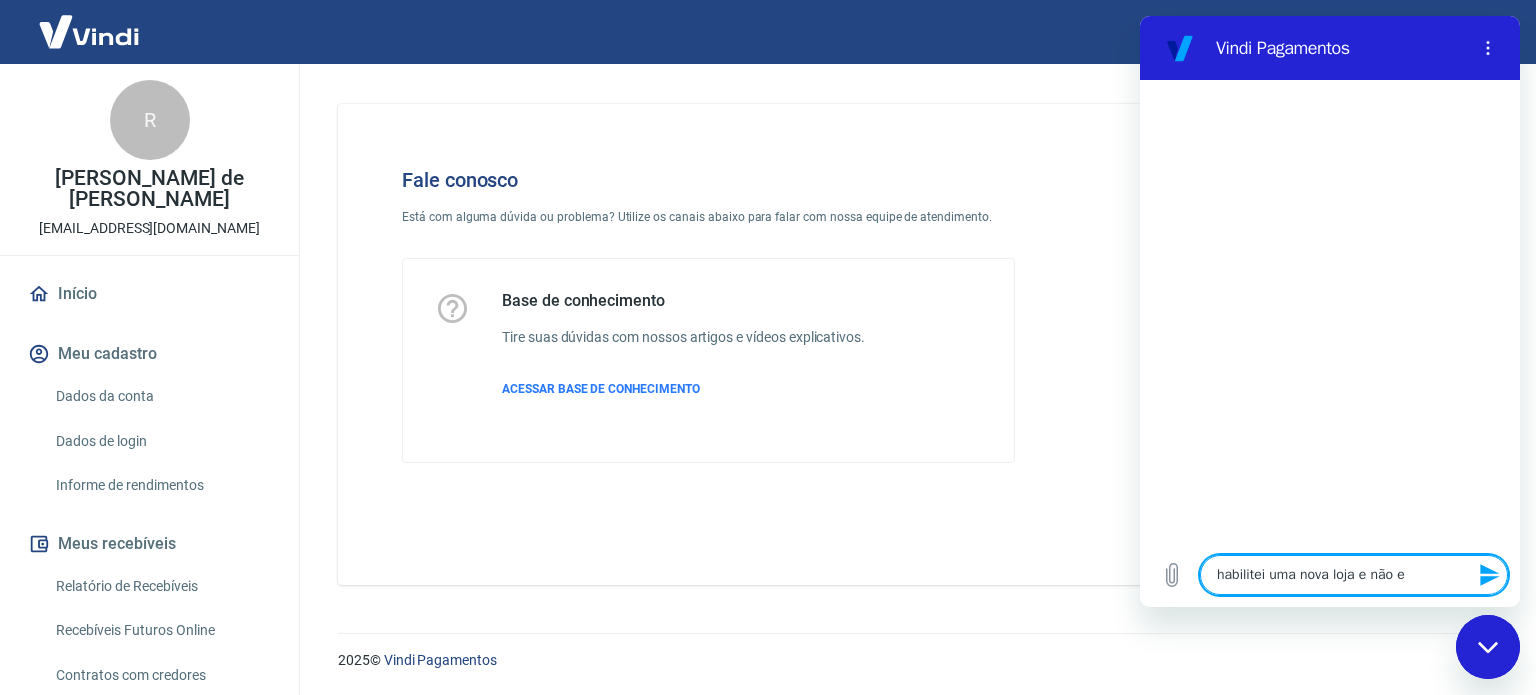 type on "habilitei uma nova loja e não es" 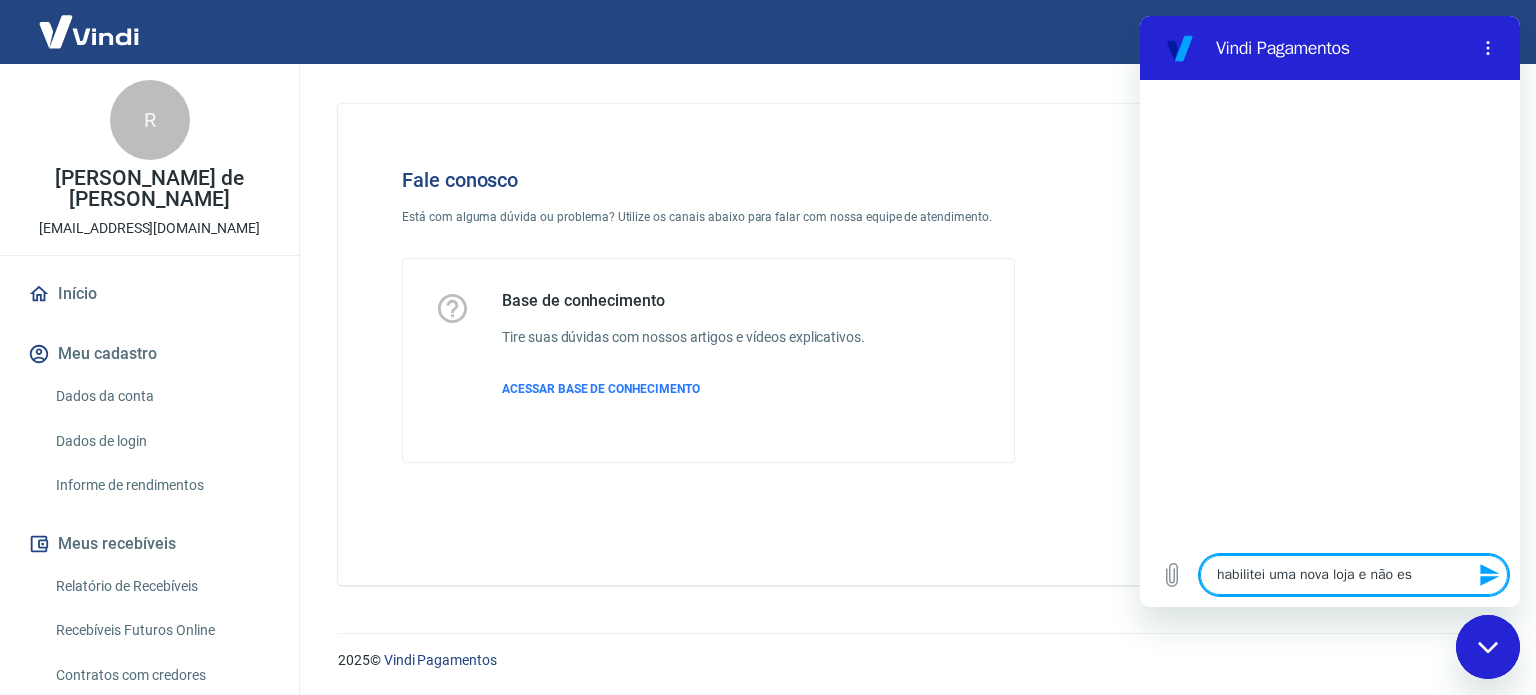 type on "habilitei uma nova loja e não est" 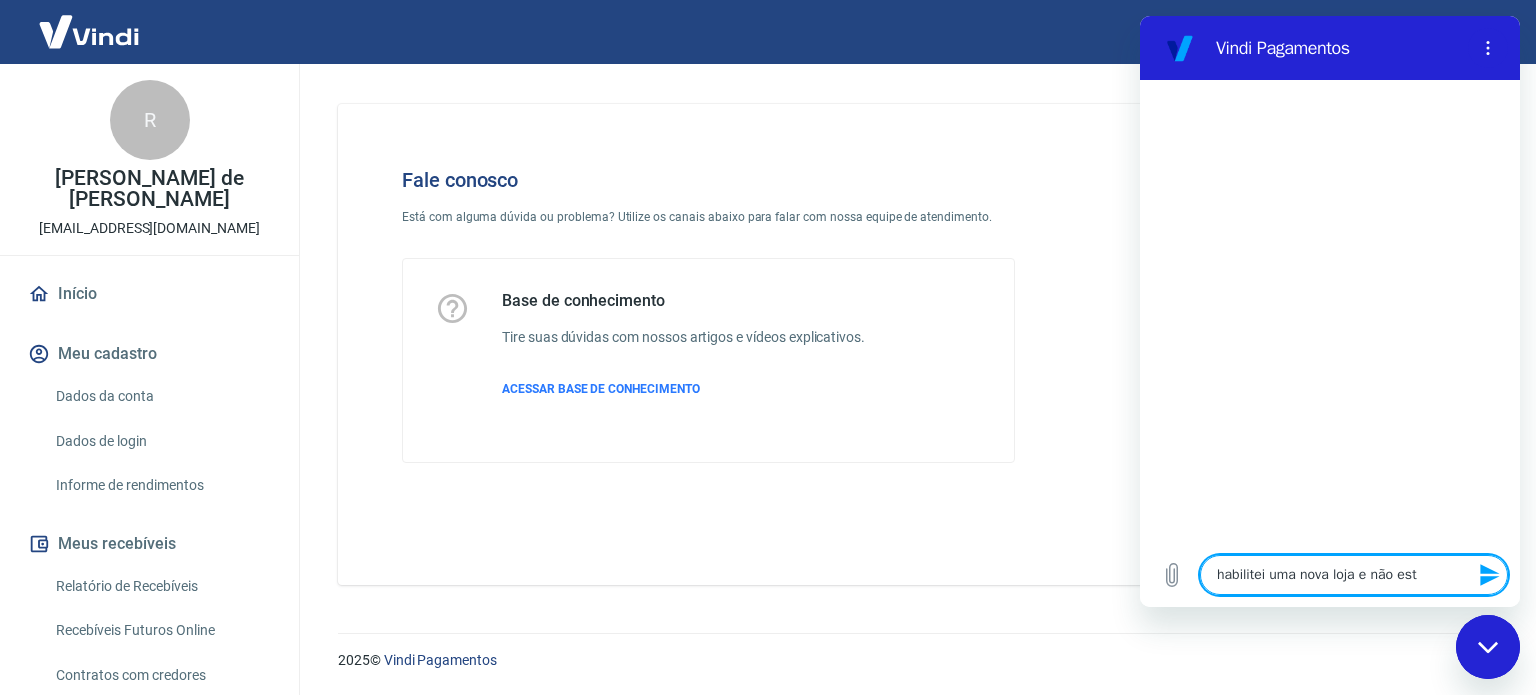 type on "habilitei uma nova loja e não esto" 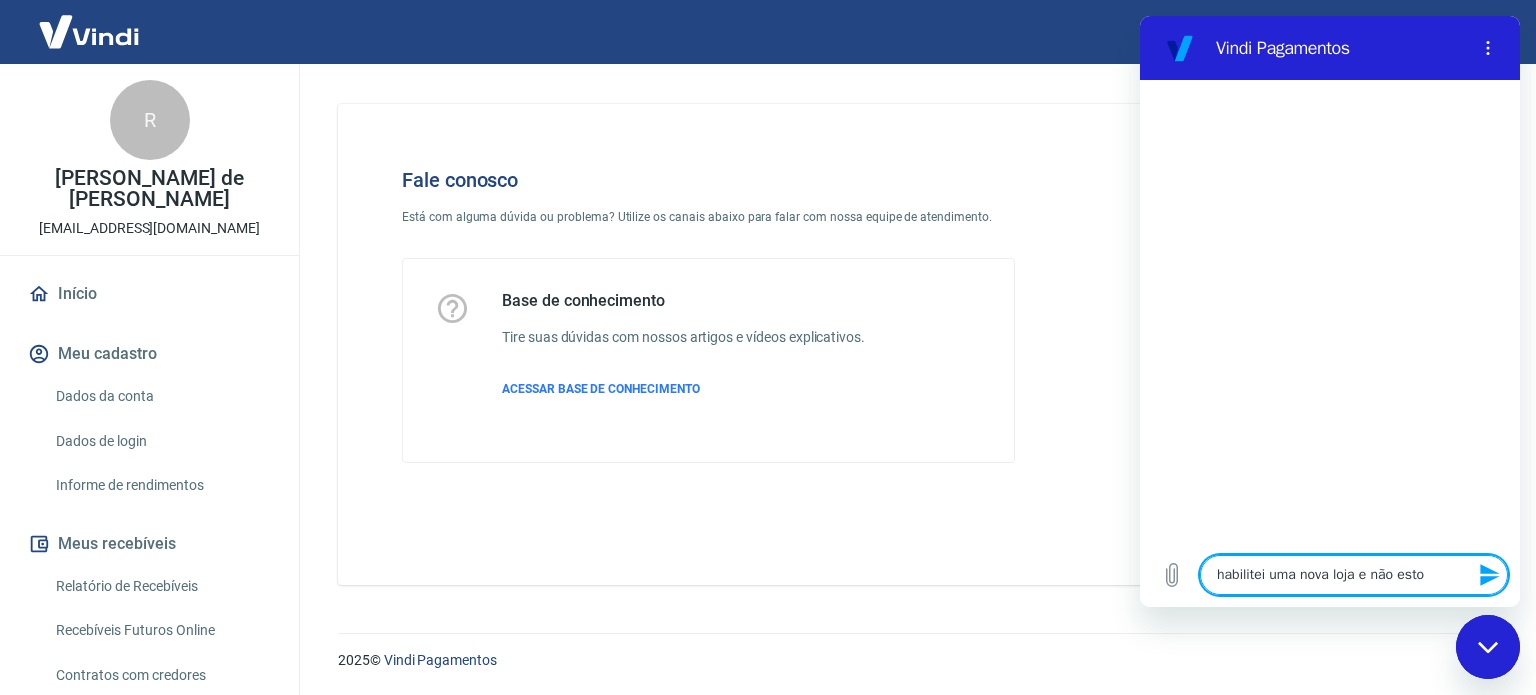 type on "habilitei uma nova loja e não estou" 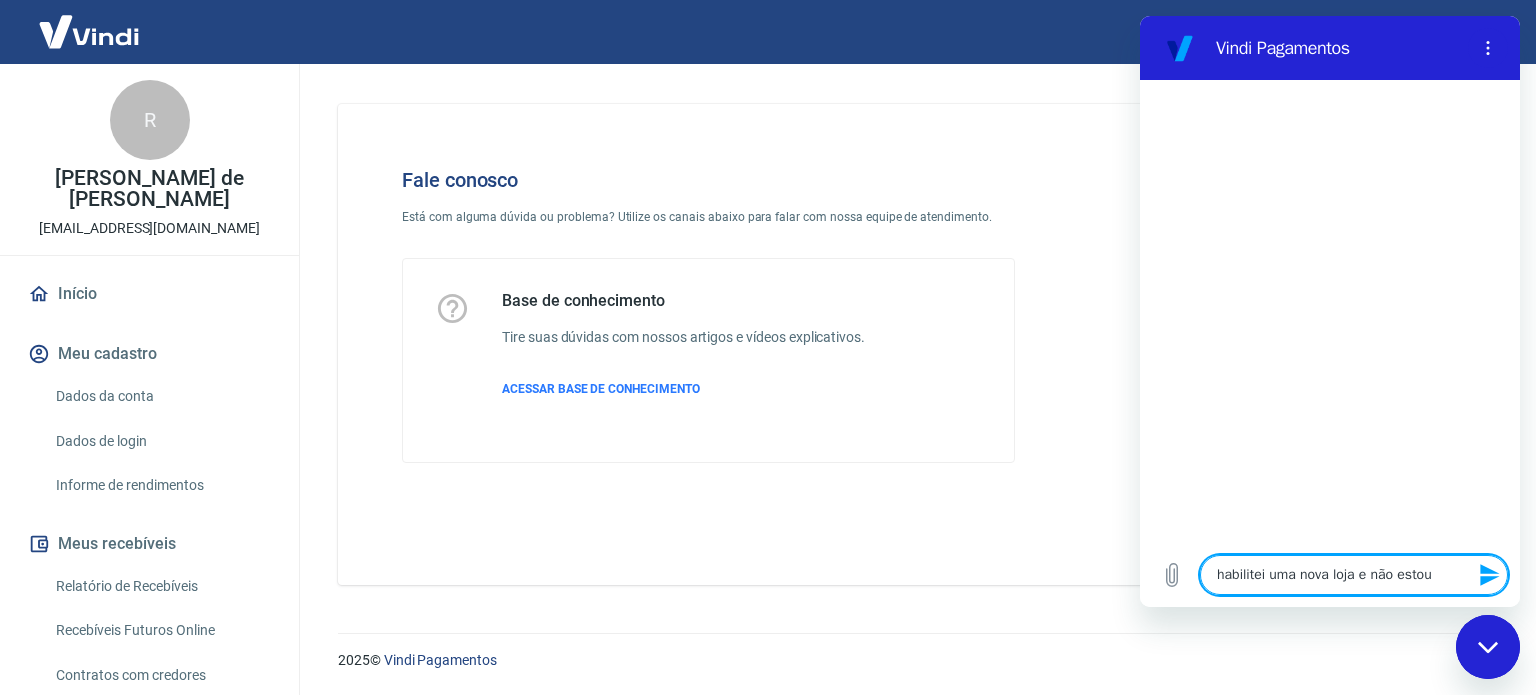 type on "habilitei uma nova loja e não estou" 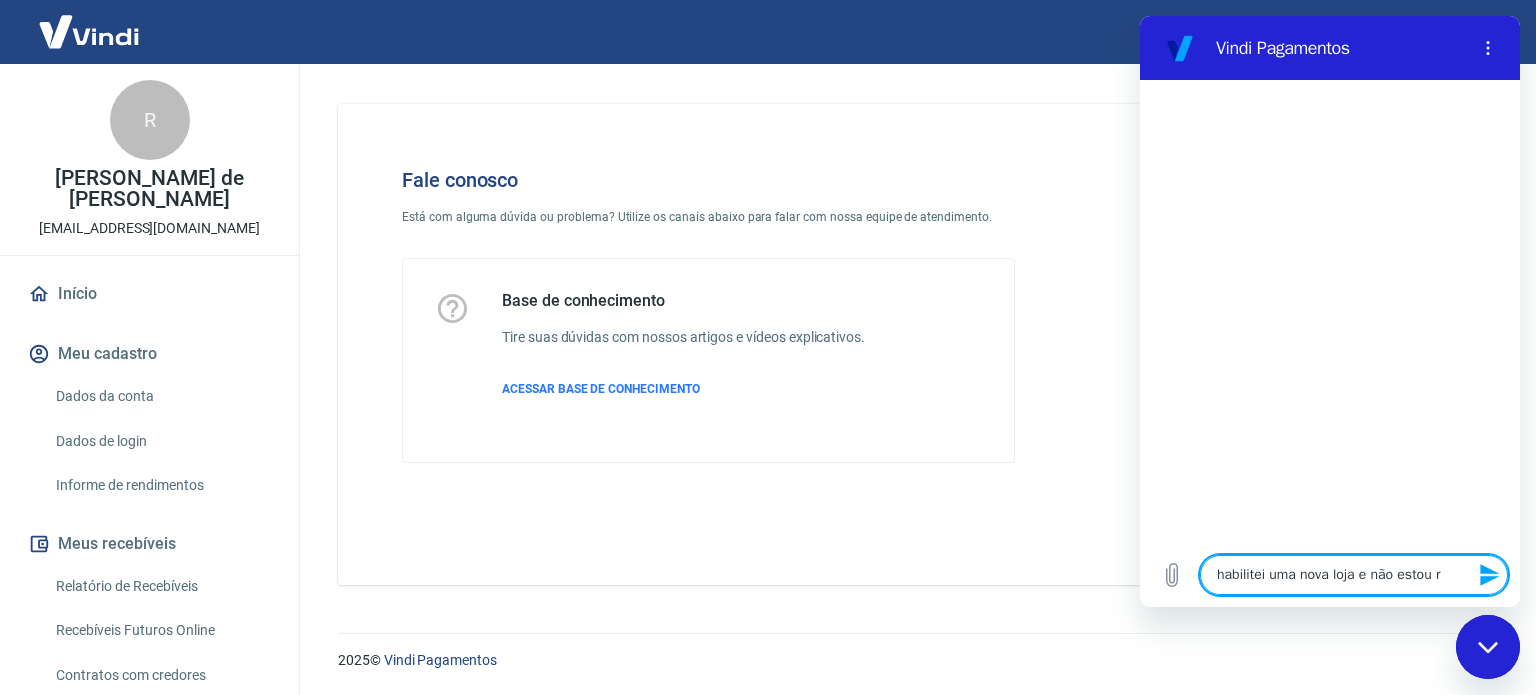 type on "habilitei uma nova loja e não estou re" 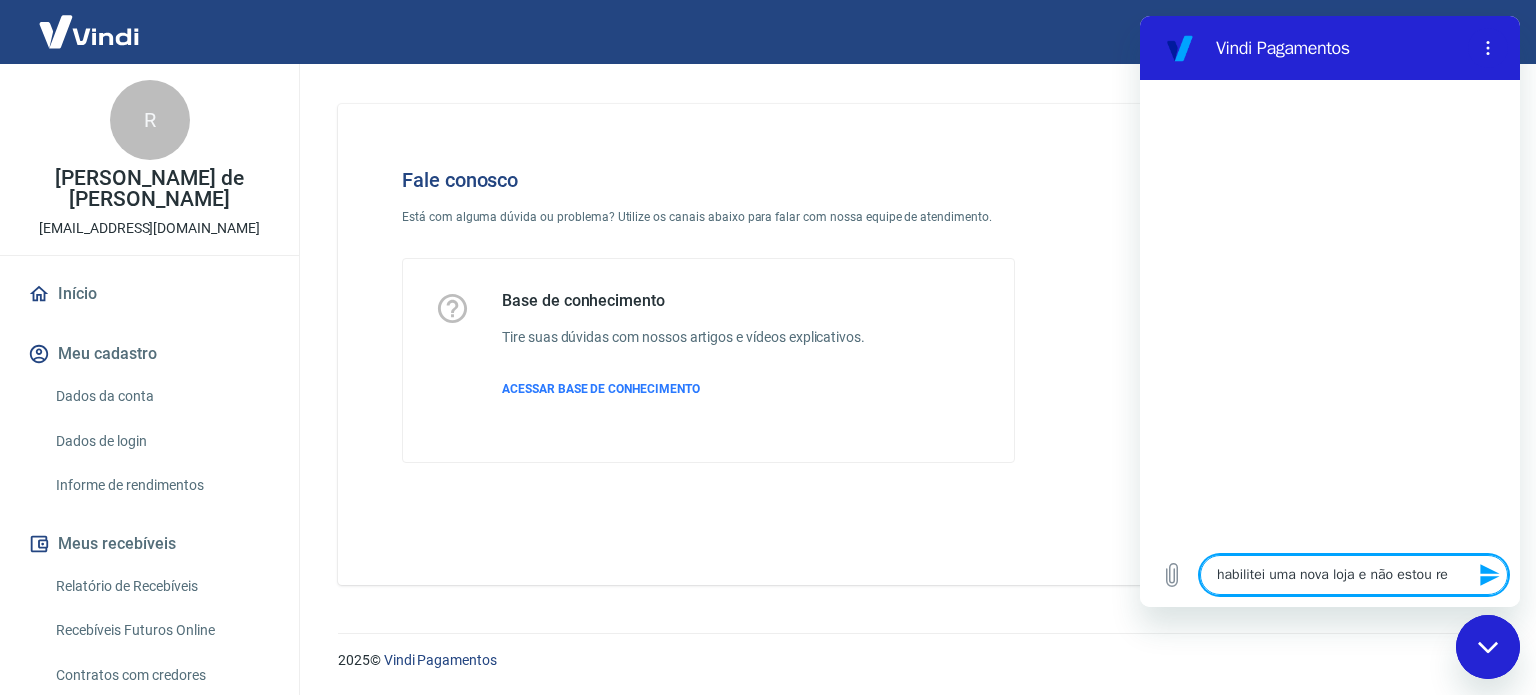 type on "habilitei uma nova loja e não estou rec" 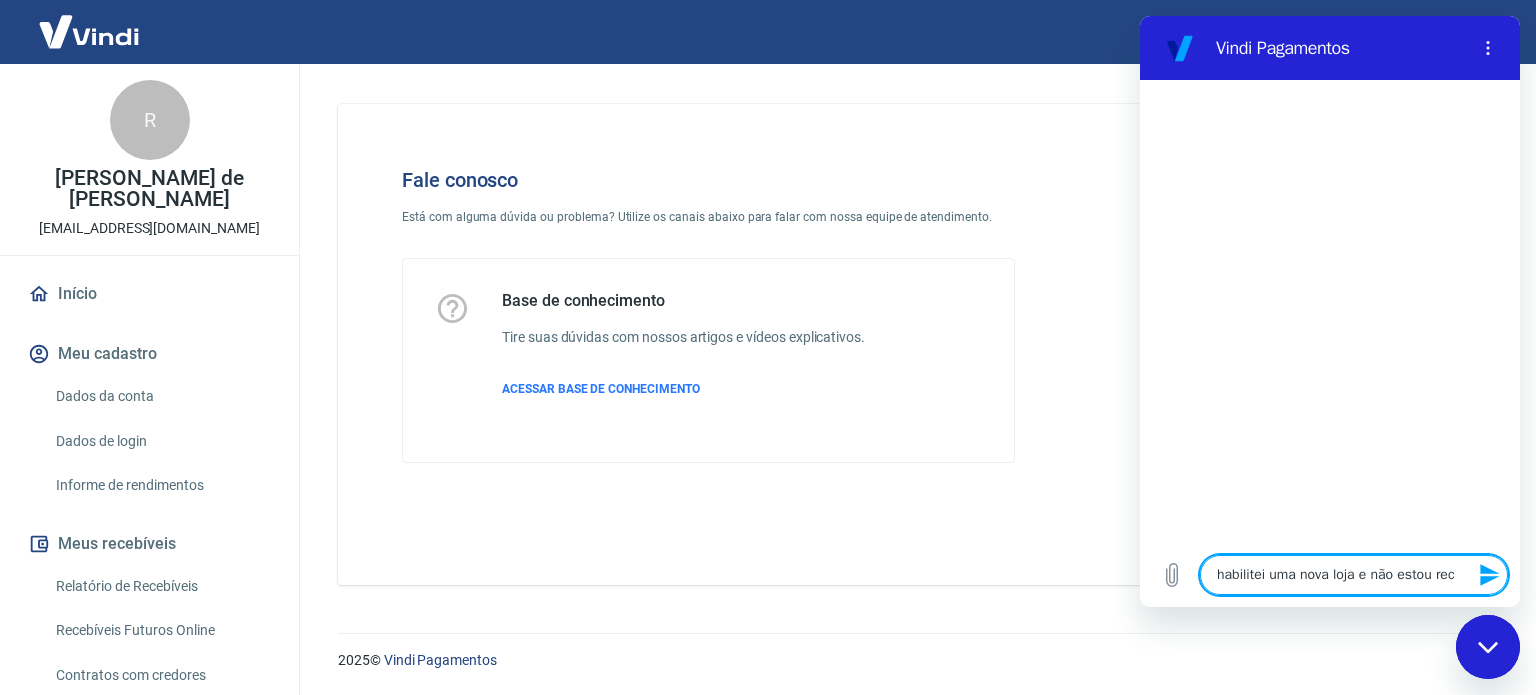 type on "habilitei uma nova loja e não estou rece" 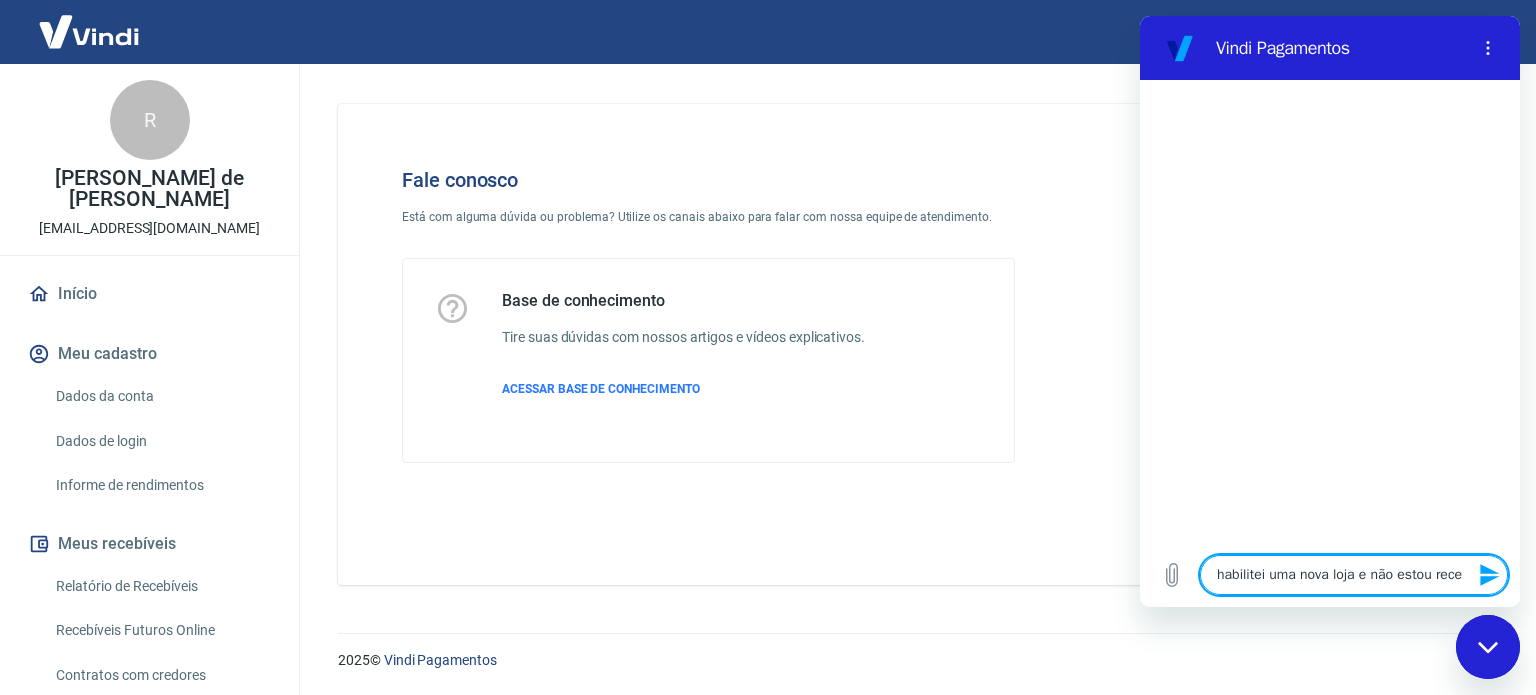 type on "habilitei uma nova loja e não estou receb" 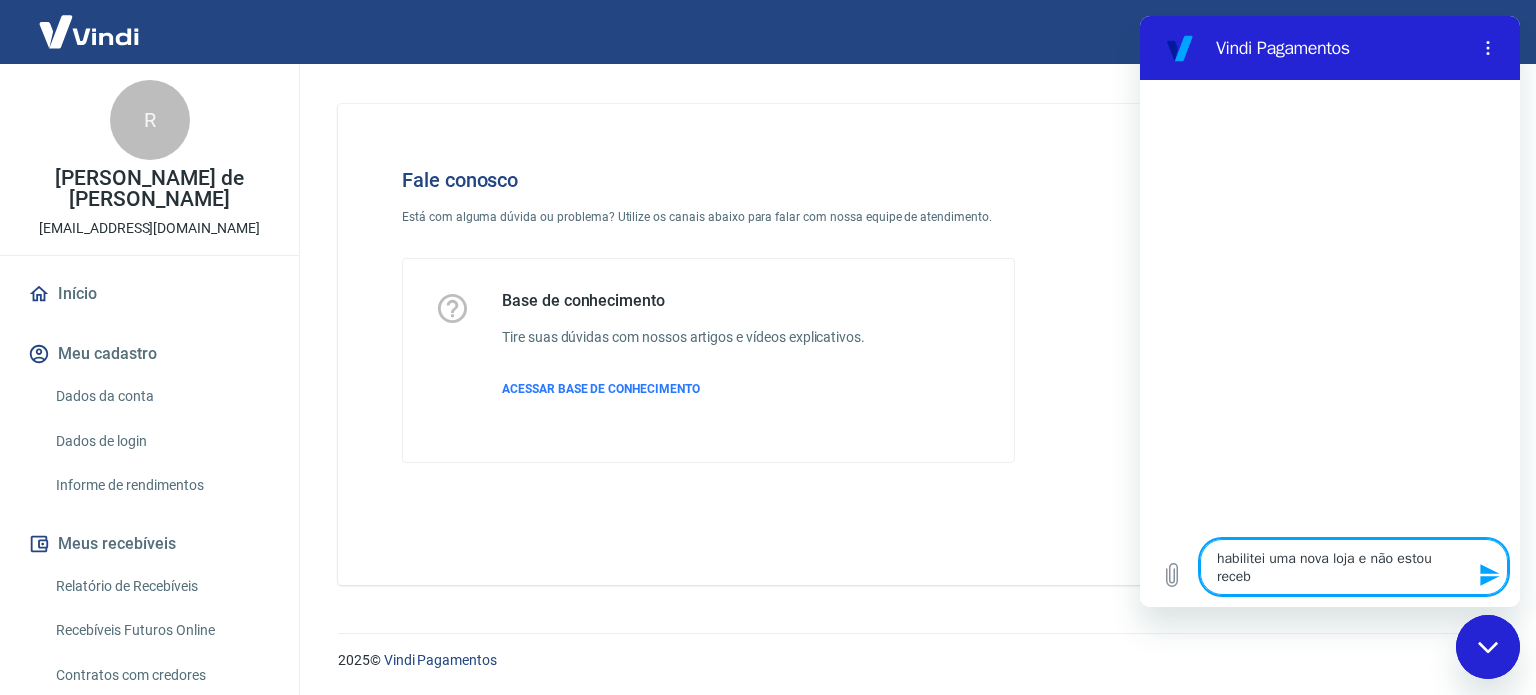 type on "habilitei uma nova loja e não estou recebe" 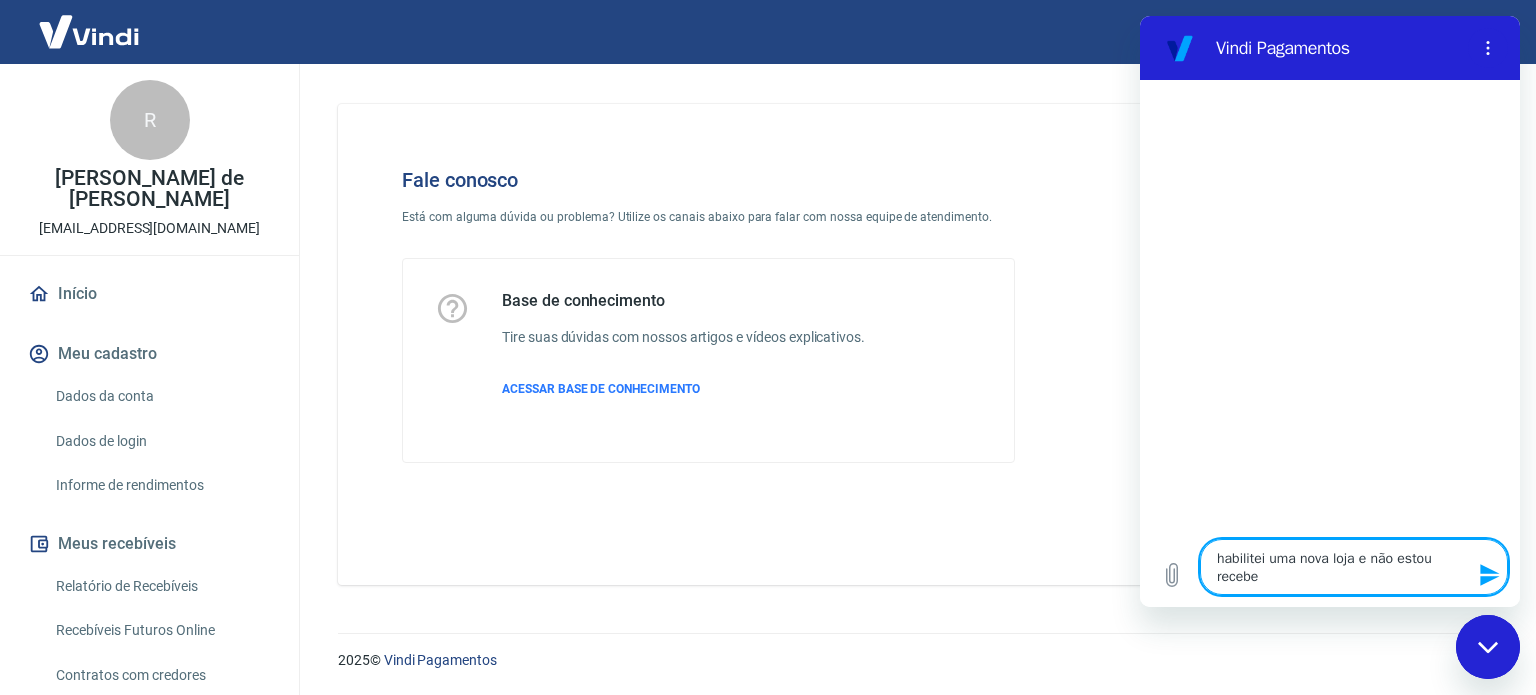 type on "habilitei uma nova loja e não estou receben" 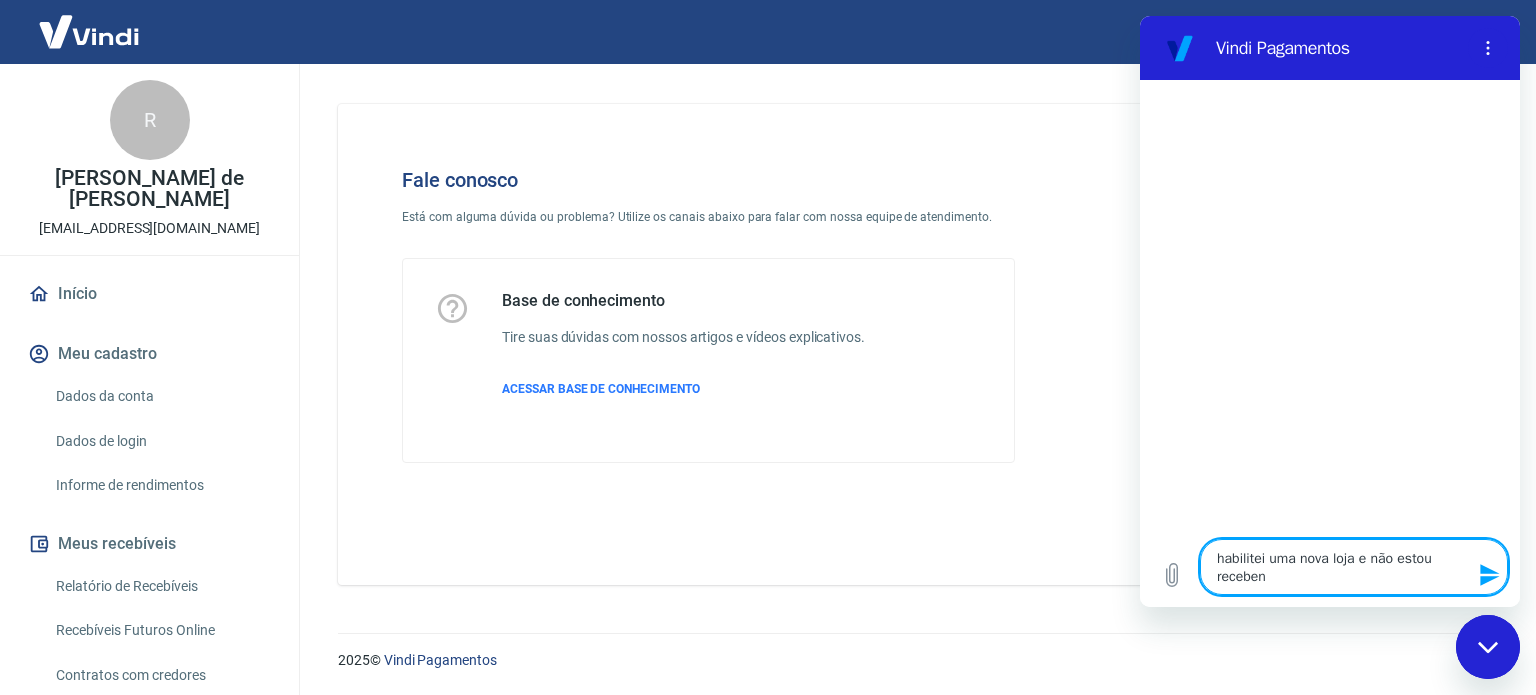 type on "x" 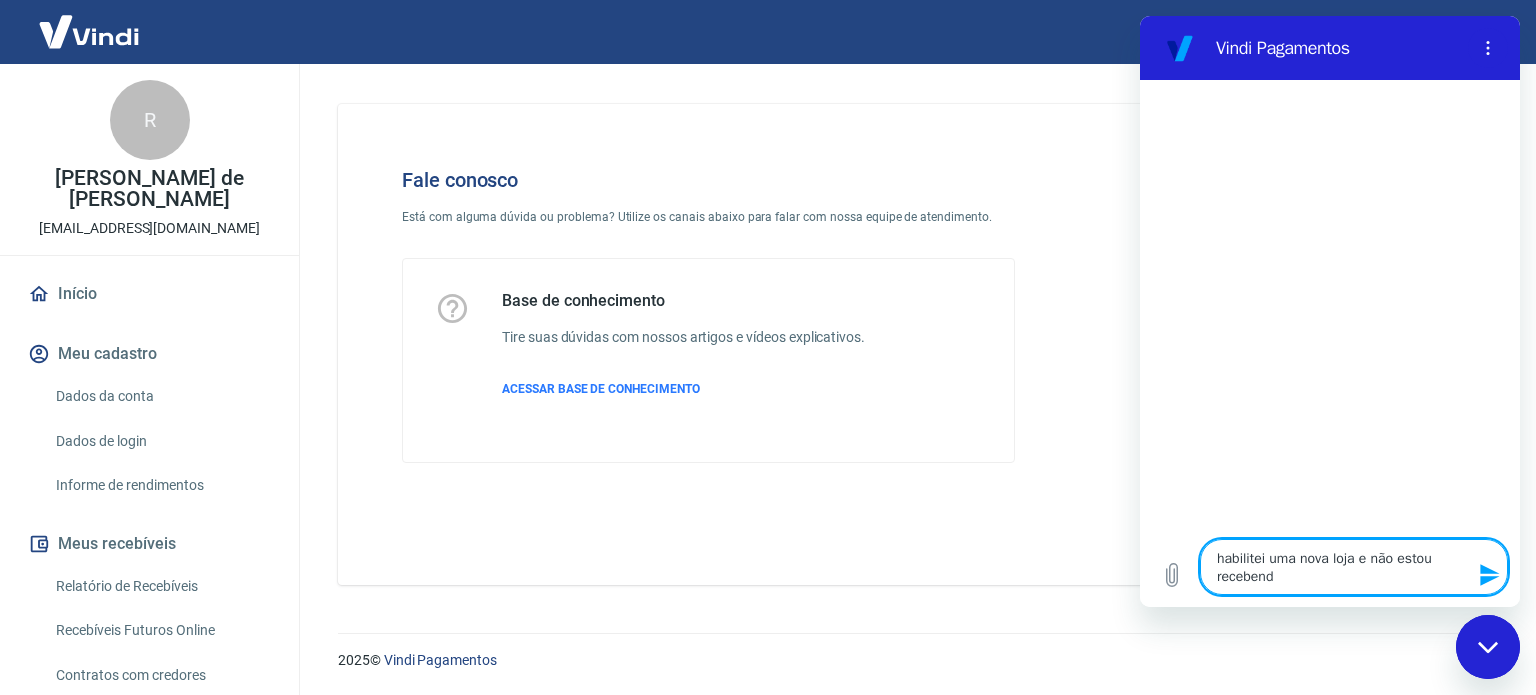 type on "habilitei uma nova loja e não estou recebendo" 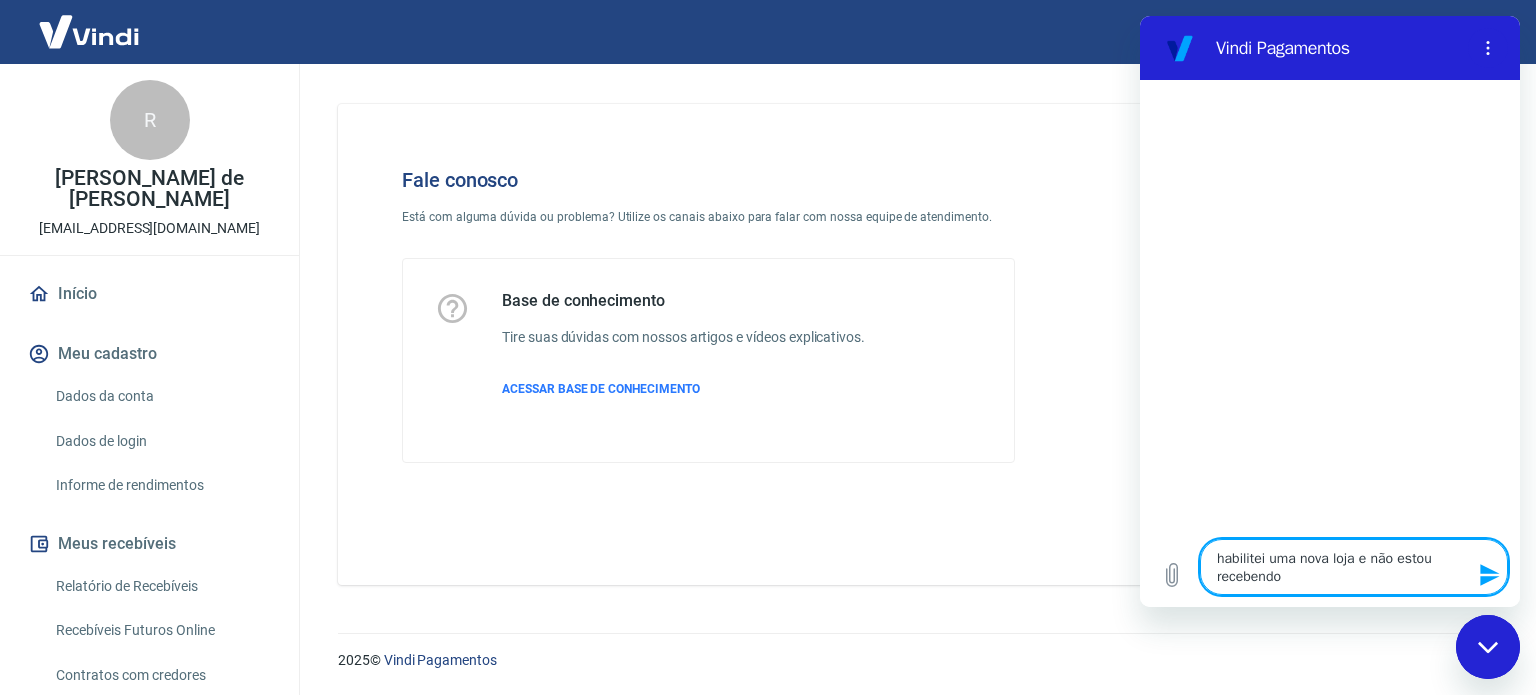 type on "habilitei uma nova loja e não estou recebendo" 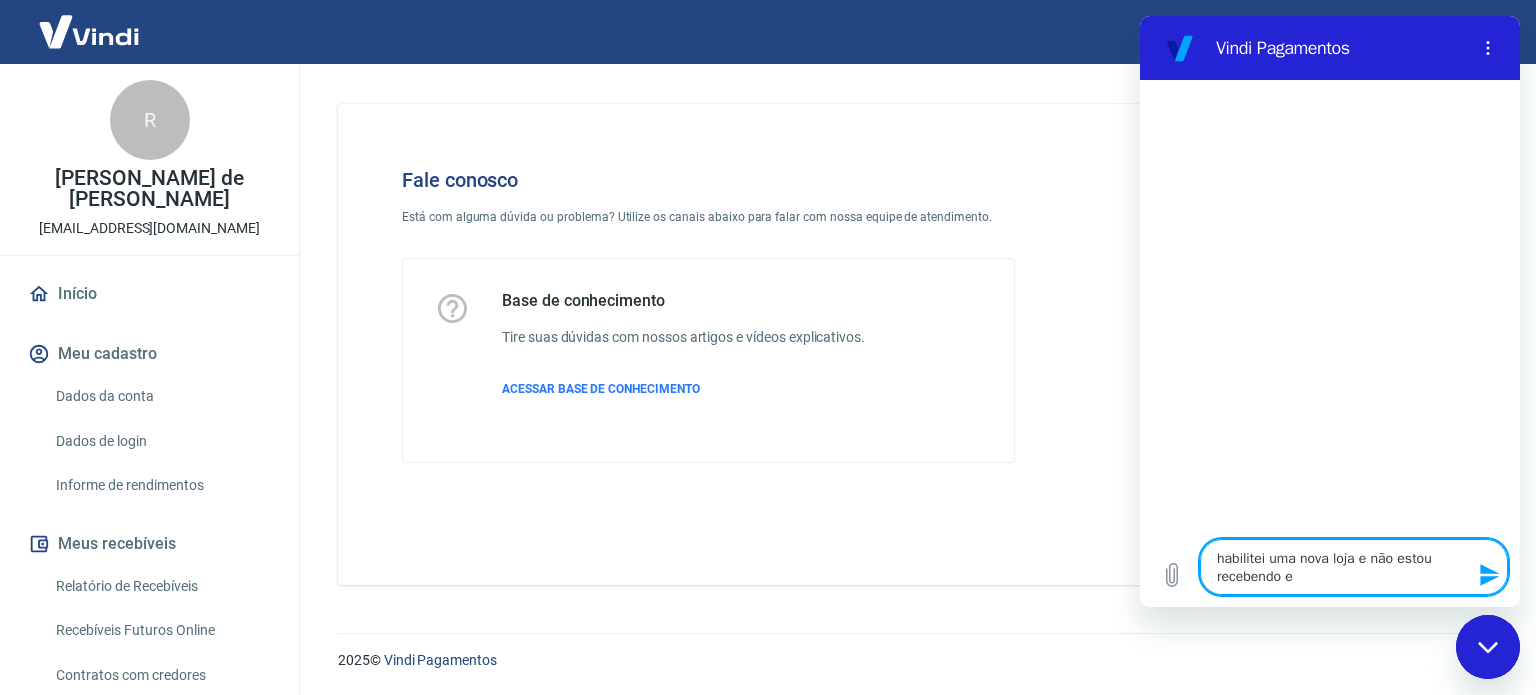 type on "habilitei uma nova loja e não estou recebendo em" 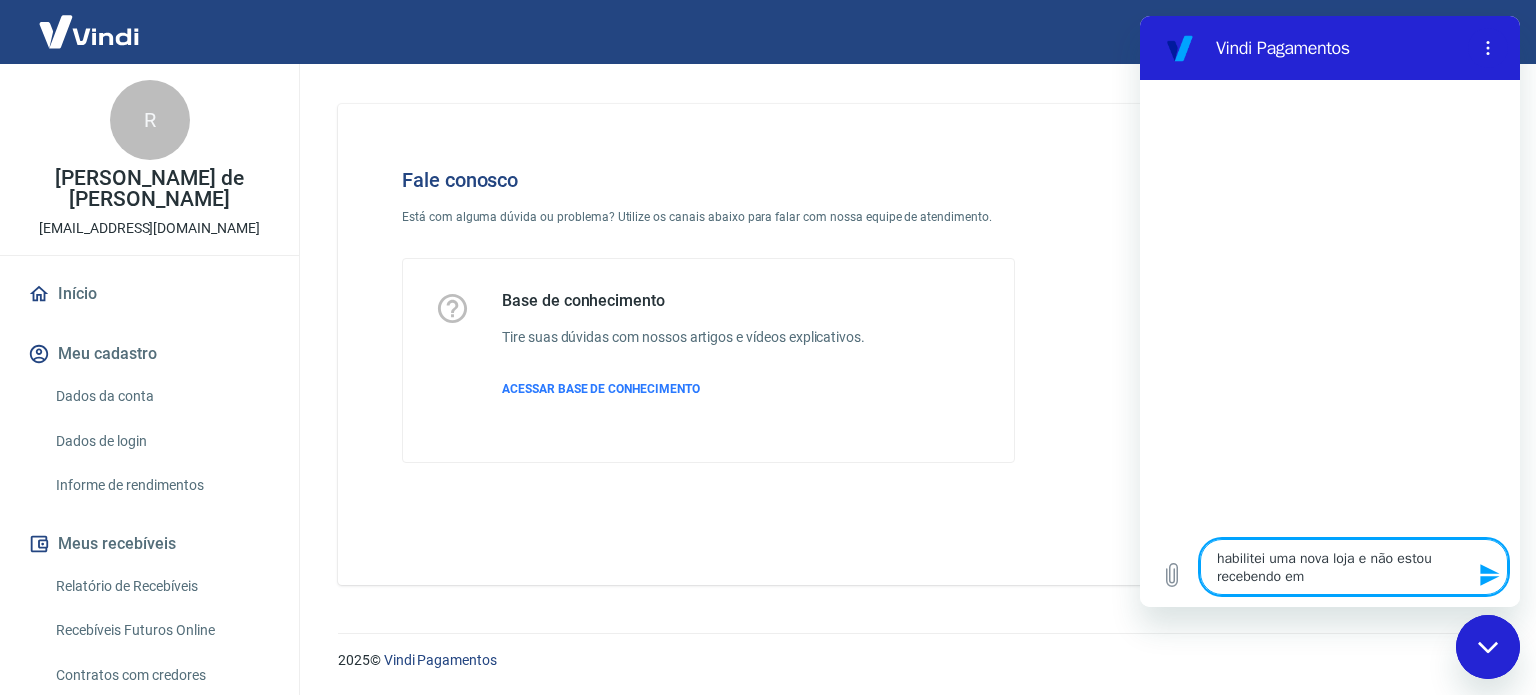 type on "habilitei uma nova loja e não estou recebendo ema" 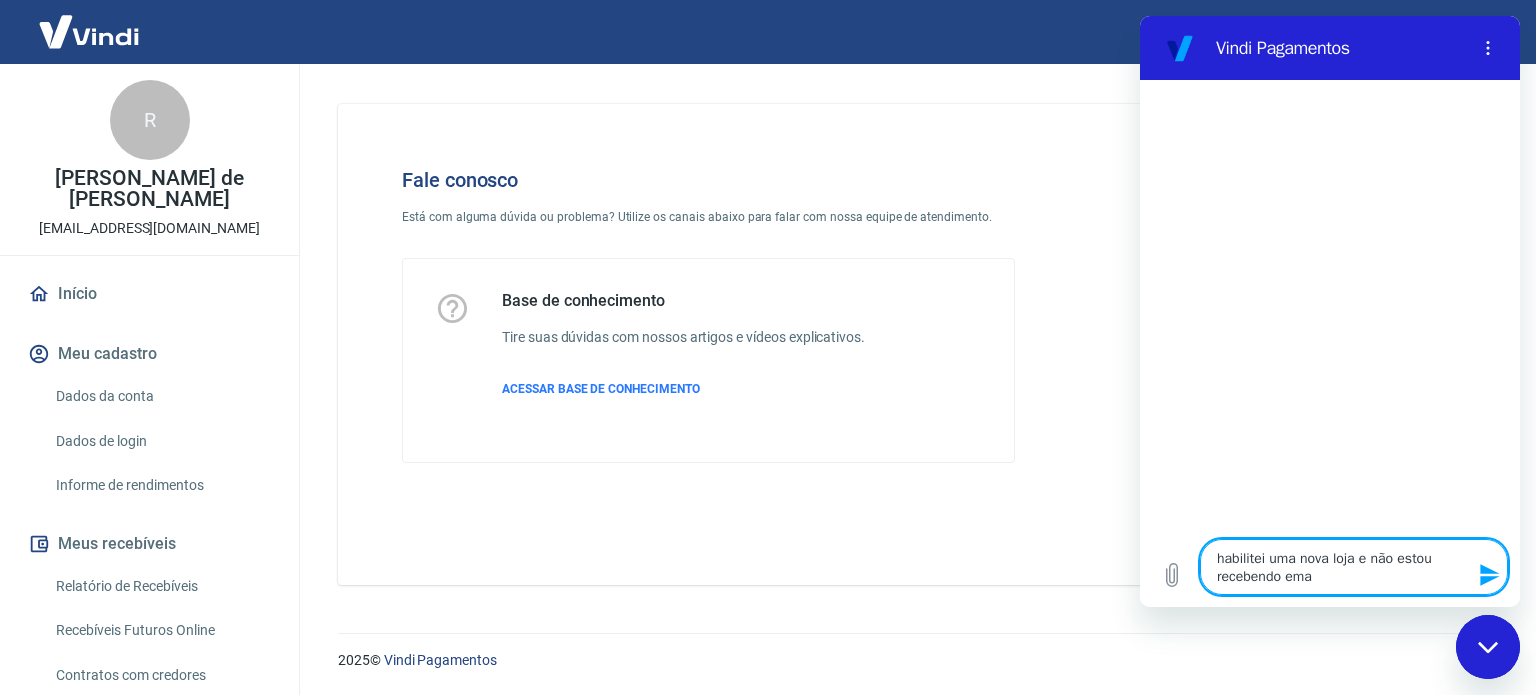 type on "habilitei uma nova loja e não estou recebendo emai" 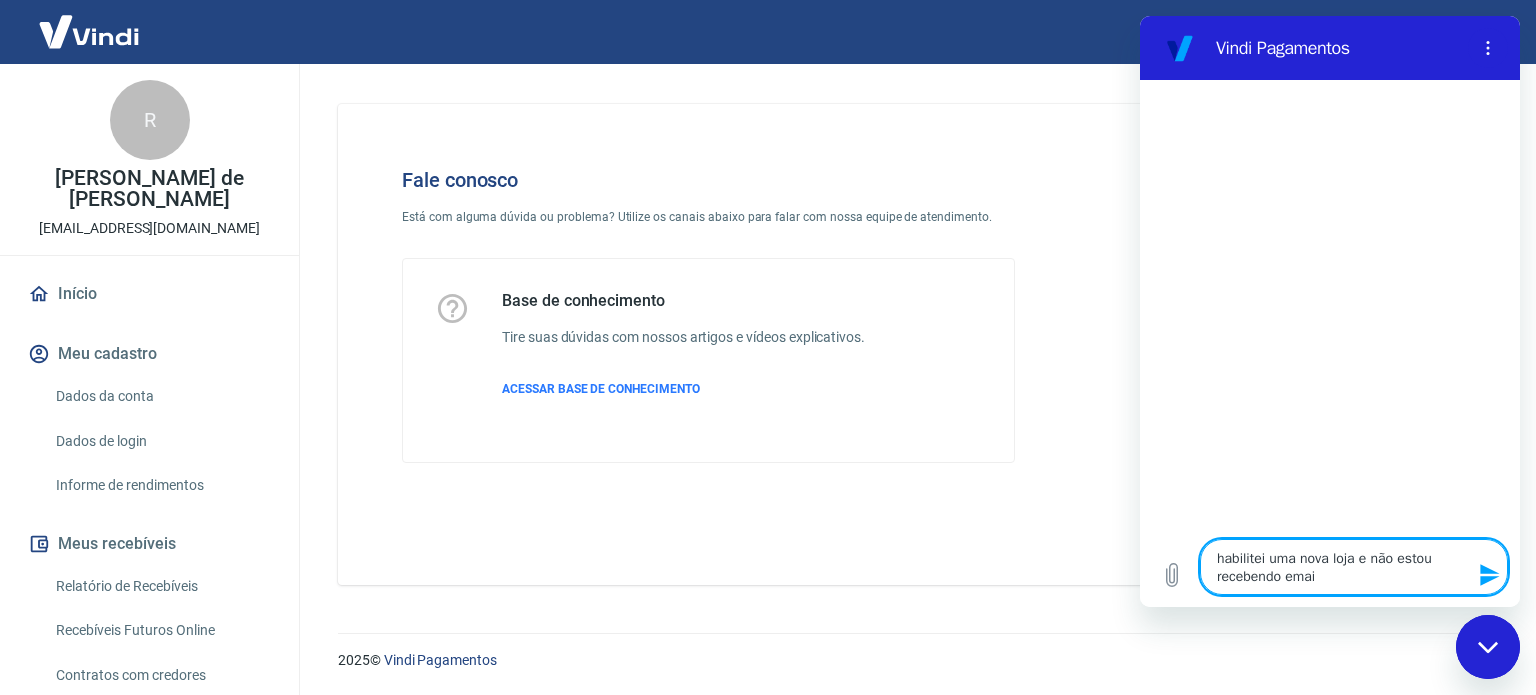 type on "habilitei uma nova loja e não estou recebendo email" 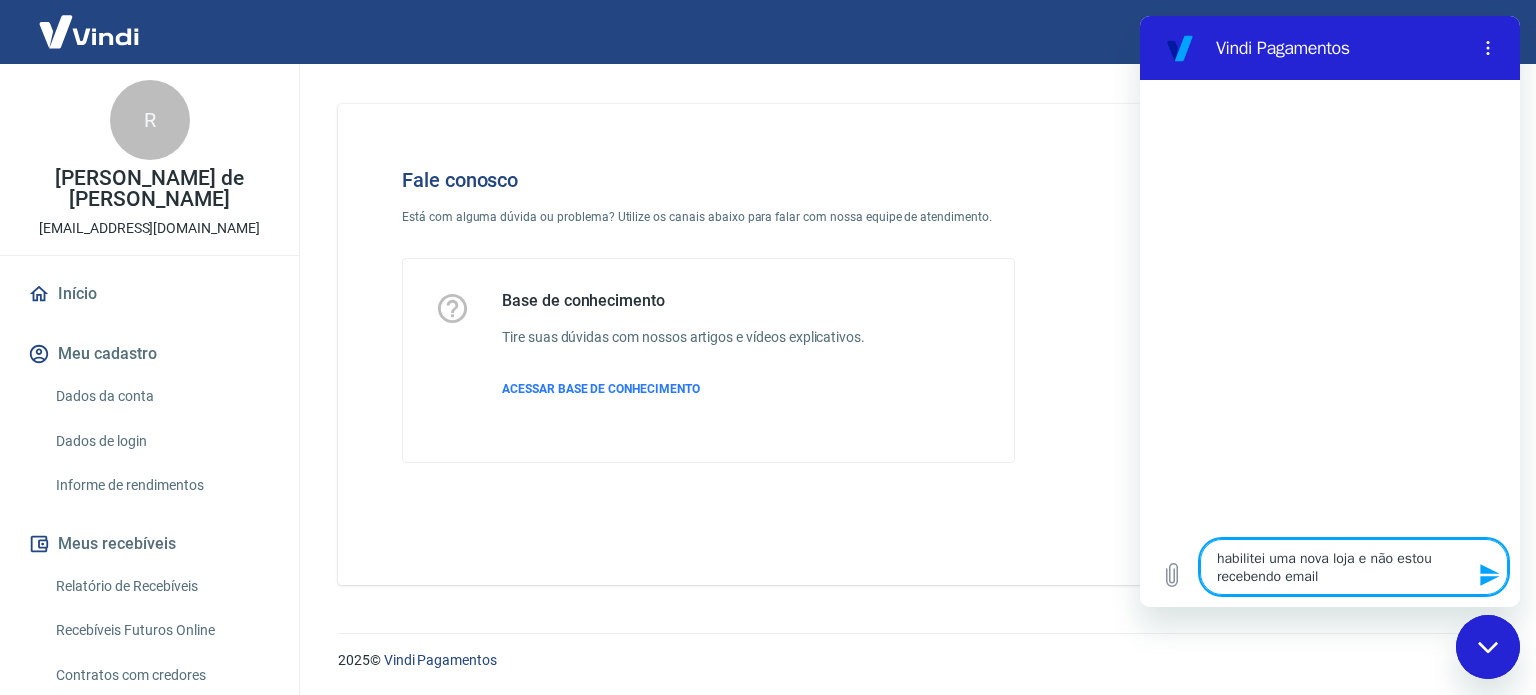 type on "habilitei uma nova loja e não estou recebendo email" 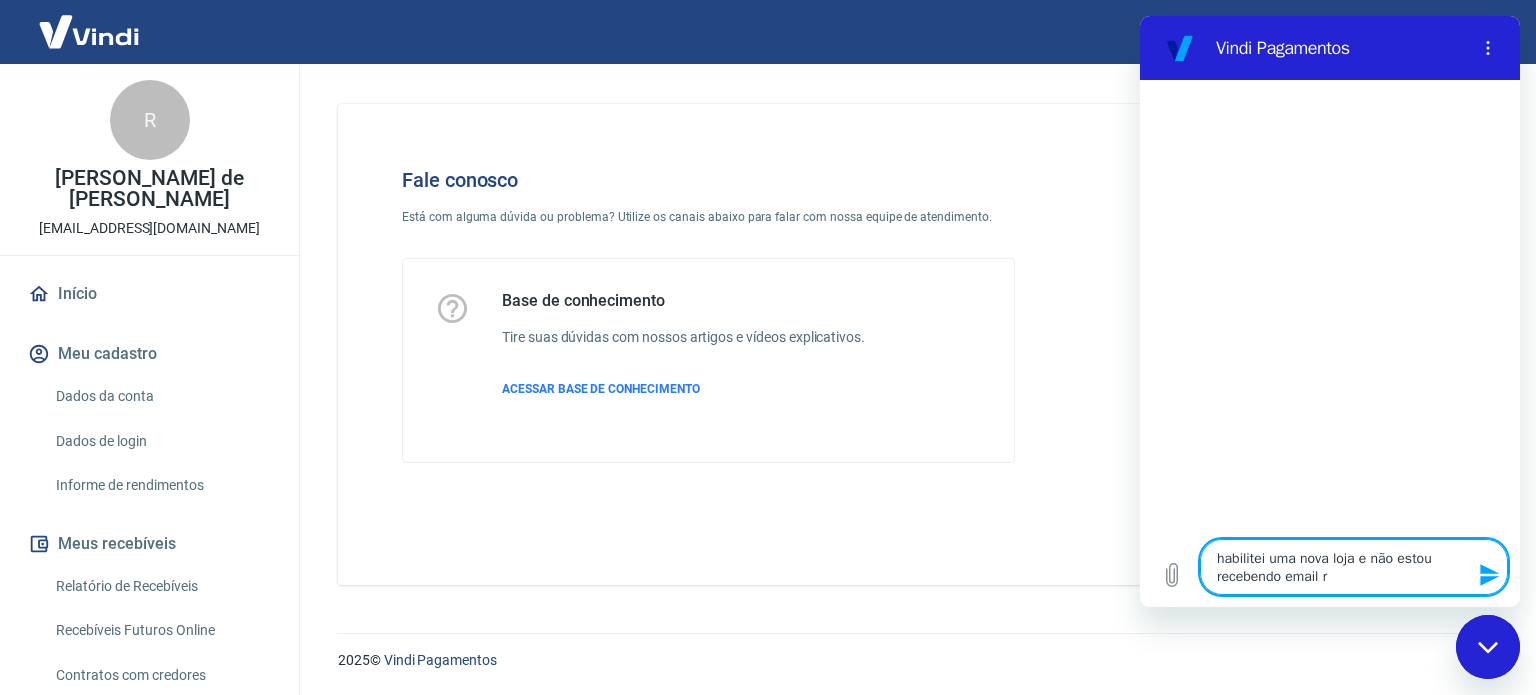 type on "habilitei uma nova loja e não estou recebendo email re" 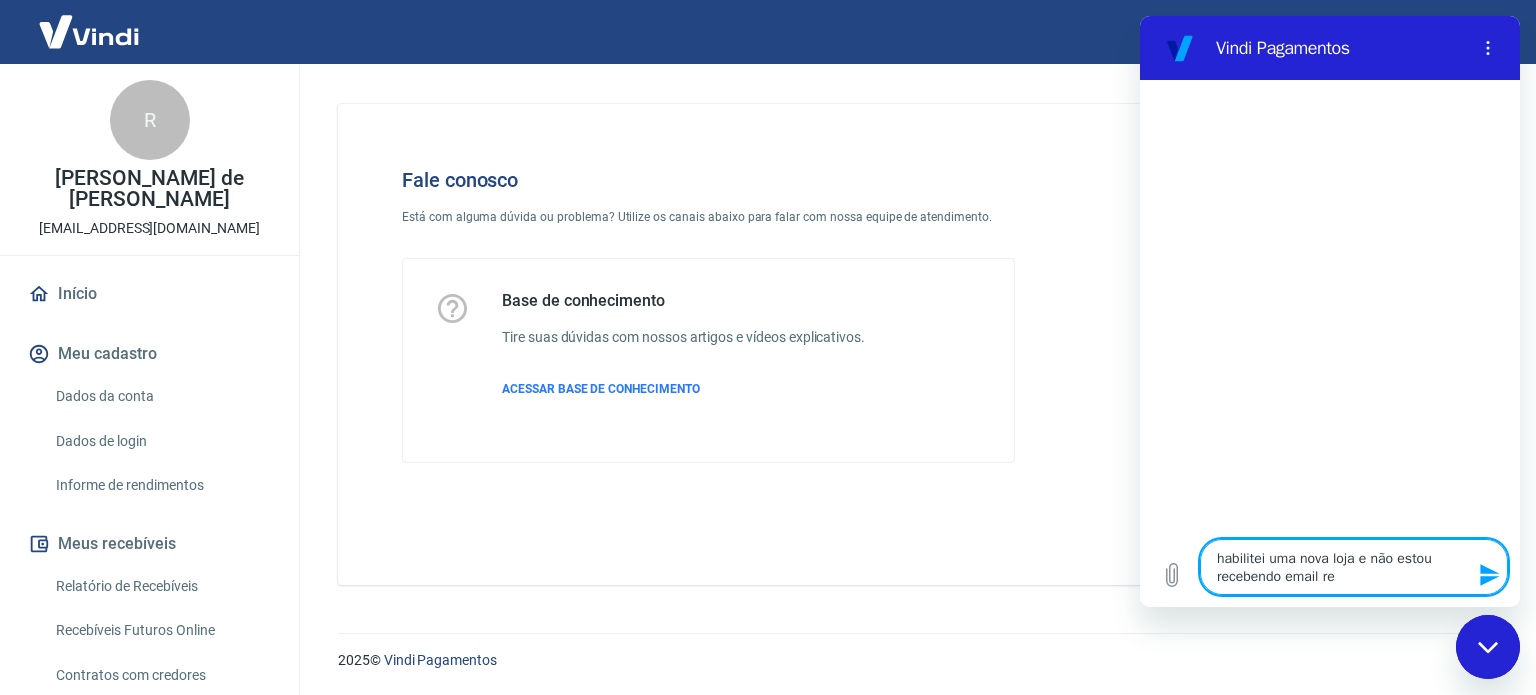 type on "habilitei uma nova loja e não estou recebendo email ref" 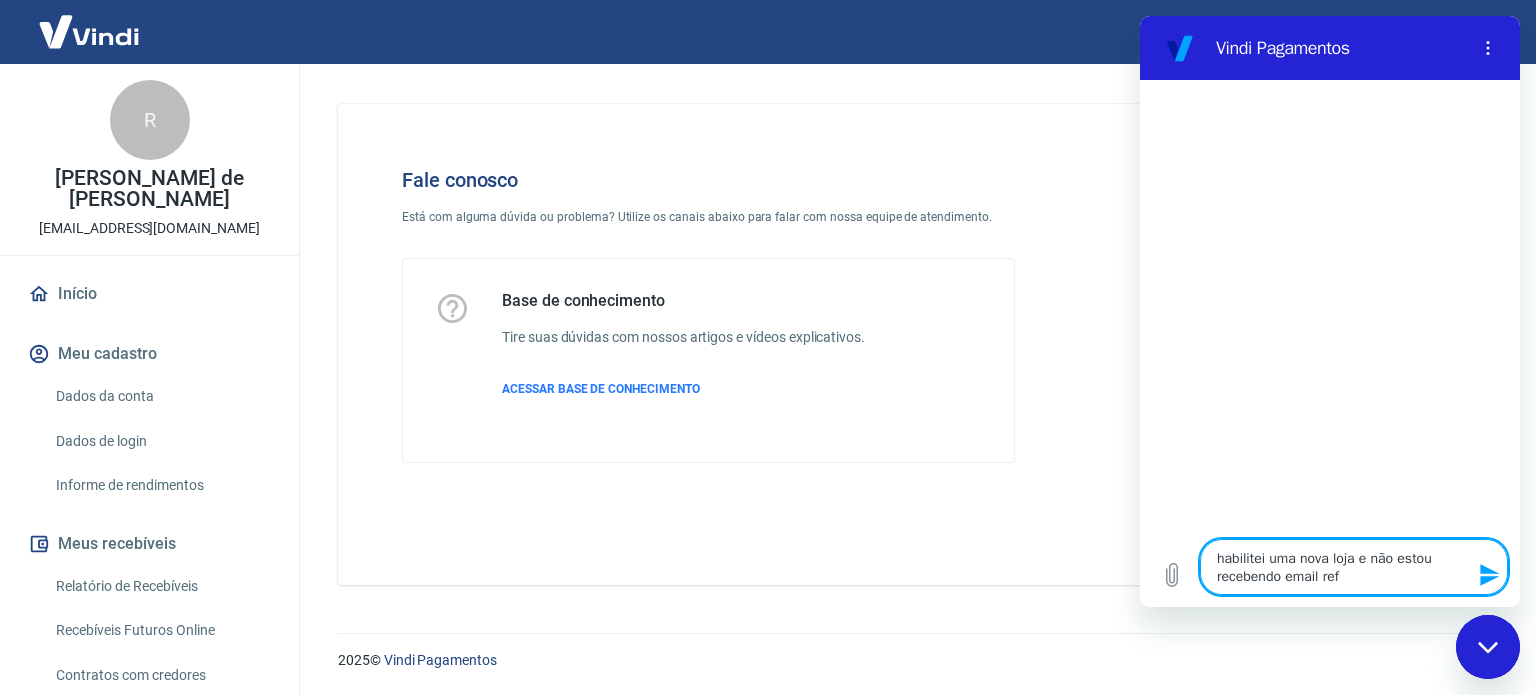 type on "habilitei uma nova loja e não estou recebendo email refe" 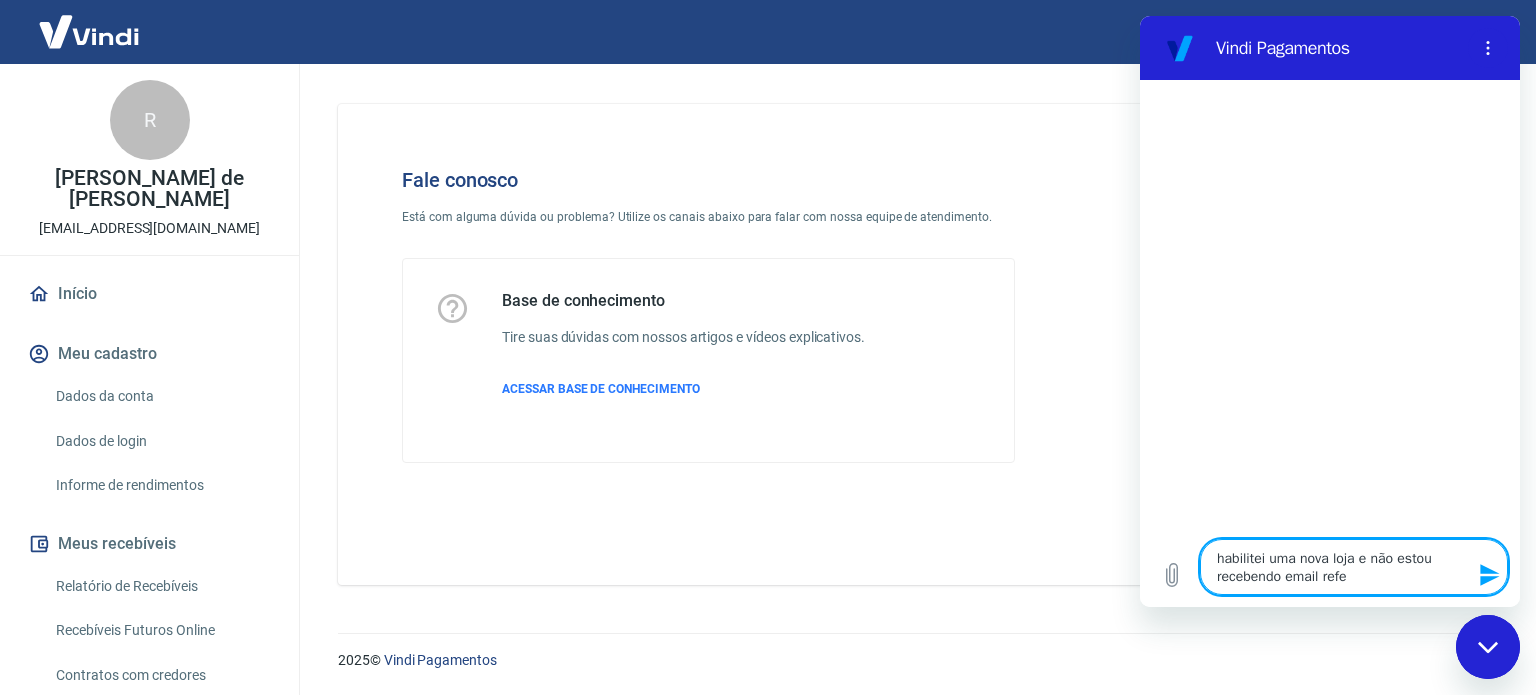 type on "habilitei uma nova loja e não estou recebendo email refer" 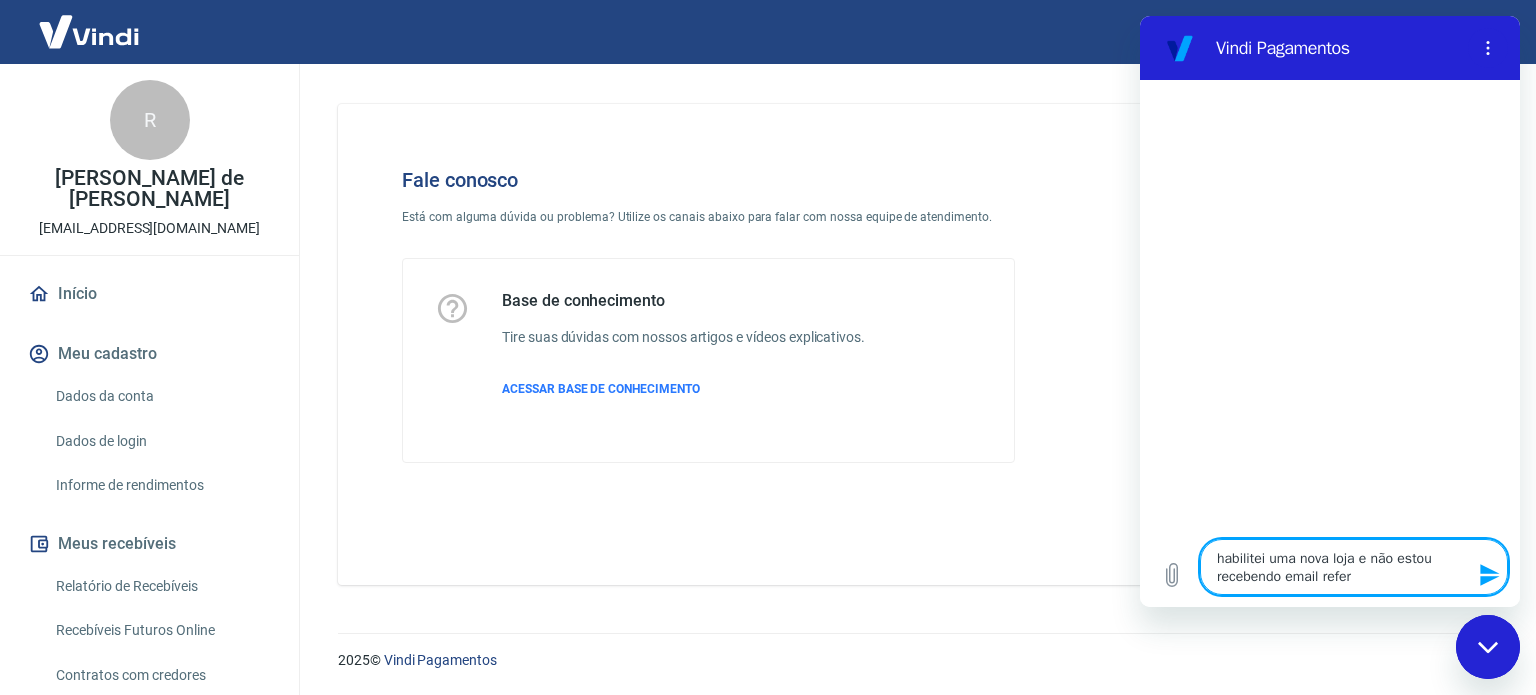 type on "habilitei uma nova loja e não estou recebendo email refere" 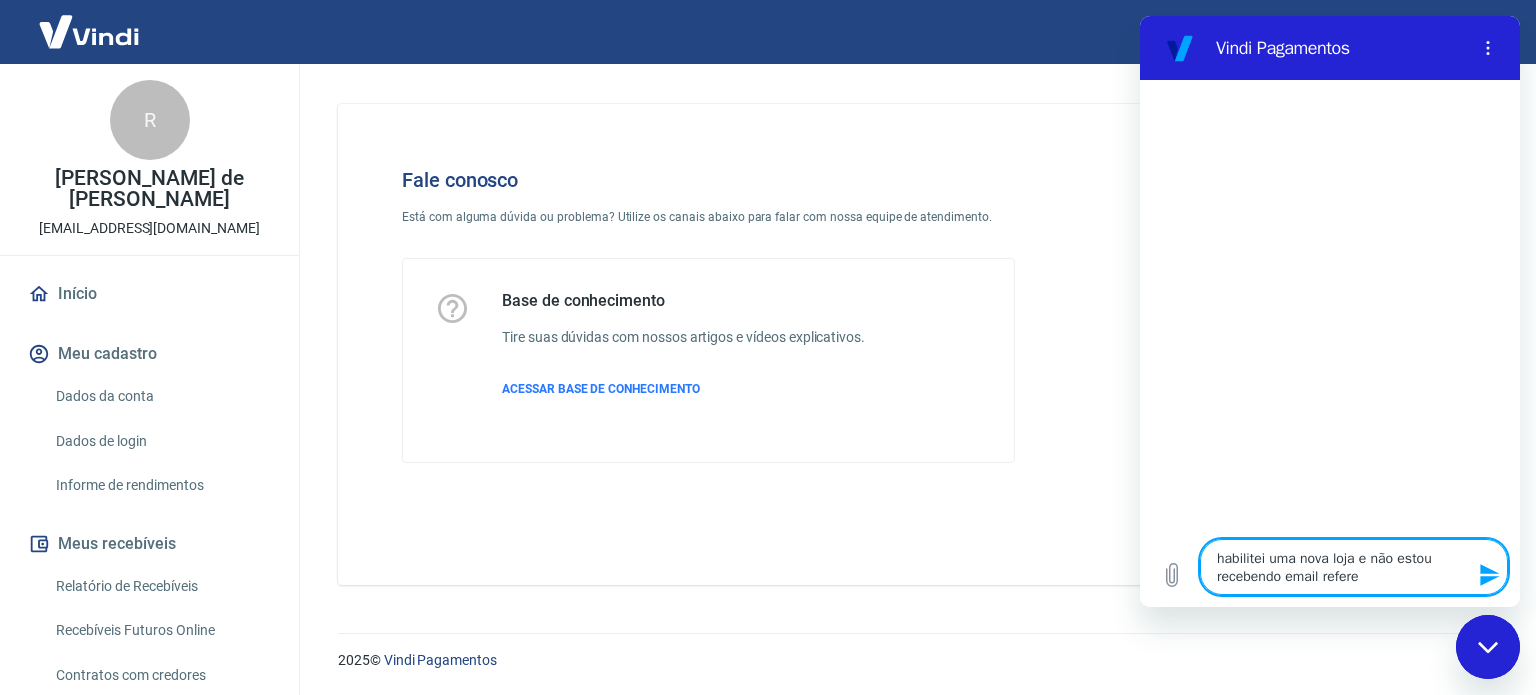 type on "habilitei uma nova loja e não estou recebendo email referen" 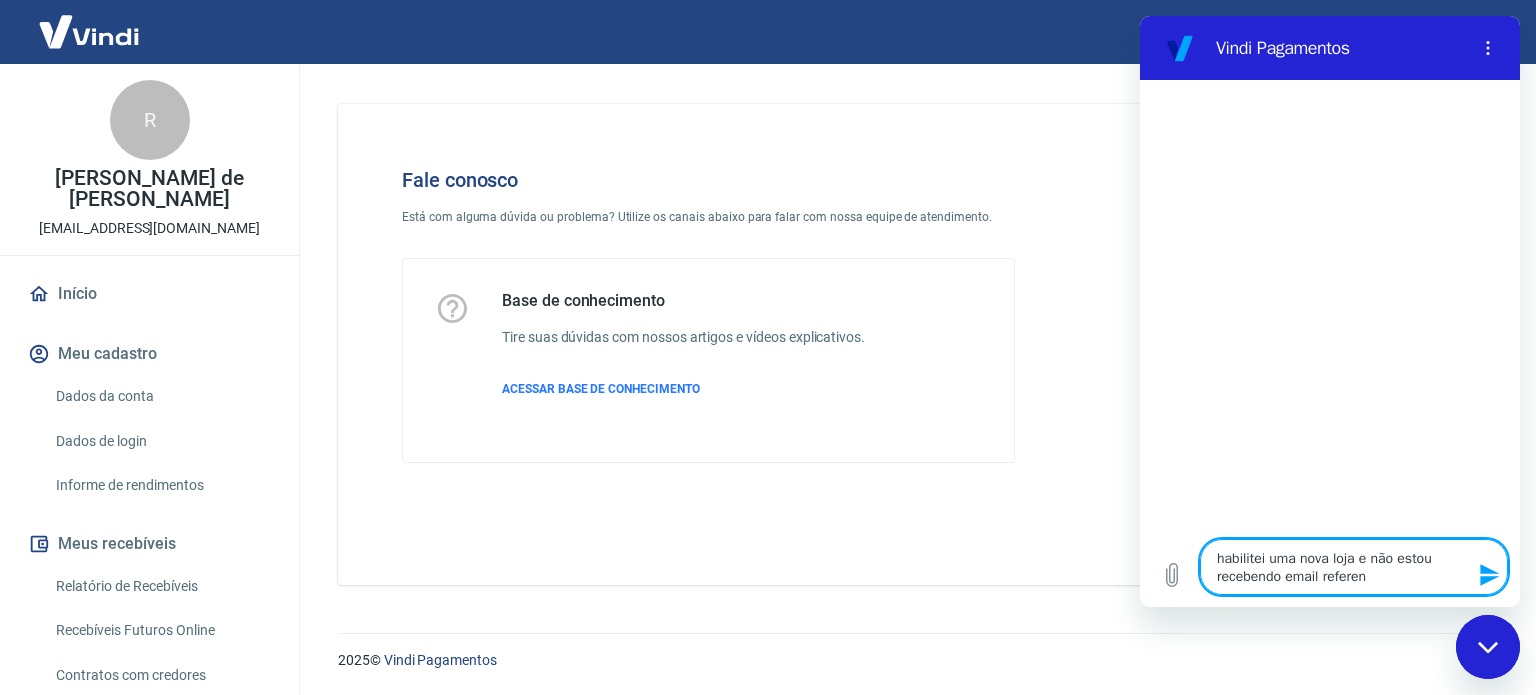 type on "habilitei uma nova loja e não estou recebendo email referent" 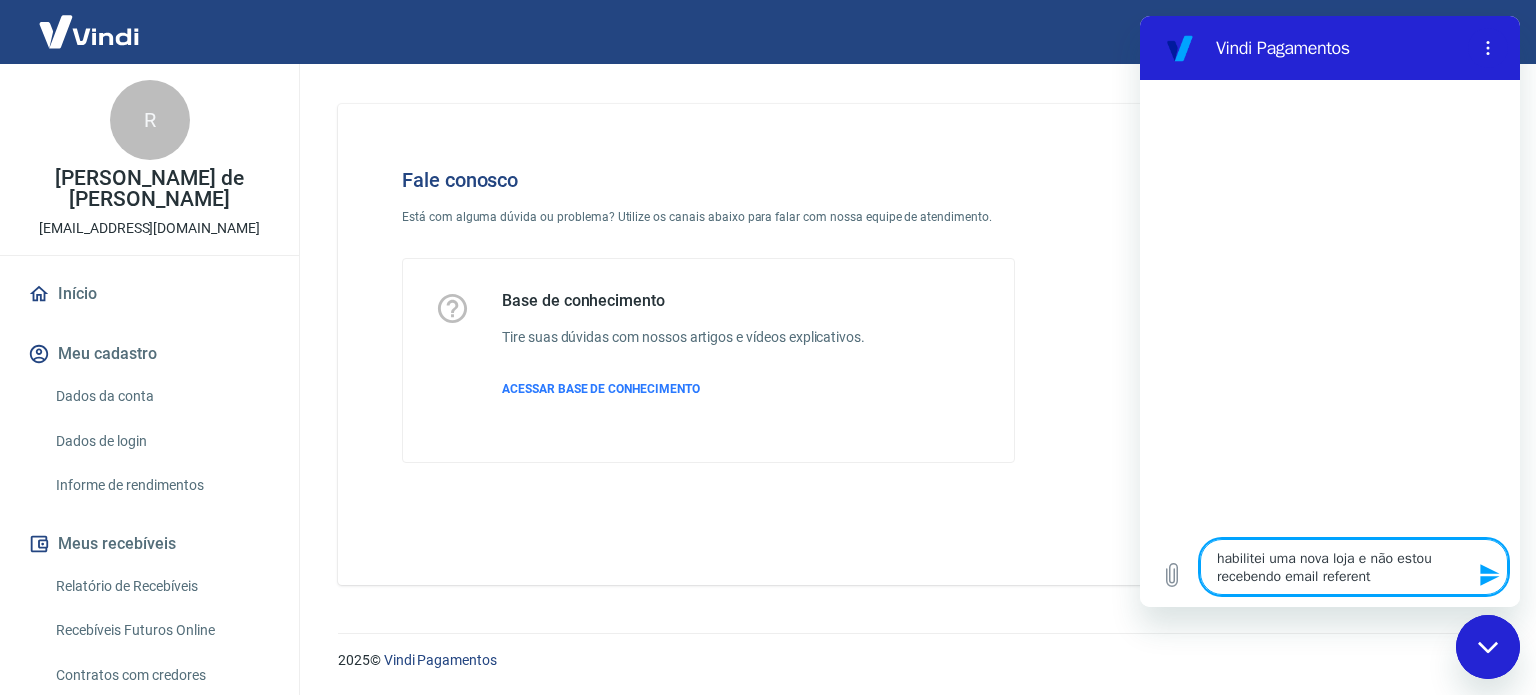 type on "habilitei uma nova loja e não estou recebendo email referente" 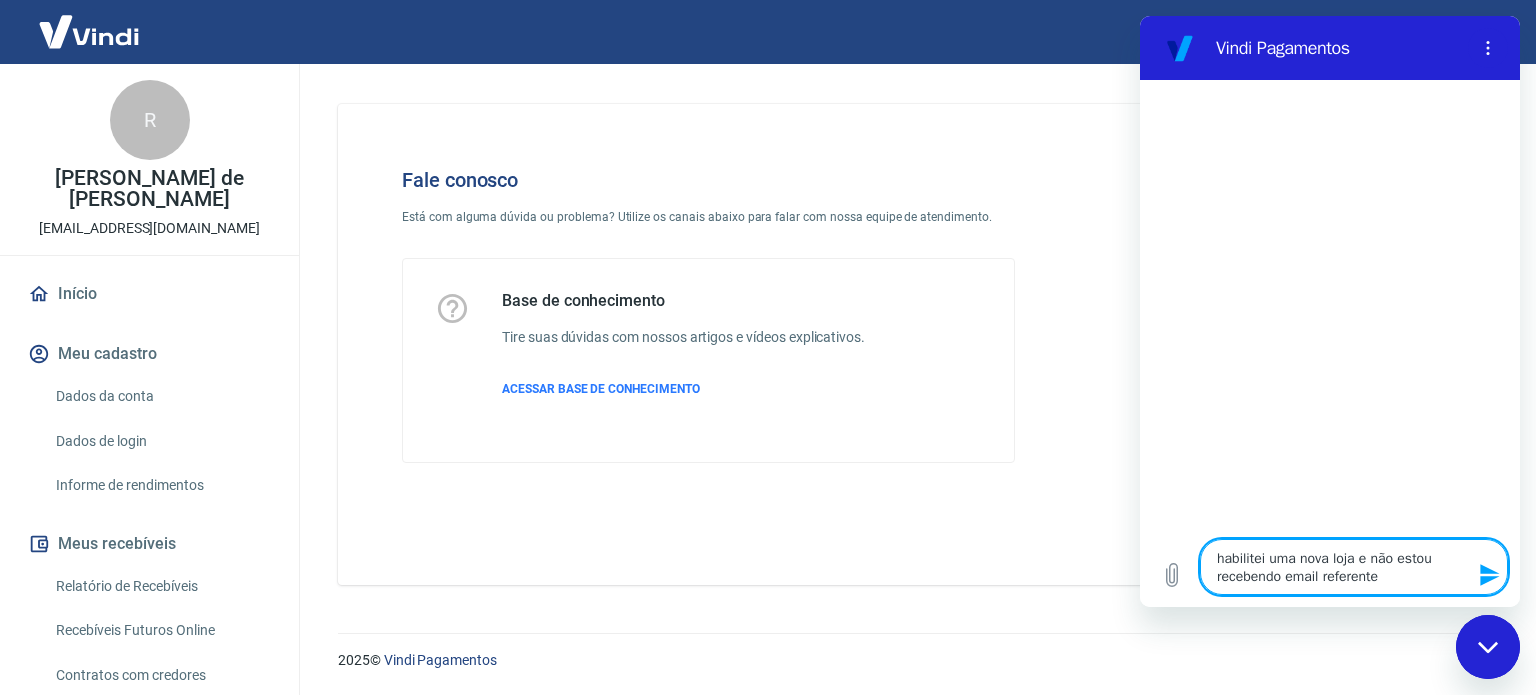 type on "habilitei uma nova loja e não estou recebendo email referentes" 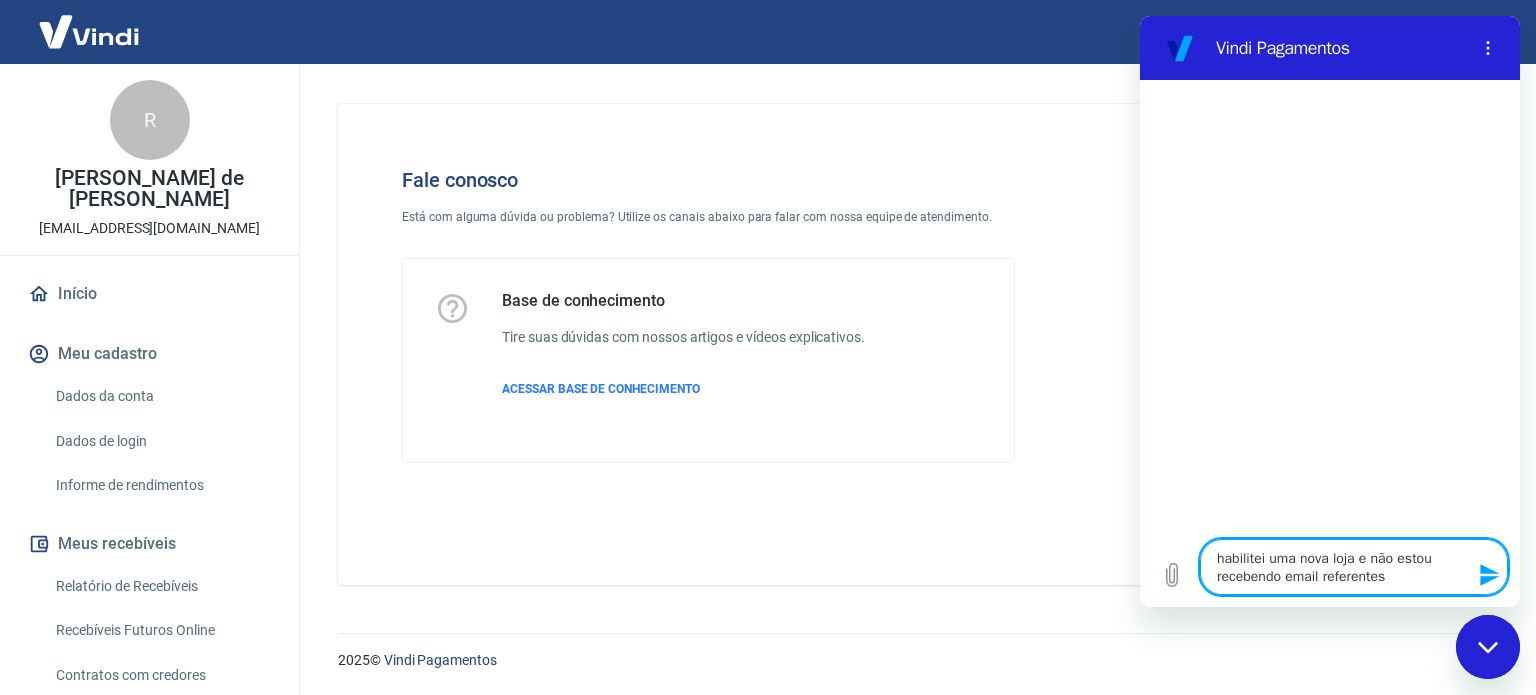 type on "habilitei uma nova loja e não estou recebendo email referentes" 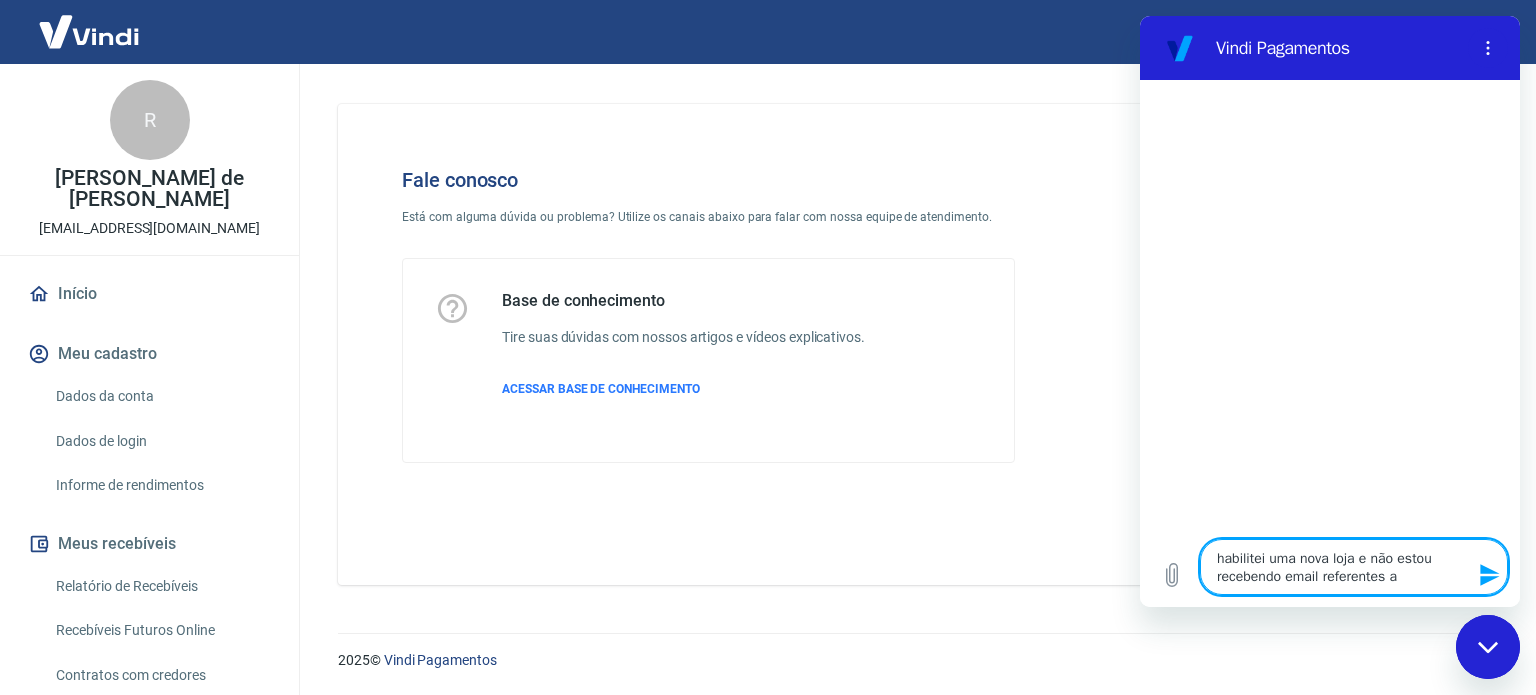 type on "habilitei uma nova loja e não estou recebendo email referentes a" 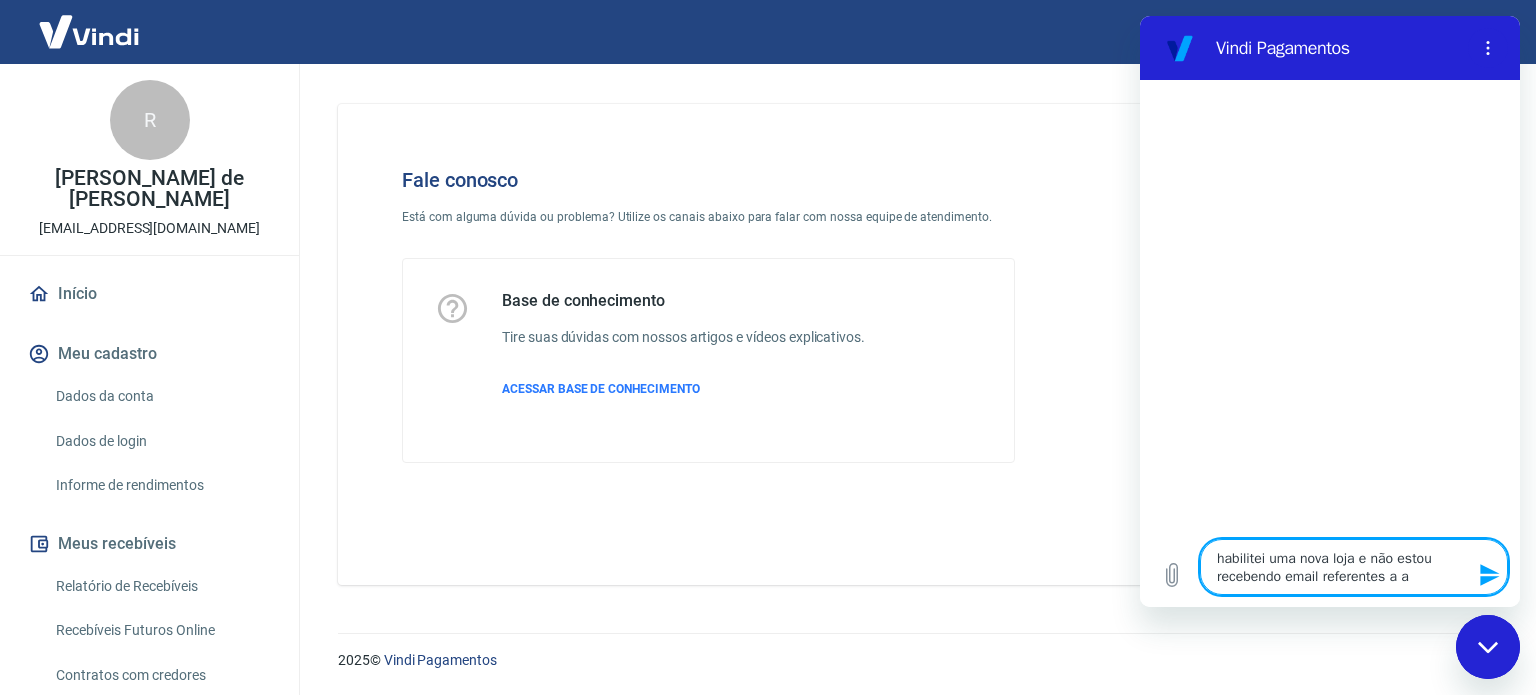 type on "habilitei uma nova loja e não estou recebendo email referentes a ap" 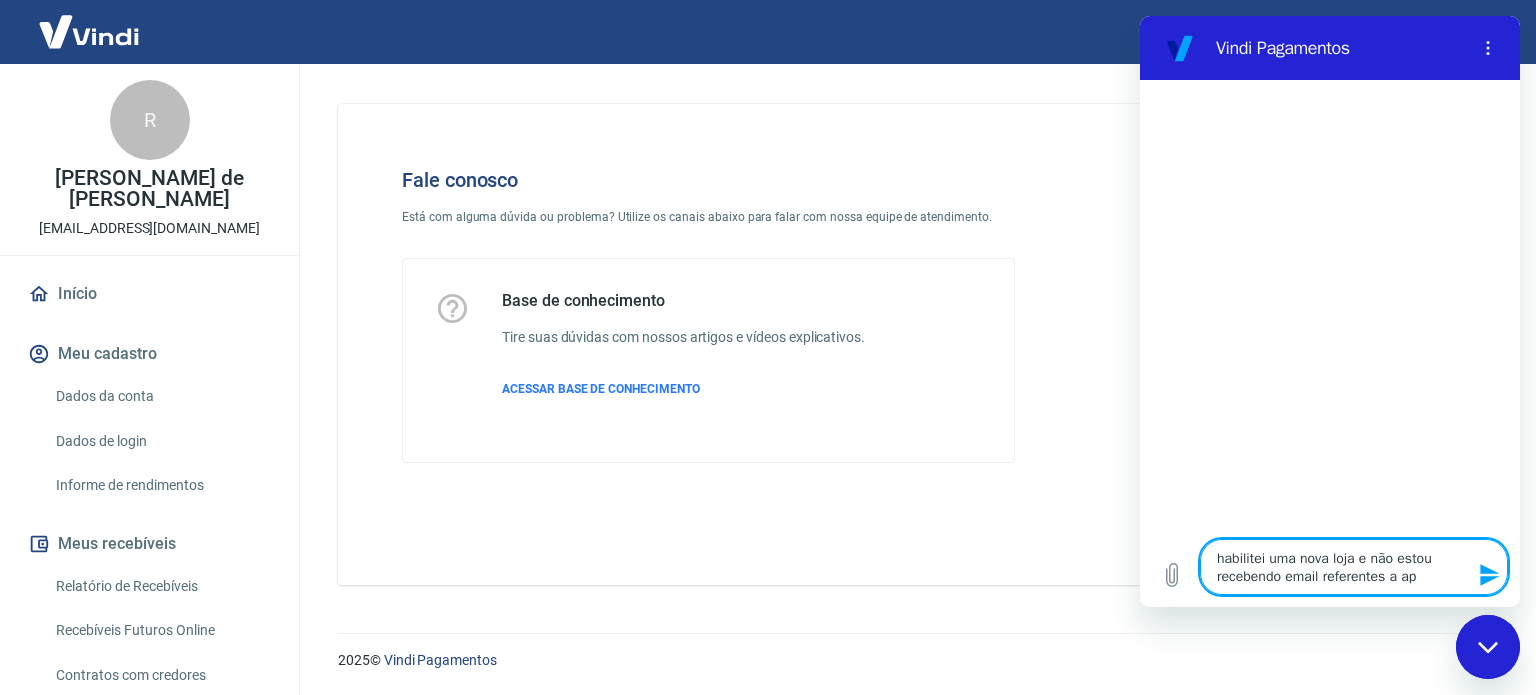 type on "habilitei uma nova loja e não estou recebendo email referentes a apr" 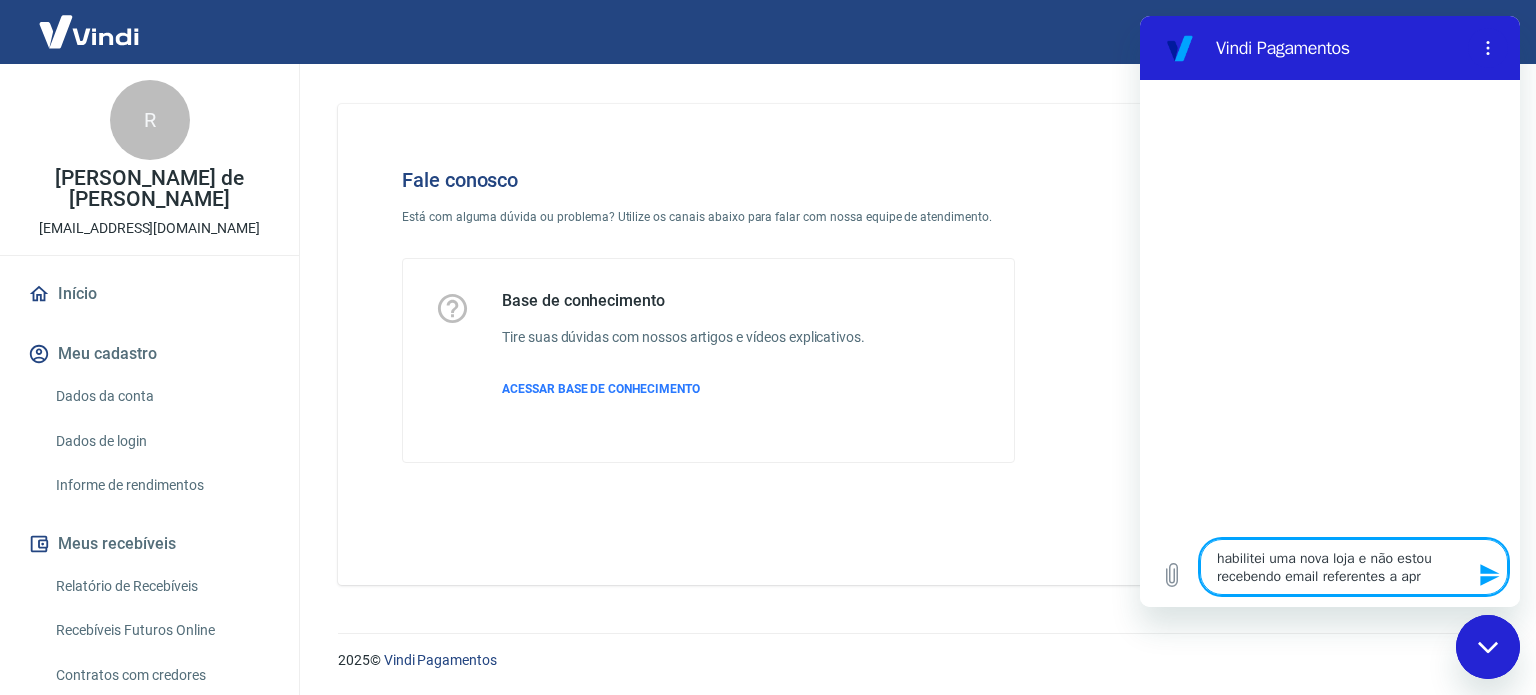 type on "habilitei uma nova loja e não estou recebendo email referentes a apro" 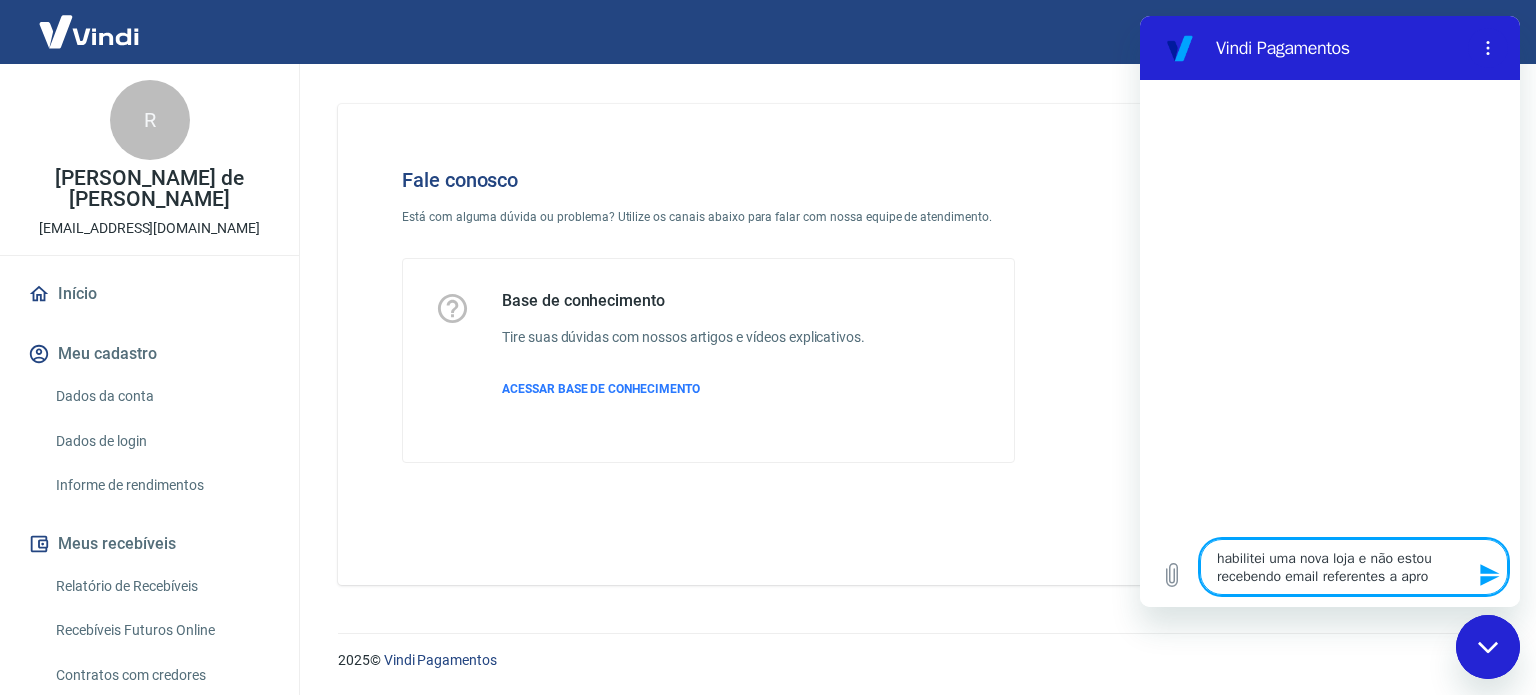 type on "habilitei uma nova loja e não estou recebendo email referentes a aprov" 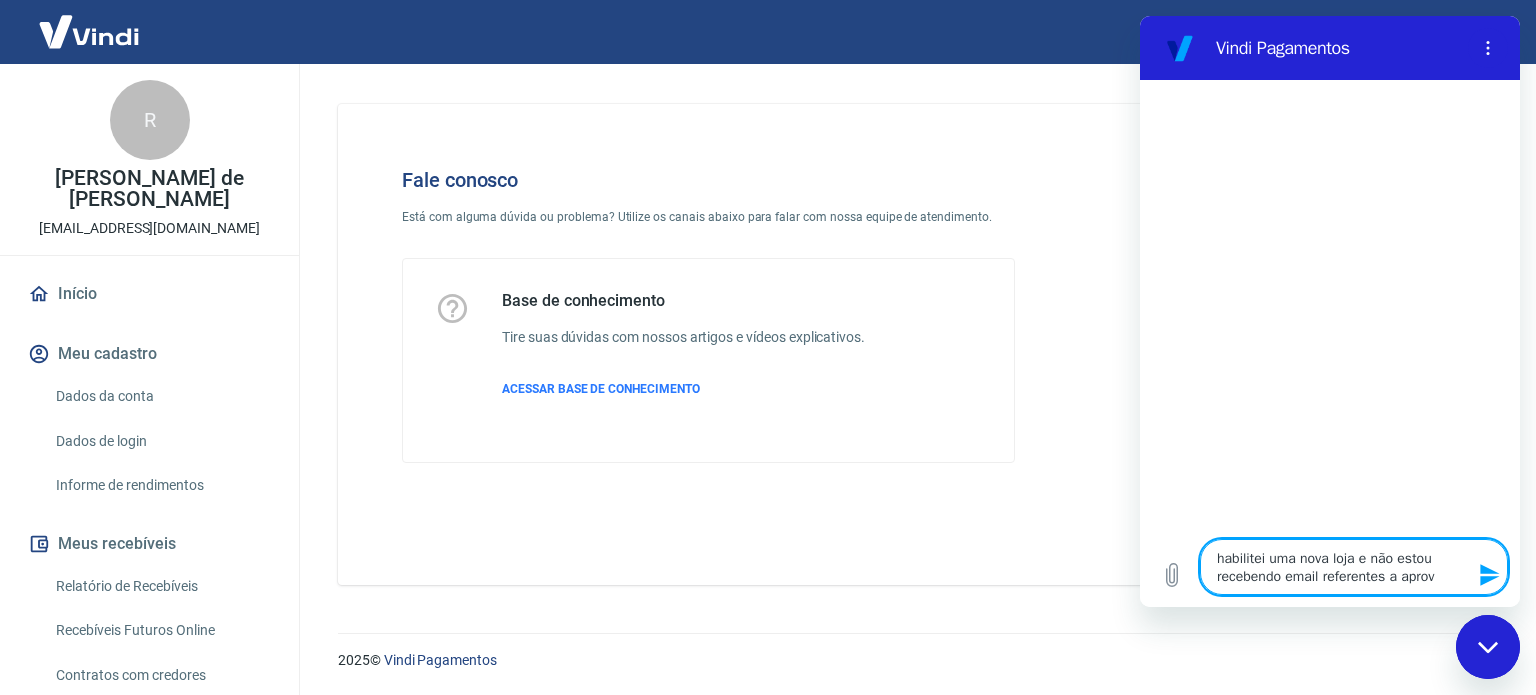 type on "habilitei uma nova loja e não estou recebendo email referentes a aprova" 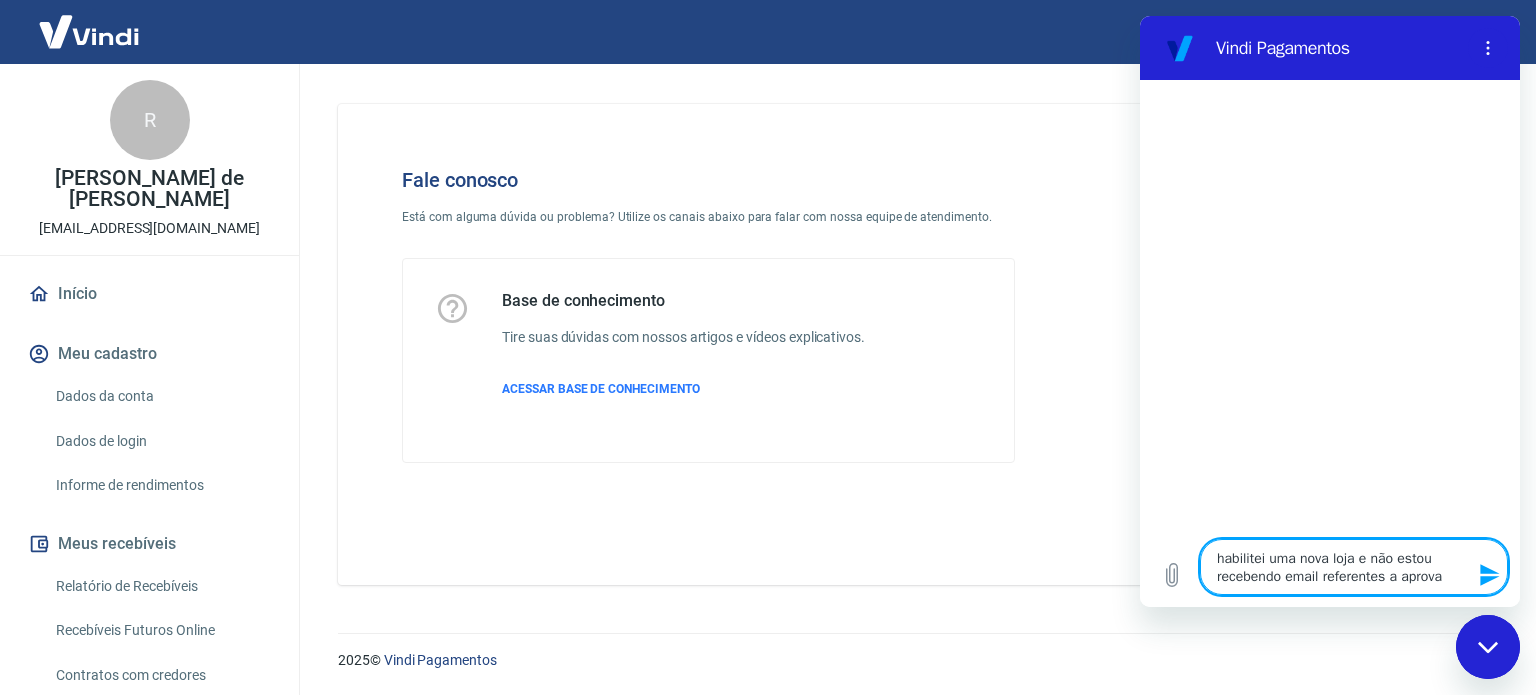 type on "habilitei uma nova loja e não estou recebendo email referentes a aprovaç" 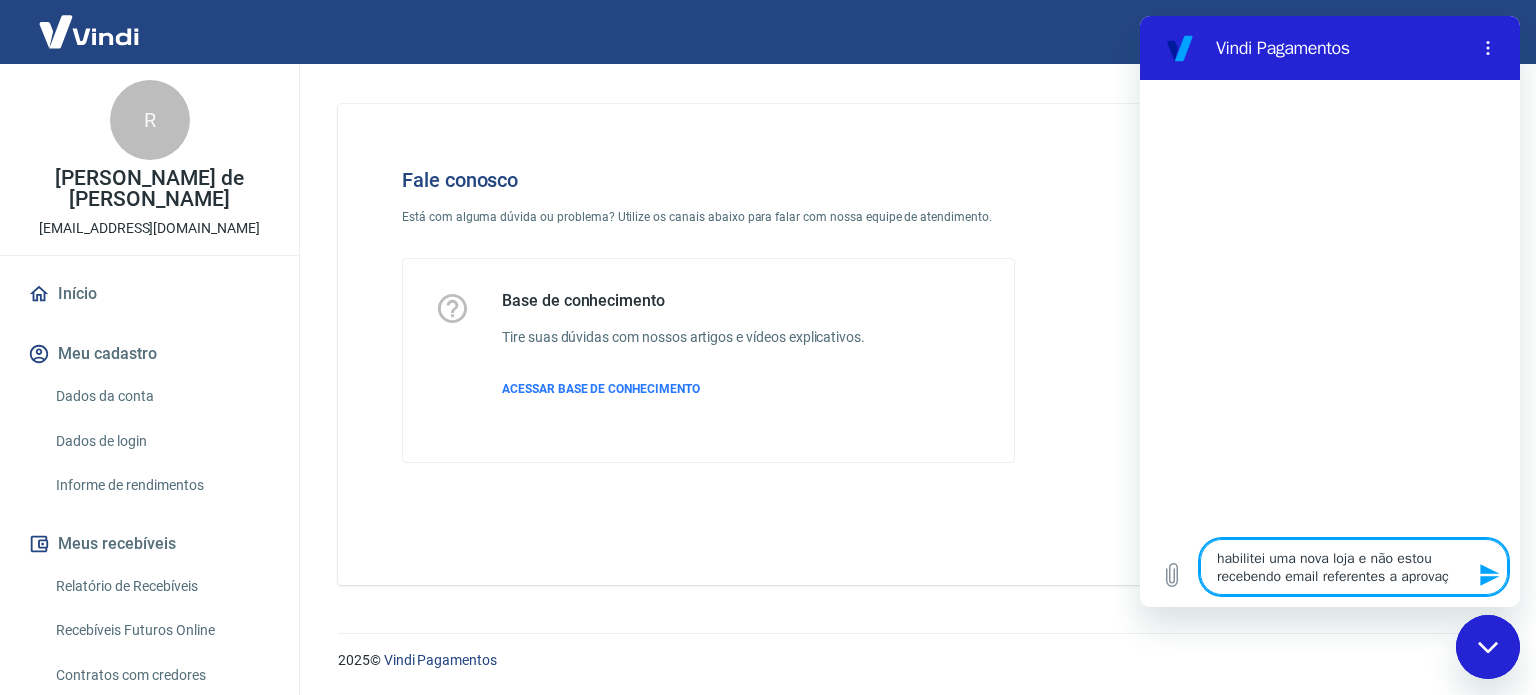 type on "habilitei uma nova loja e não estou recebendo email referentes a aprovaçã" 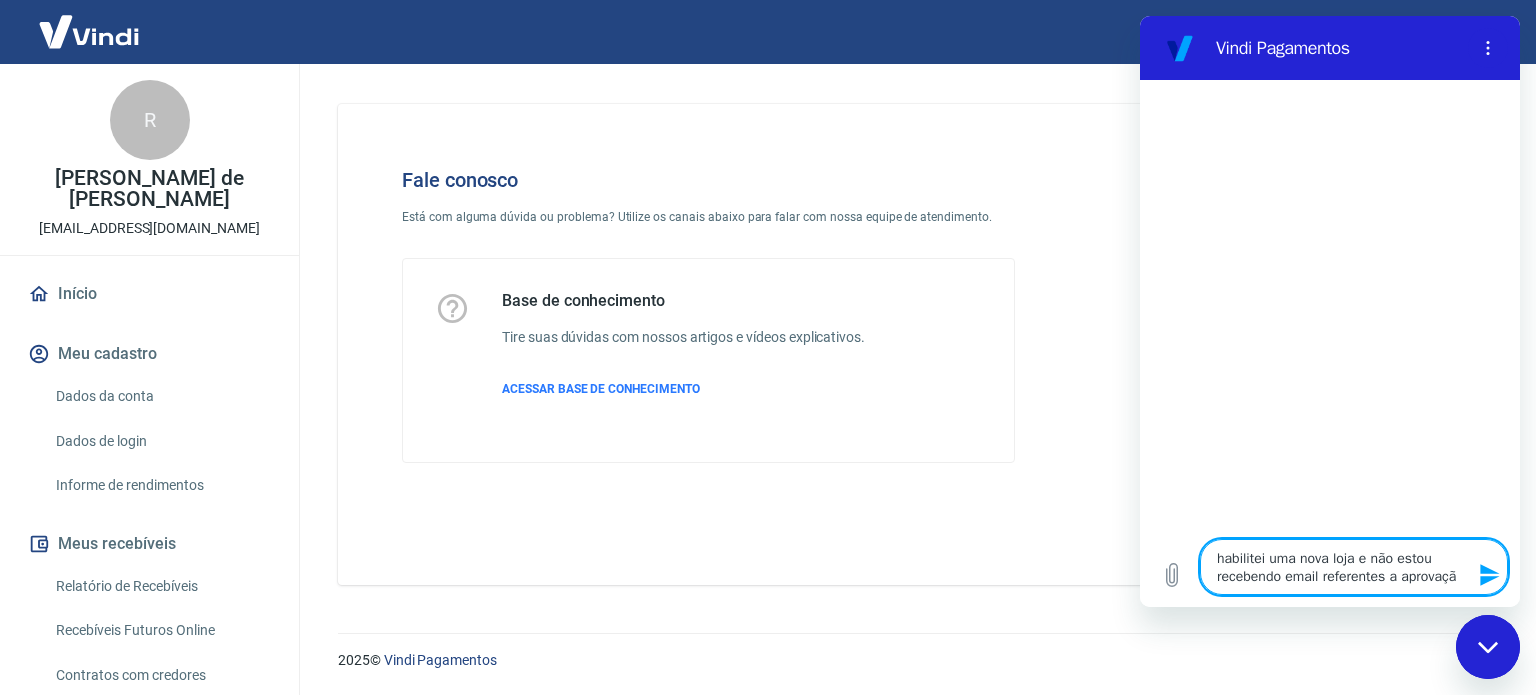 type on "habilitei uma nova loja e não estou recebendo email referentes a aprovação" 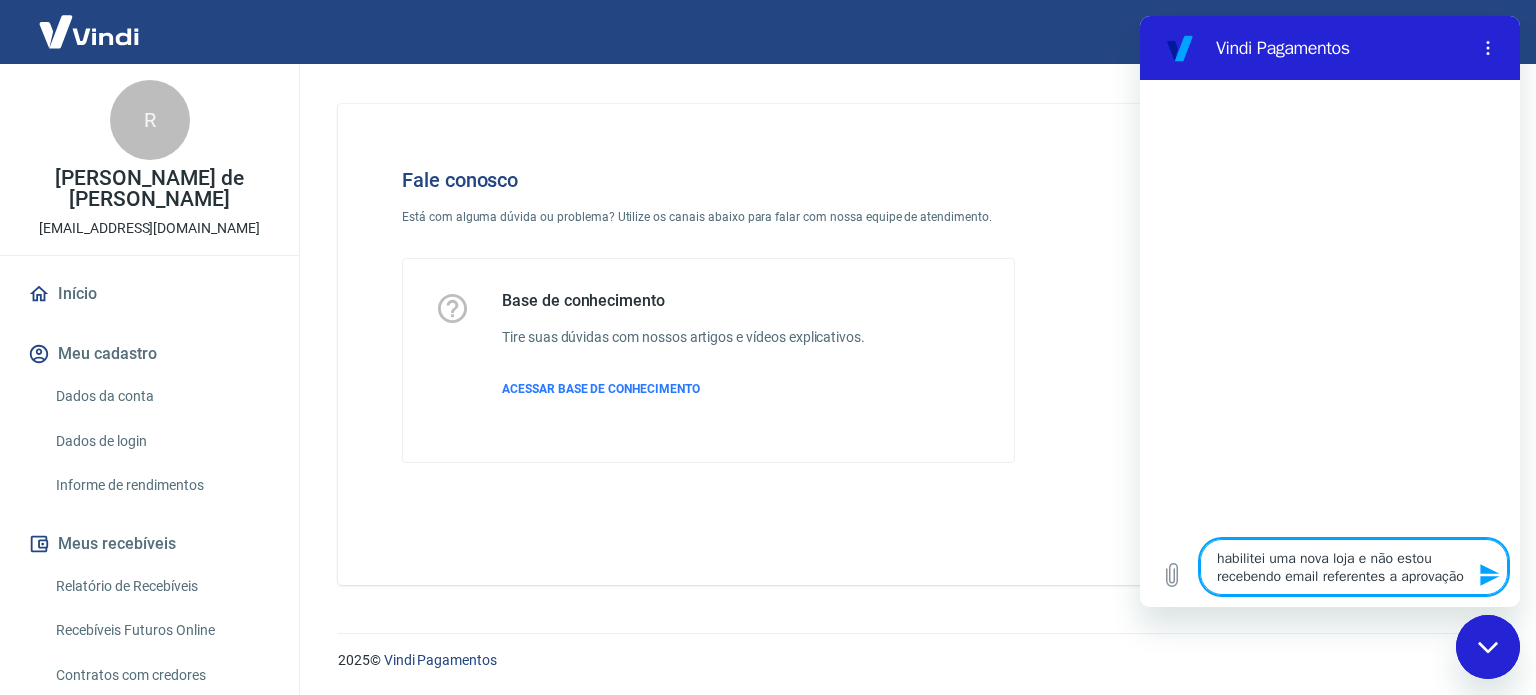 type on "habilitei uma nova loja e não estou recebendo email referentes a aprovação" 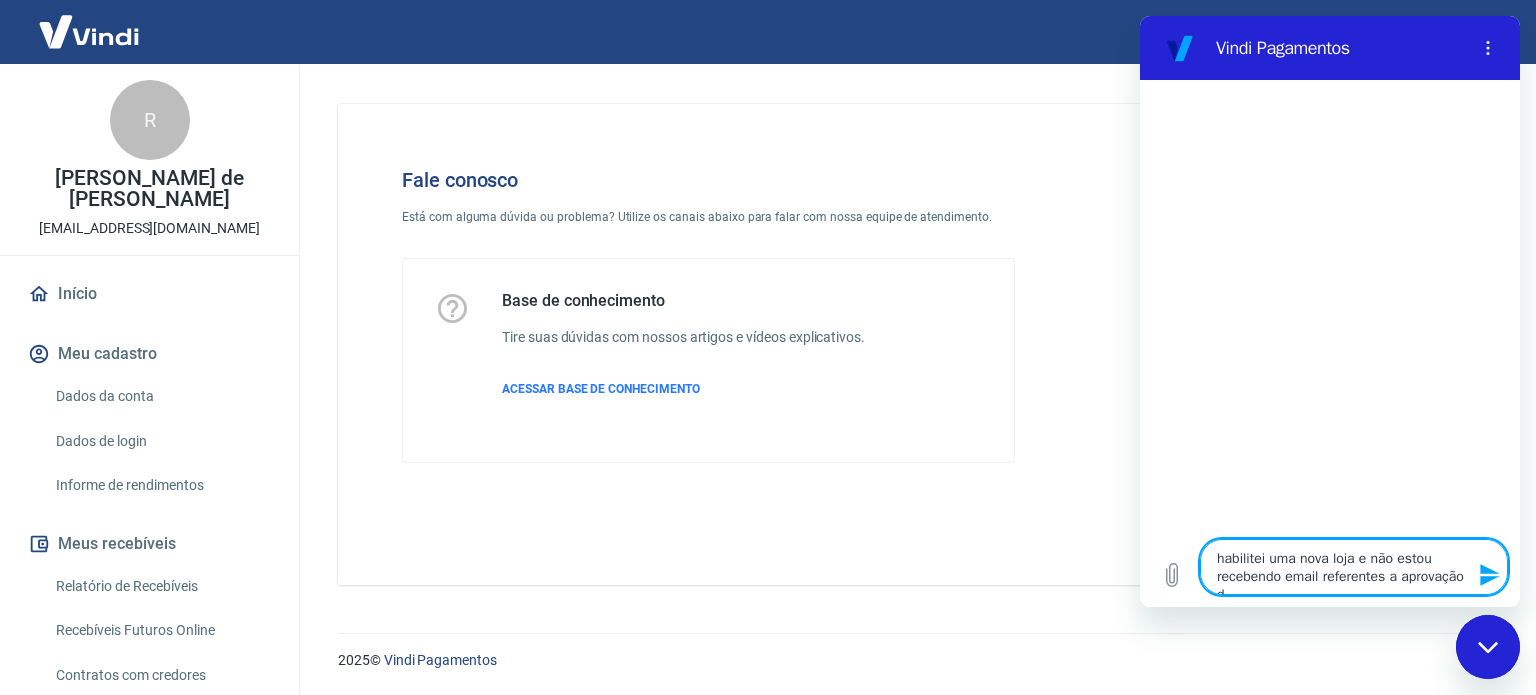 type on "habilitei uma nova loja e não estou recebendo email referentes a aprovação de" 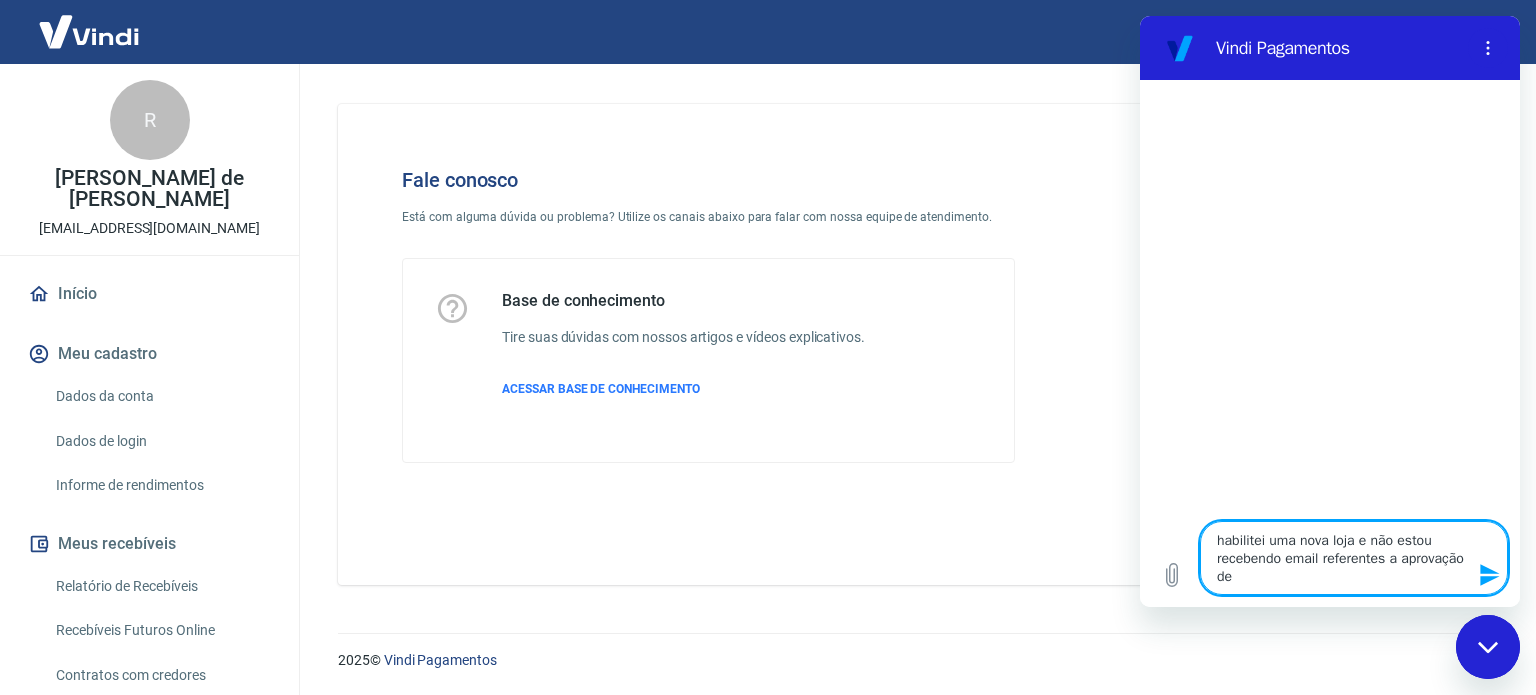 type on "habilitei uma nova loja e não estou recebendo email referentes a aprovação de" 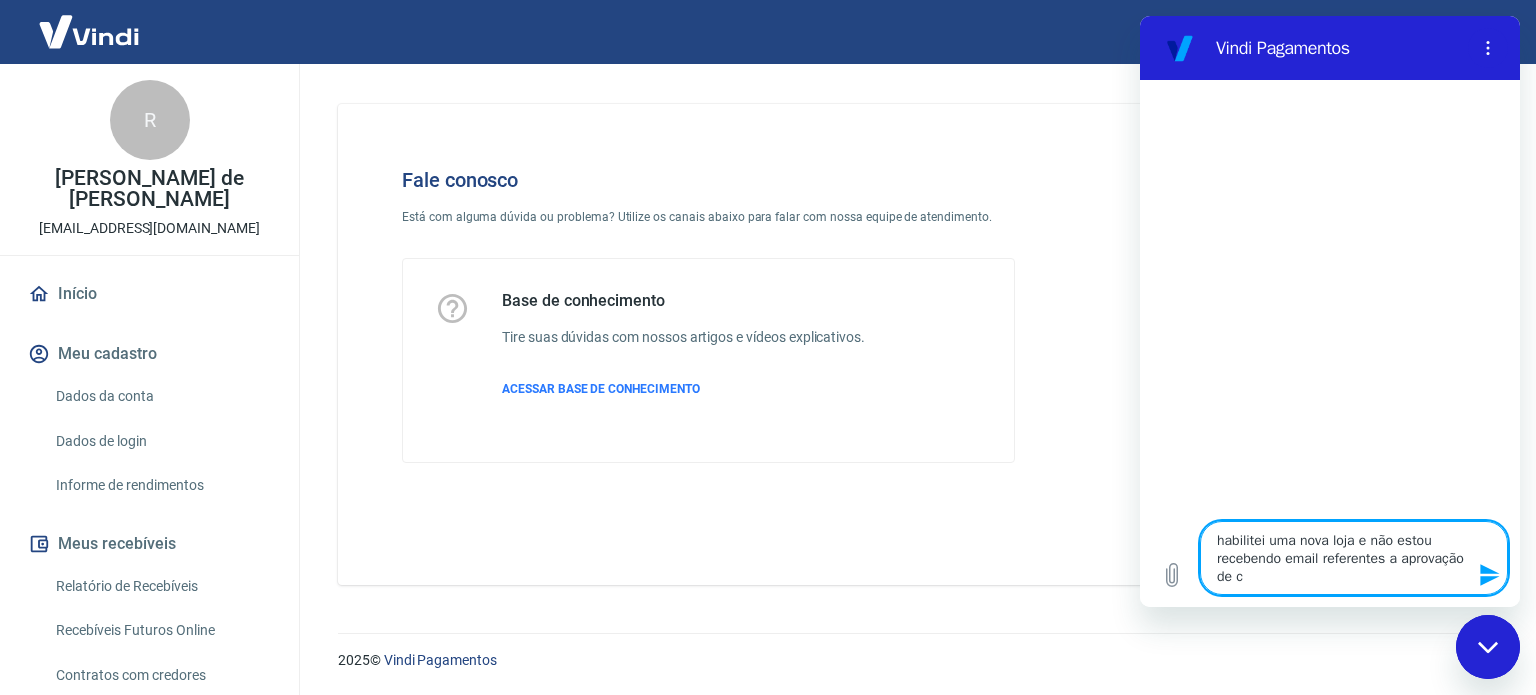 type on "habilitei uma nova loja e não estou recebendo email referentes a aprovação de" 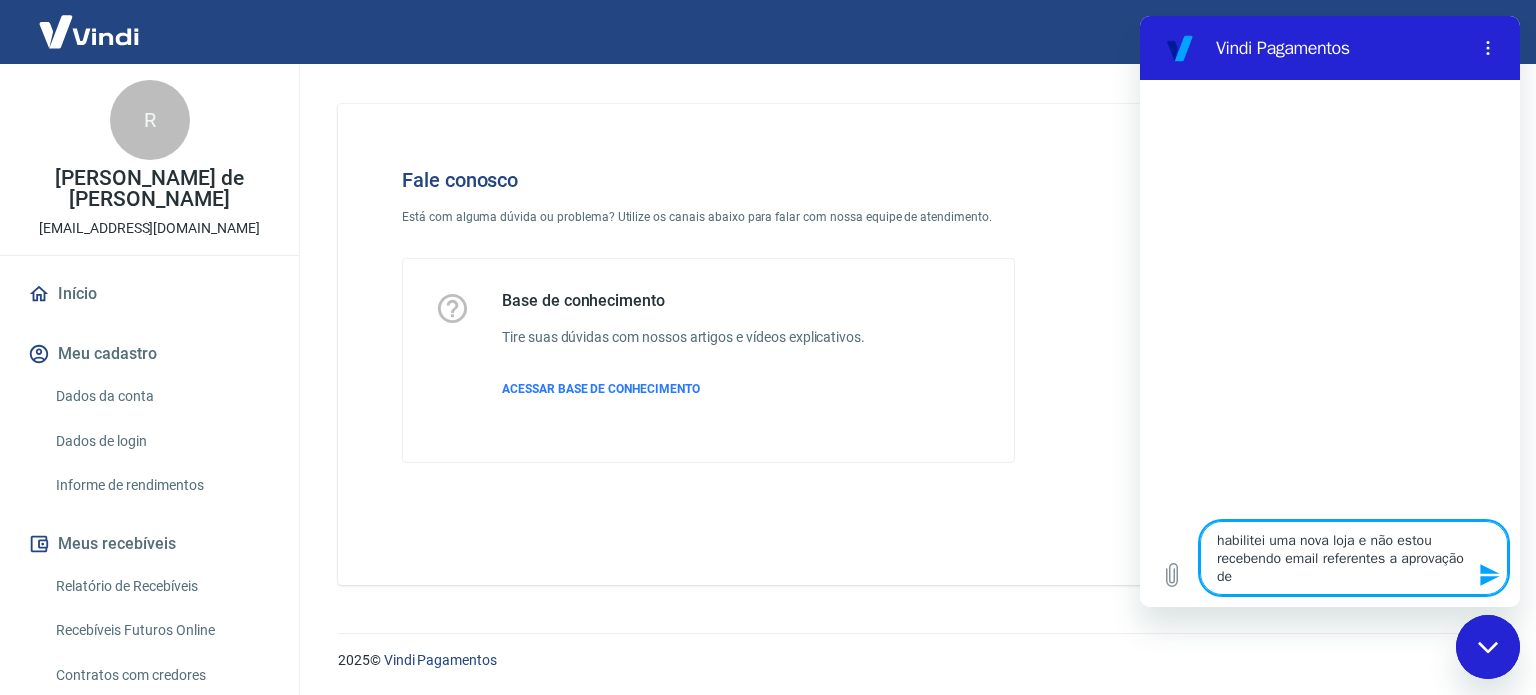 type on "x" 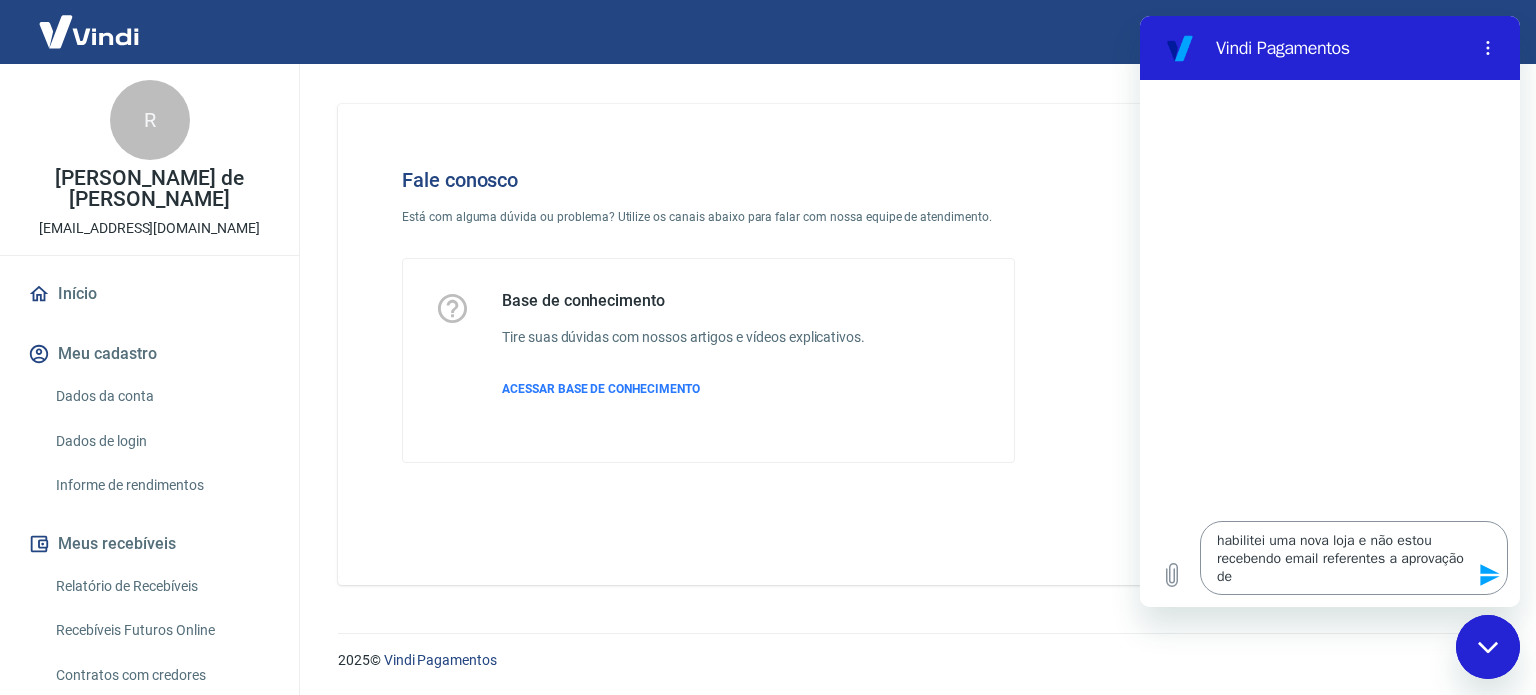 type on "x" 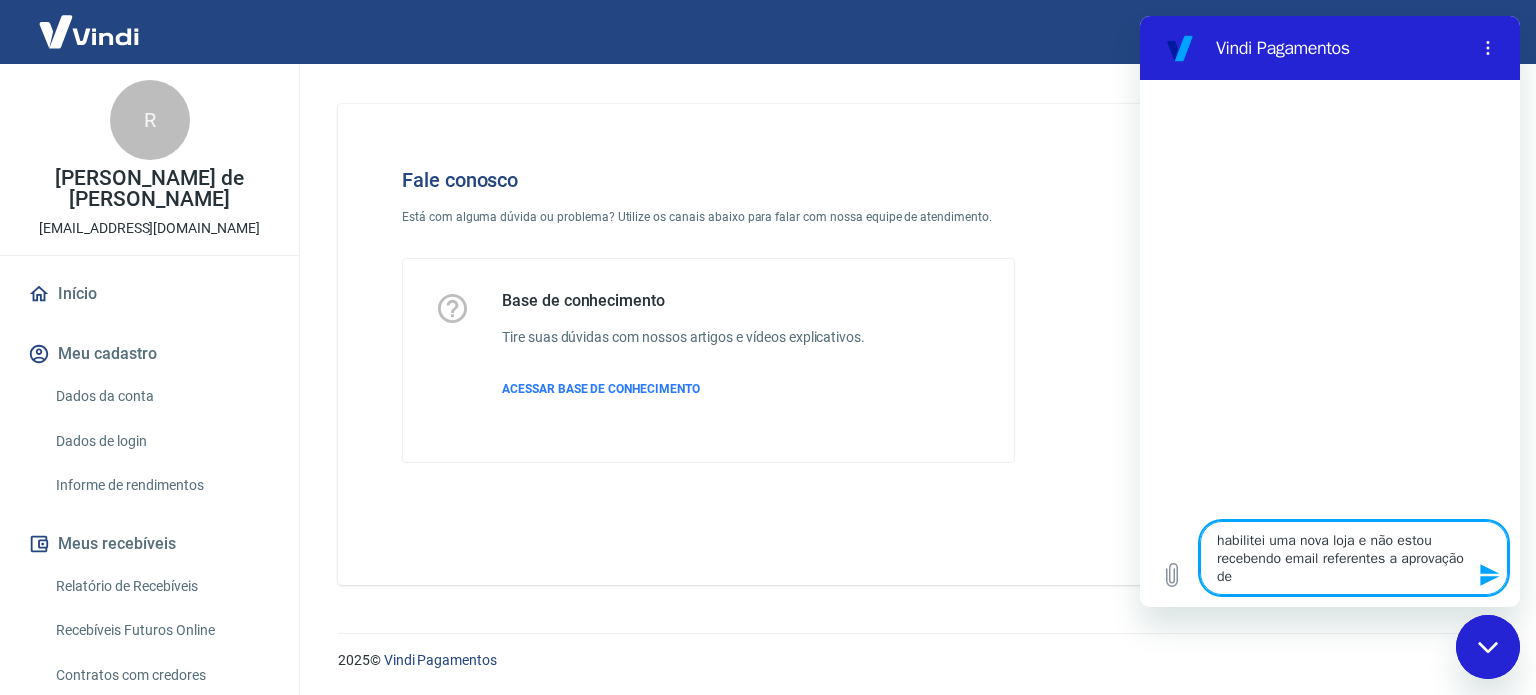 click on "habilitei uma nova loja e não estou recebendo email referentes a aprovação de" at bounding box center [1354, 558] 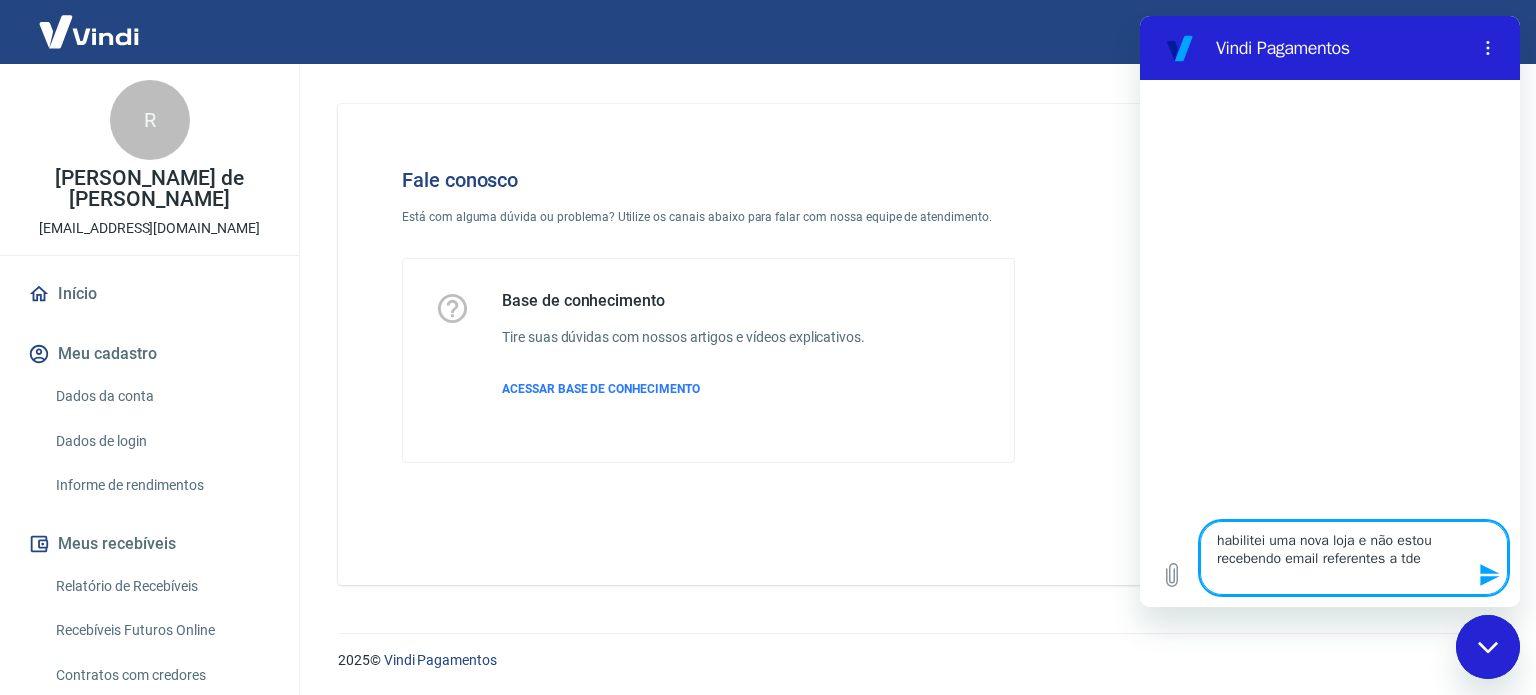 type on "habilitei uma nova loja e não estou recebendo email referentes a trde" 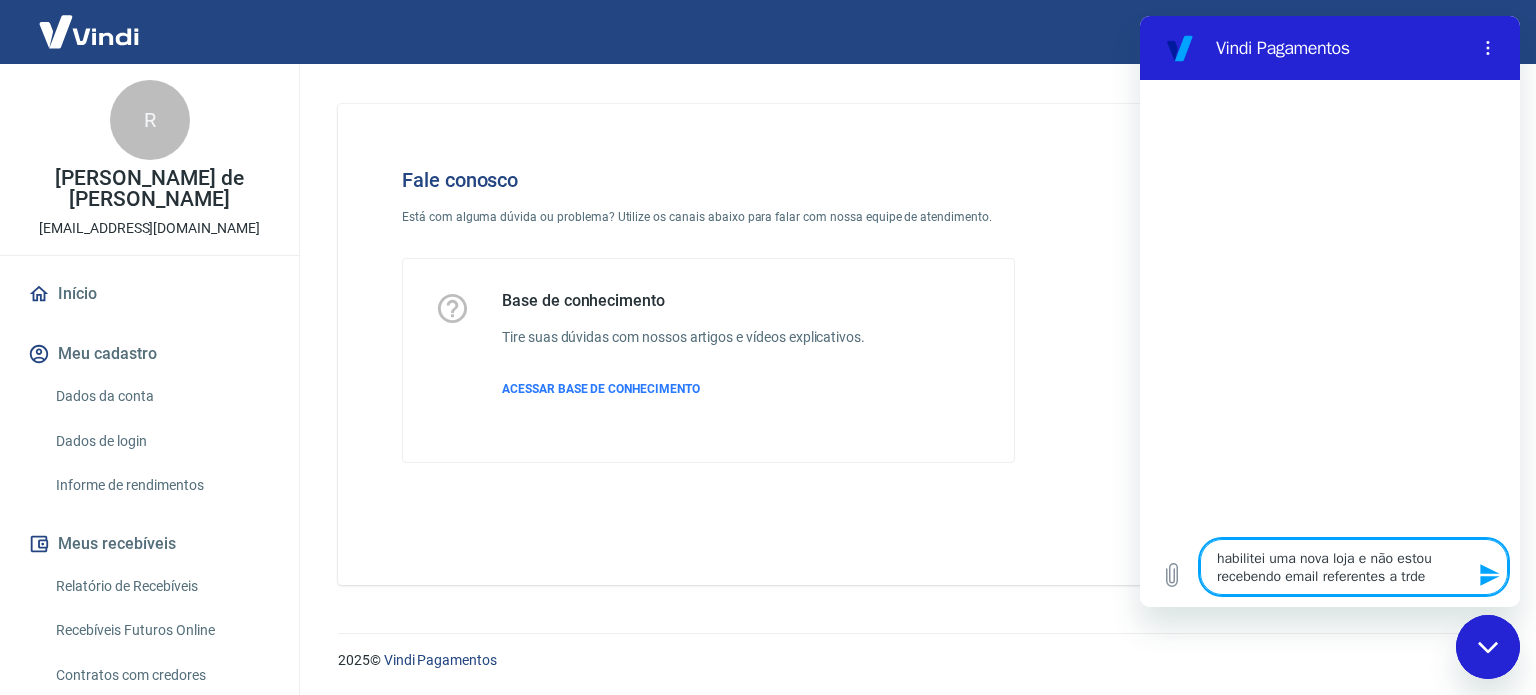 type on "habilitei uma nova loja e não estou recebendo email referentes a trade" 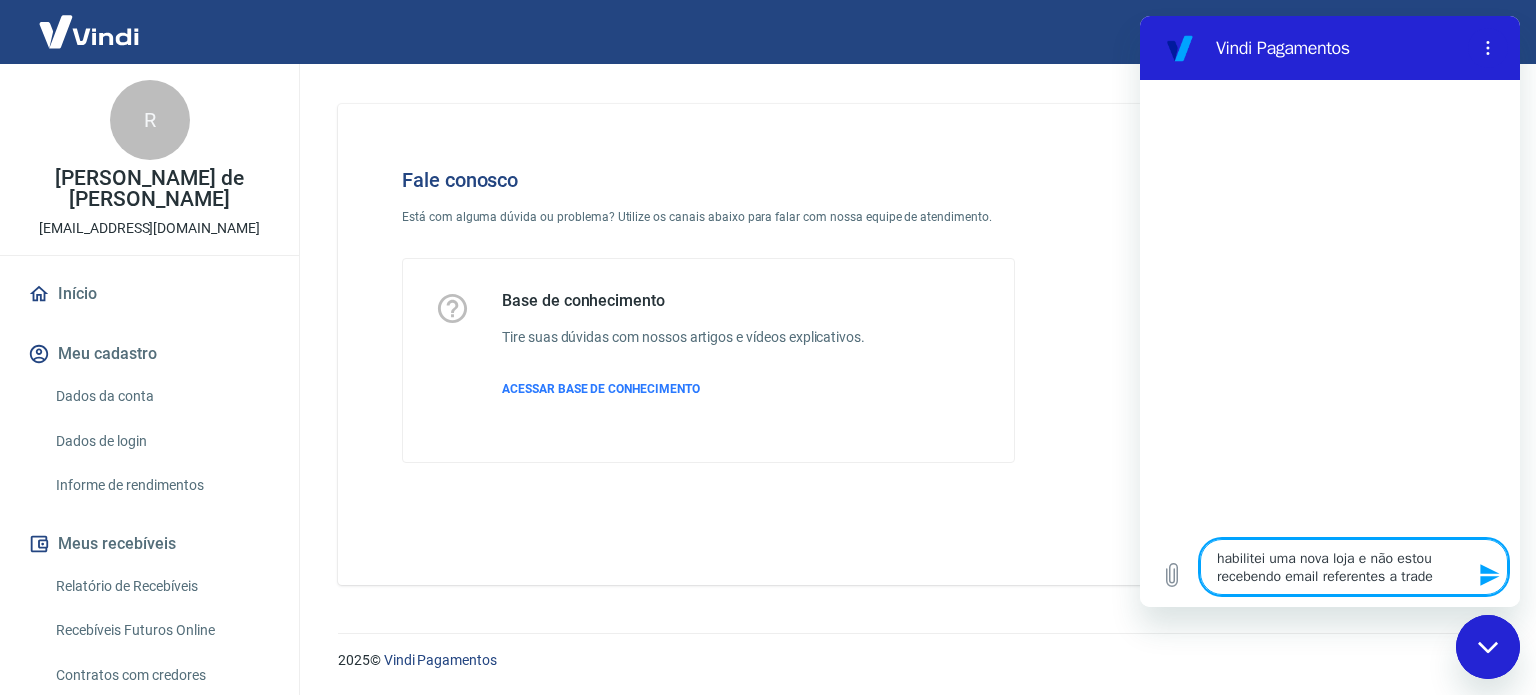 type on "habilitei uma nova loja e não estou recebendo email referentes a trande" 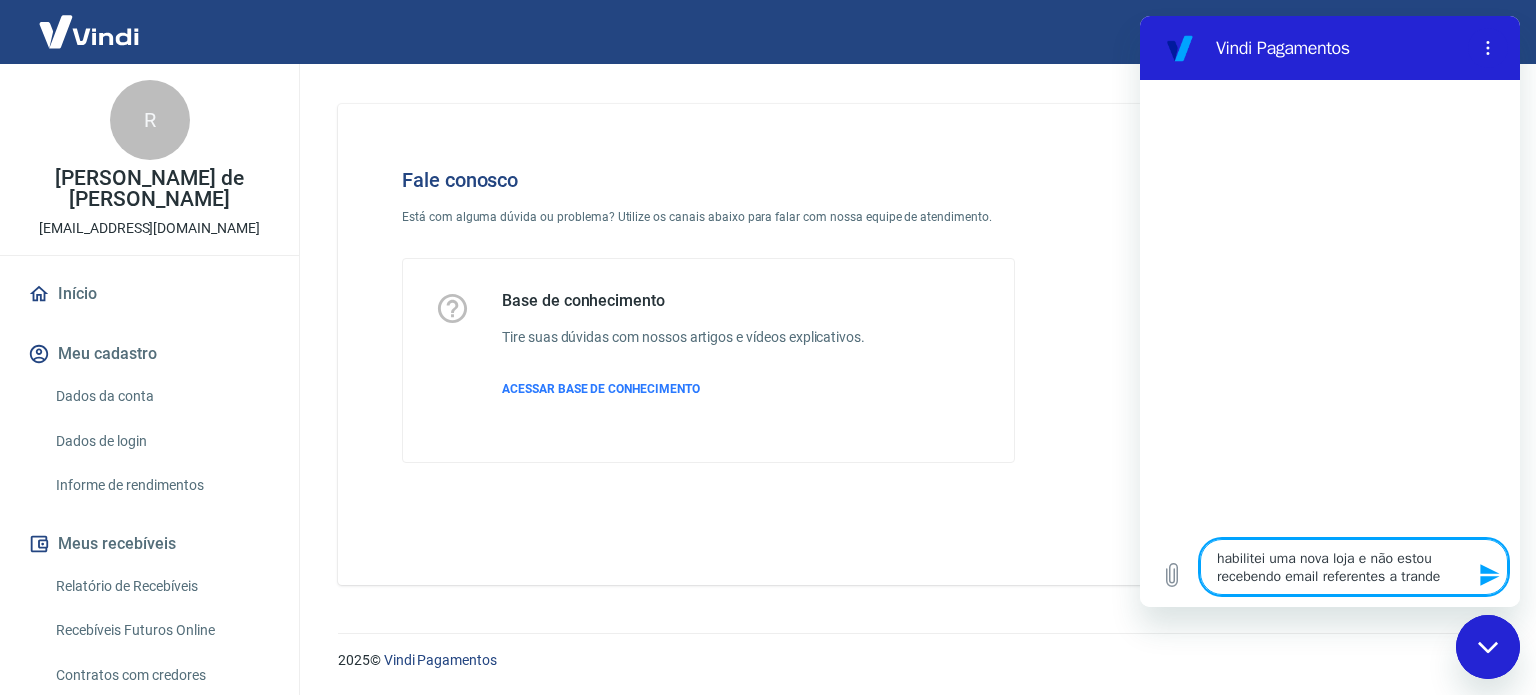 type on "habilitei uma nova loja e não estou recebendo email referentes a transde" 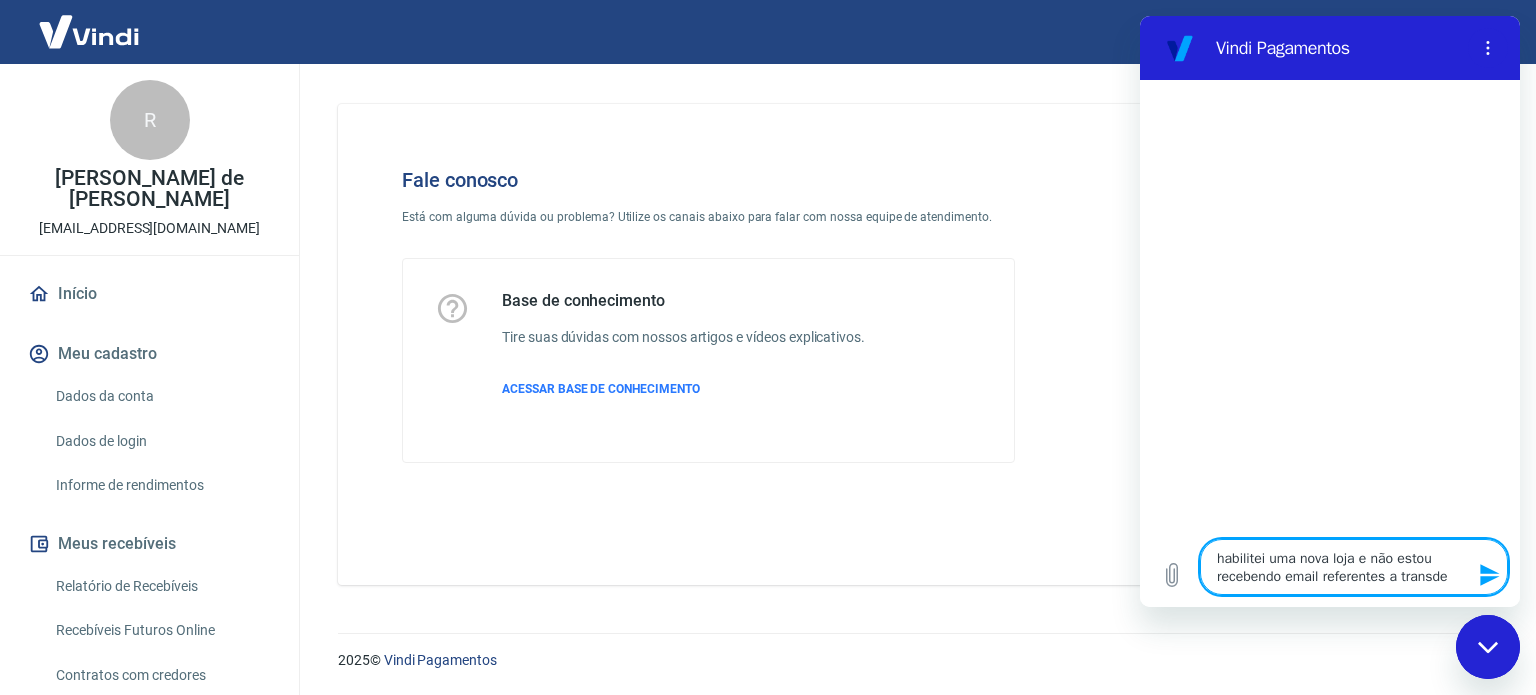 type on "habilitei uma nova loja e não estou recebendo email referentes a transade" 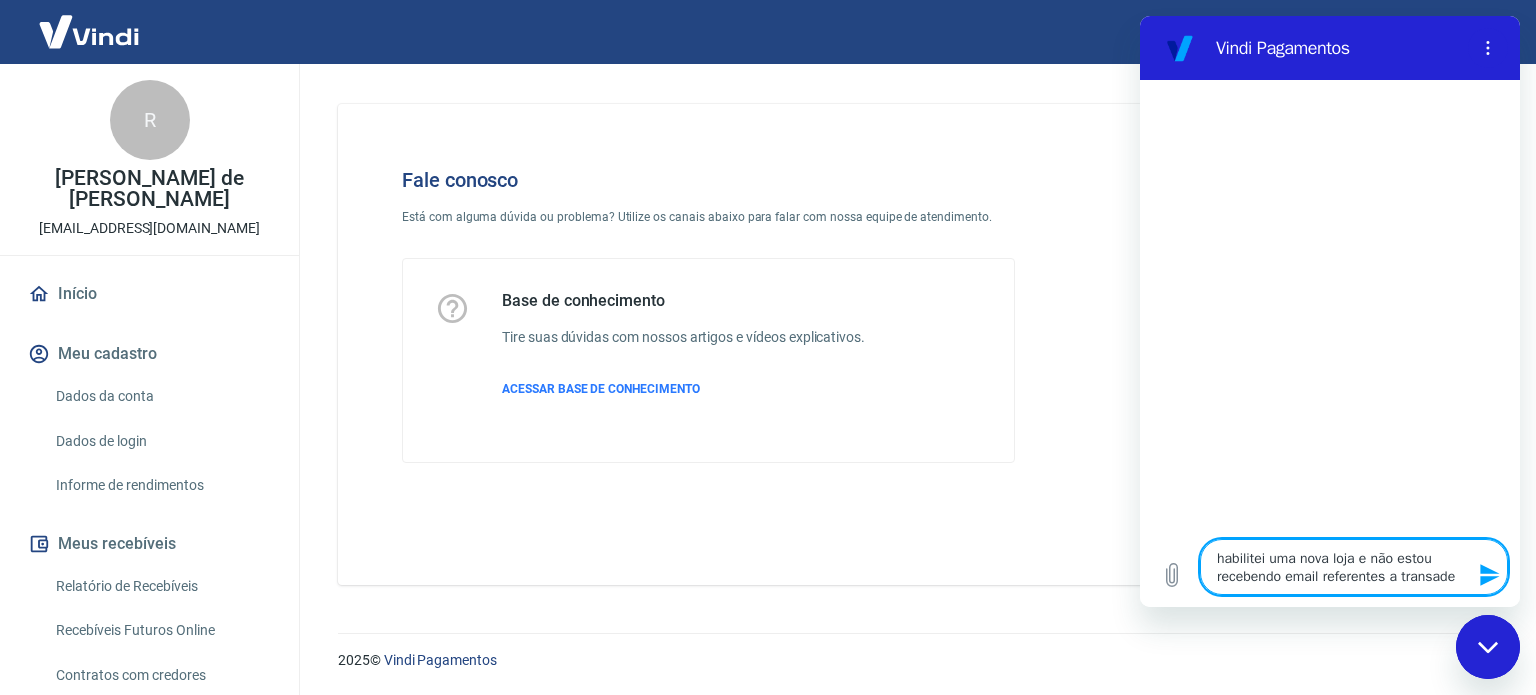 type on "habilitei uma nova loja e não estou recebendo email referentes a transaçde" 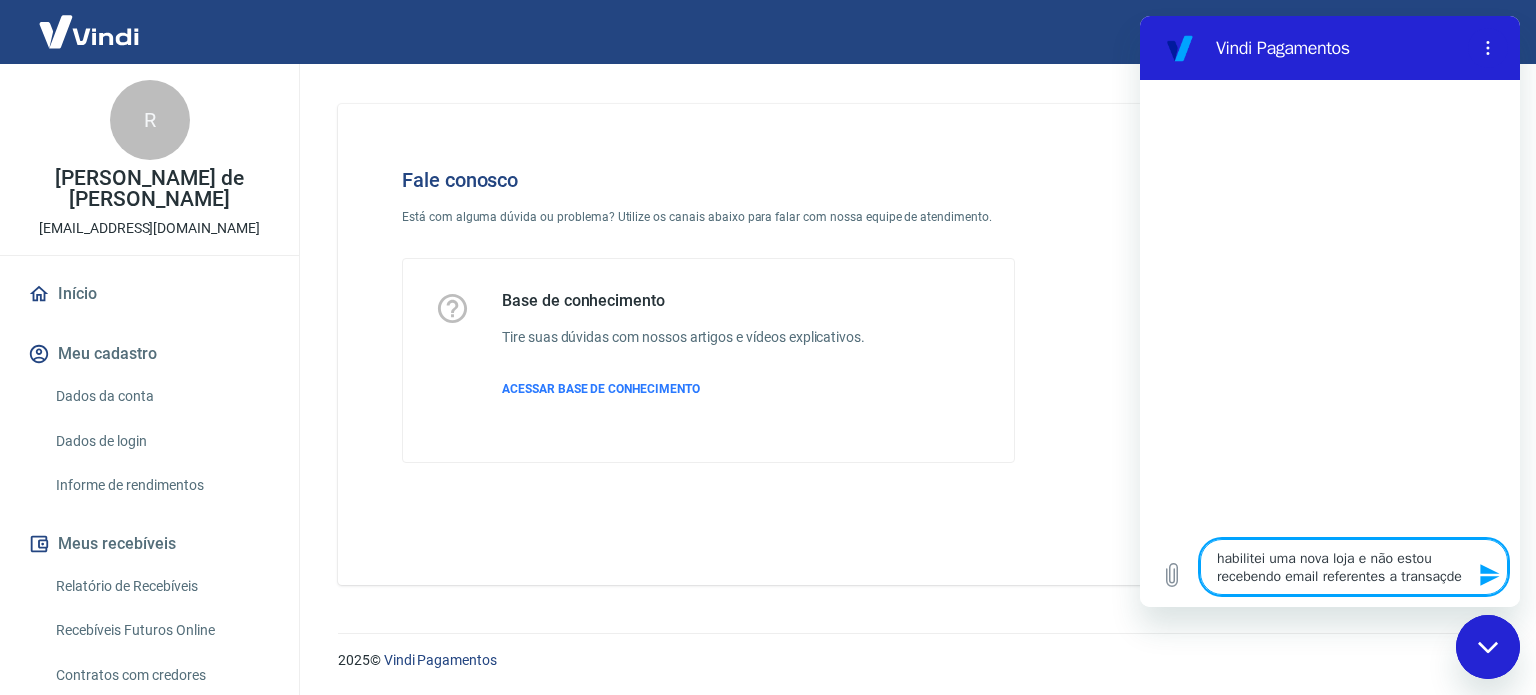 type on "habilitei uma nova loja e não estou recebendo email referentes a transaçãde" 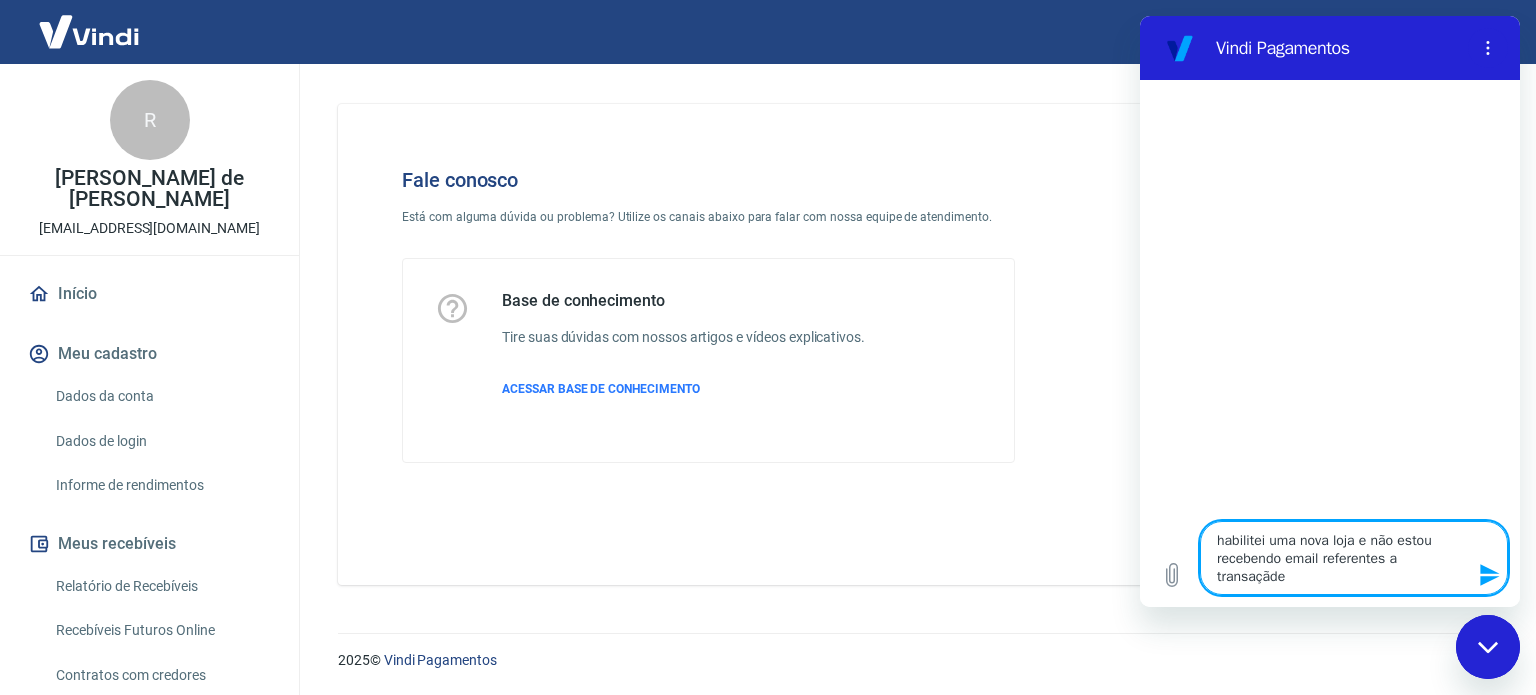 type on "habilitei uma nova loja e não estou recebendo email referentes a transaçãode" 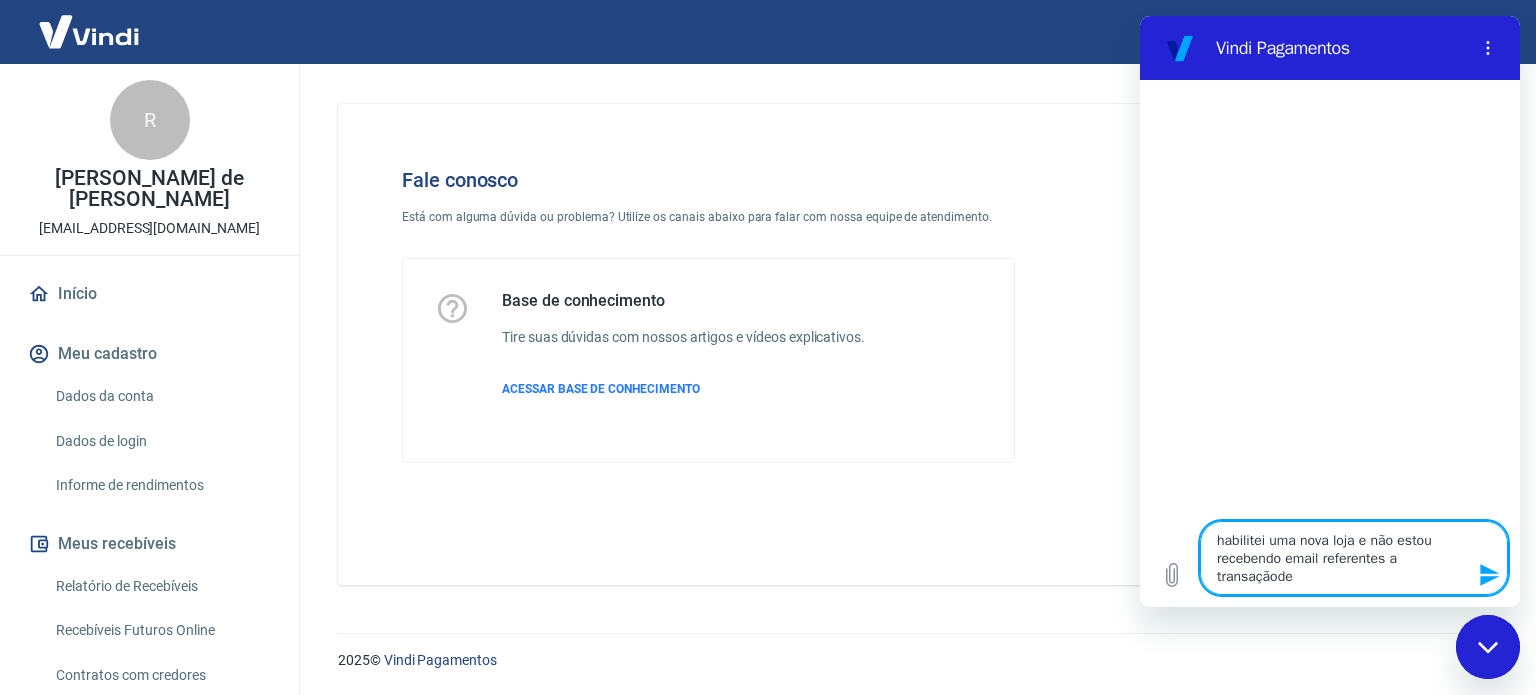 type on "habilitei uma nova loja e não estou recebendo email referentes a transação de" 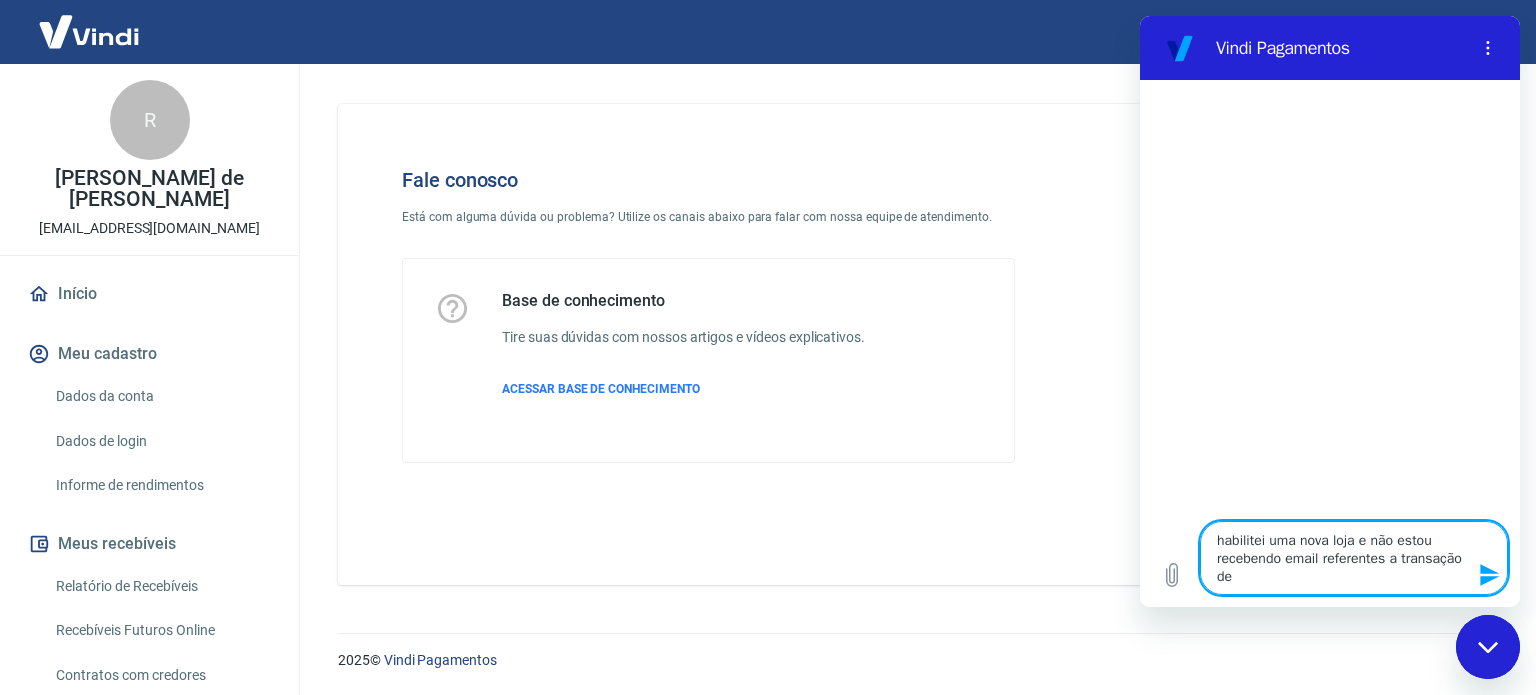 type on "habilitei uma nova loja e não estou recebendo email referentes a transação ade" 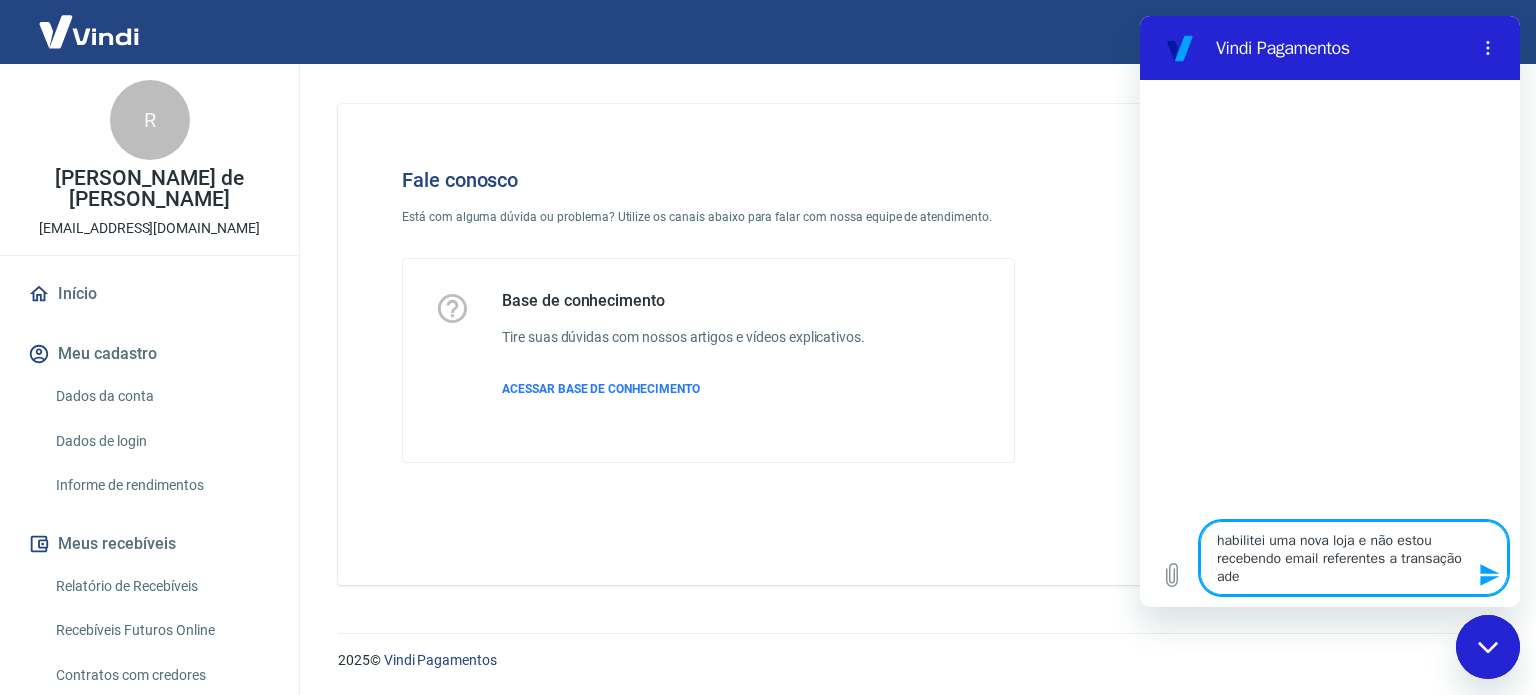 type on "habilitei uma nova loja e não estou recebendo email referentes a transação apde" 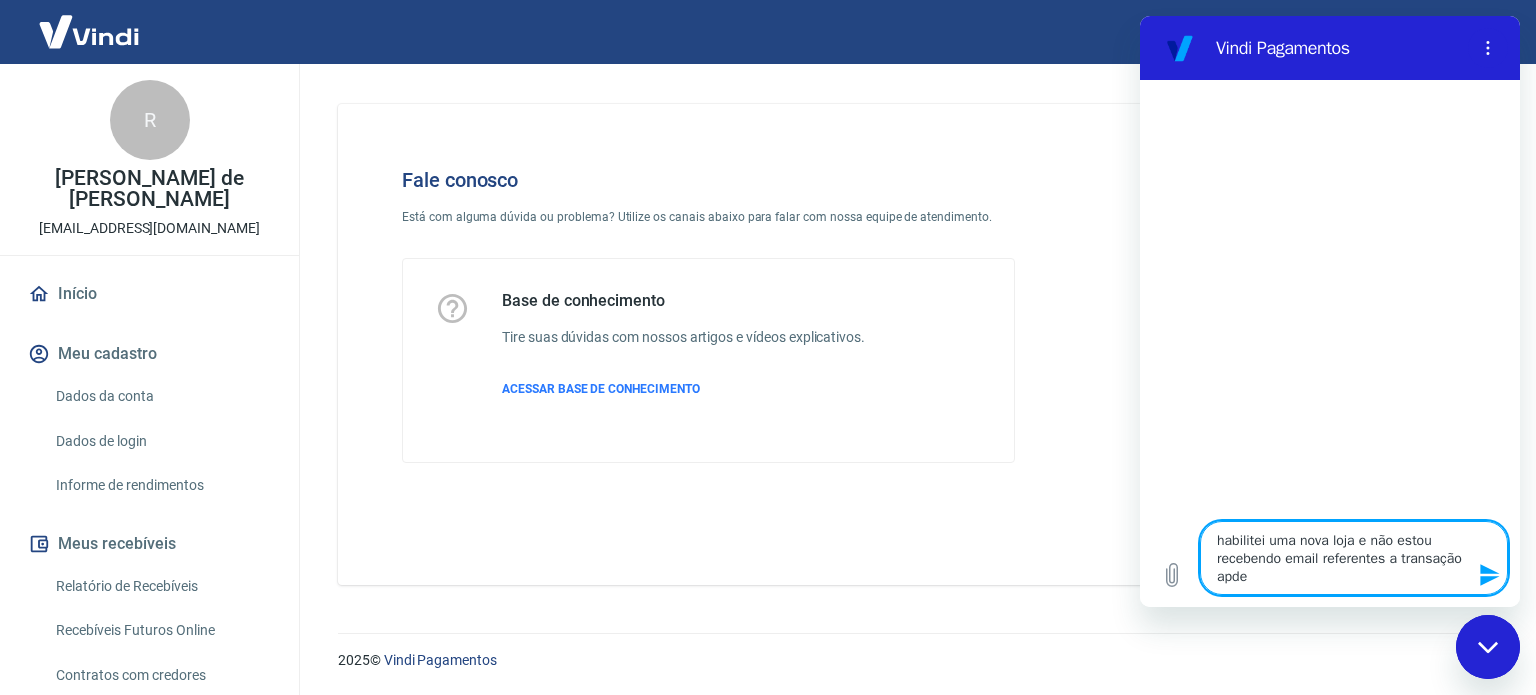 type on "habilitei uma nova loja e não estou recebendo email referentes a transação aprde" 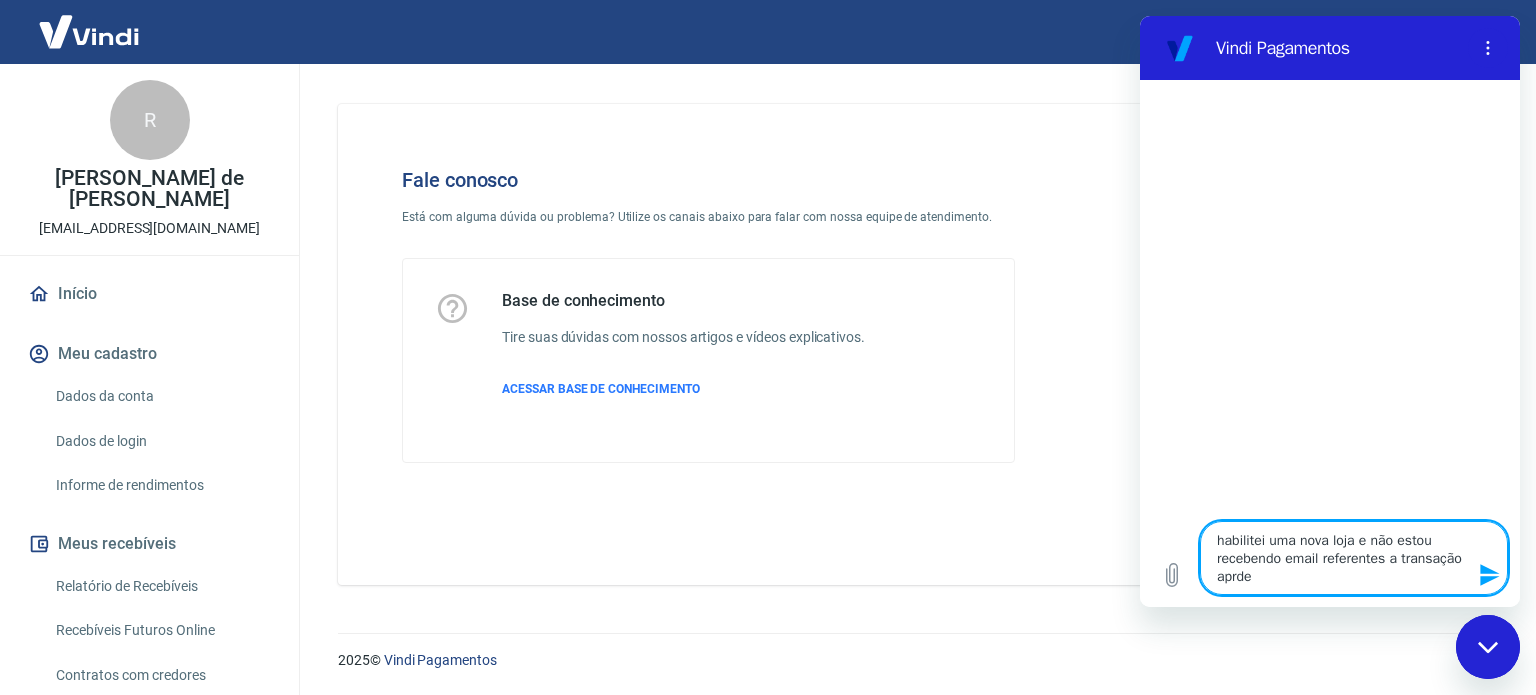 type on "habilitei uma nova loja e não estou recebendo email referentes a transação aprode" 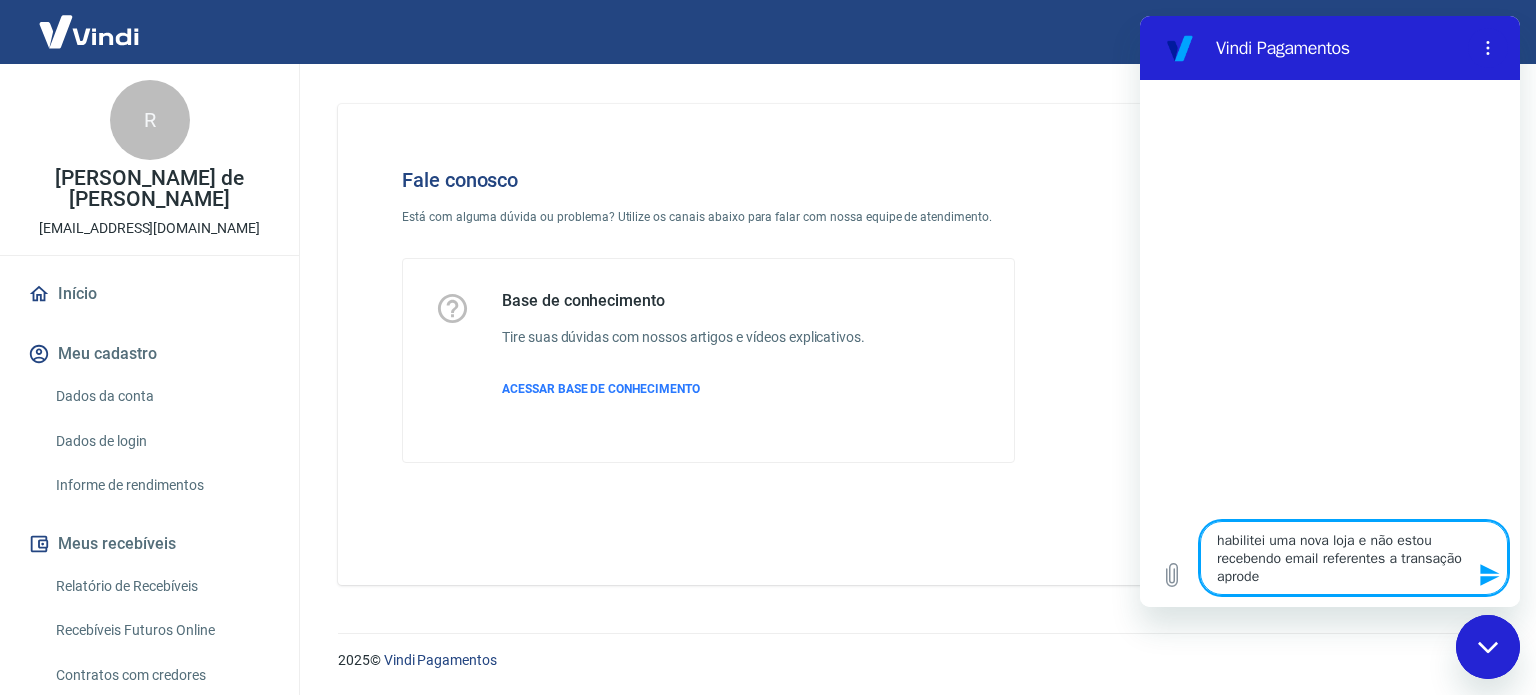 type on "habilitei uma nova loja e não estou recebendo email referentes a transação aprovde" 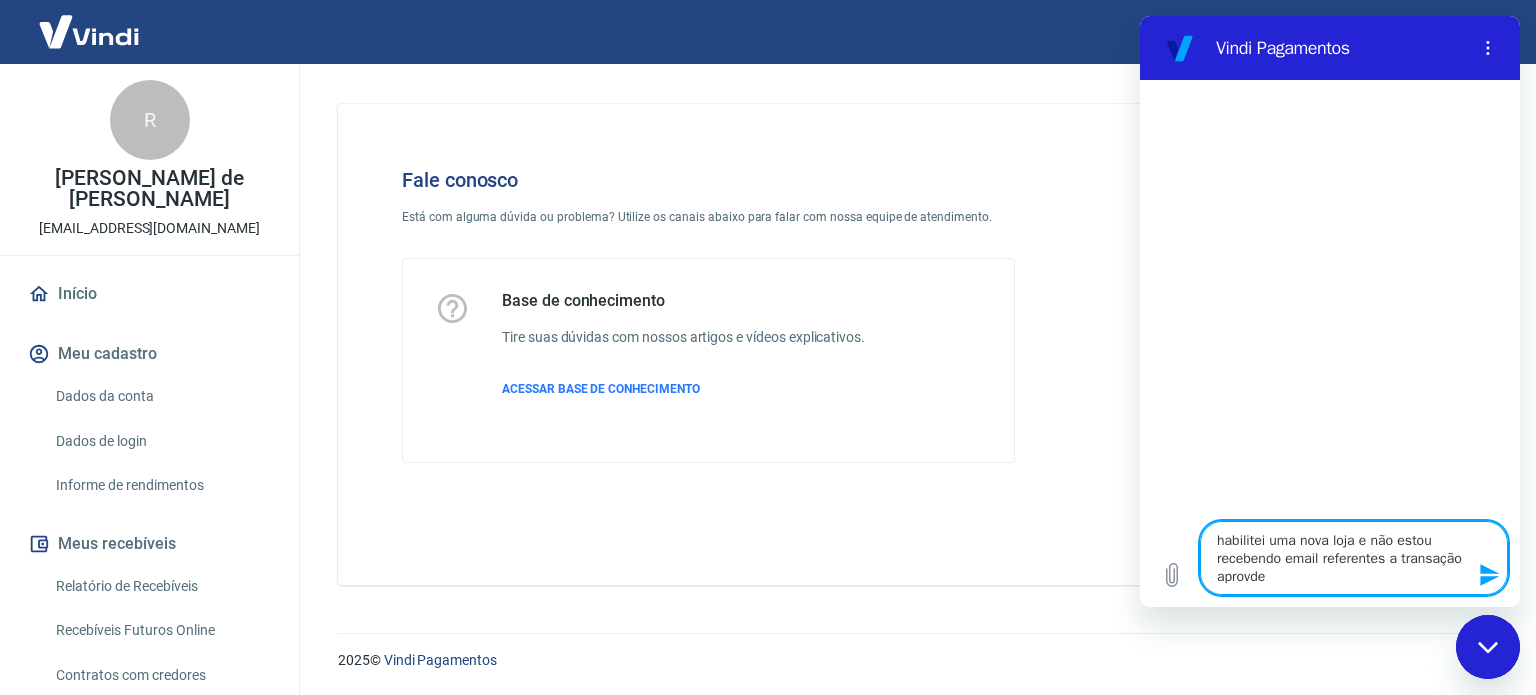 type on "habilitei uma nova loja e não estou recebendo email referentes a transação aprovade" 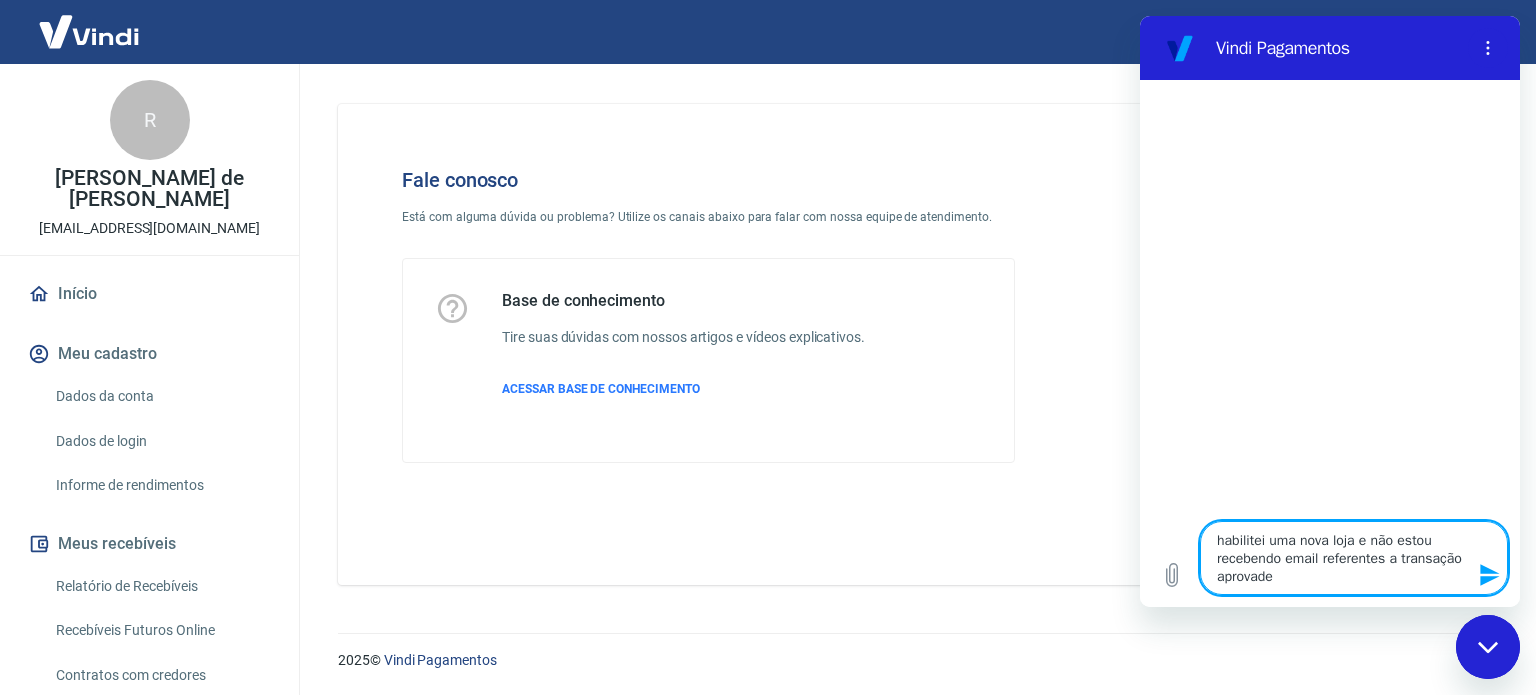 type on "habilitei uma nova loja e não estou recebendo email referentes a transação aprovadde" 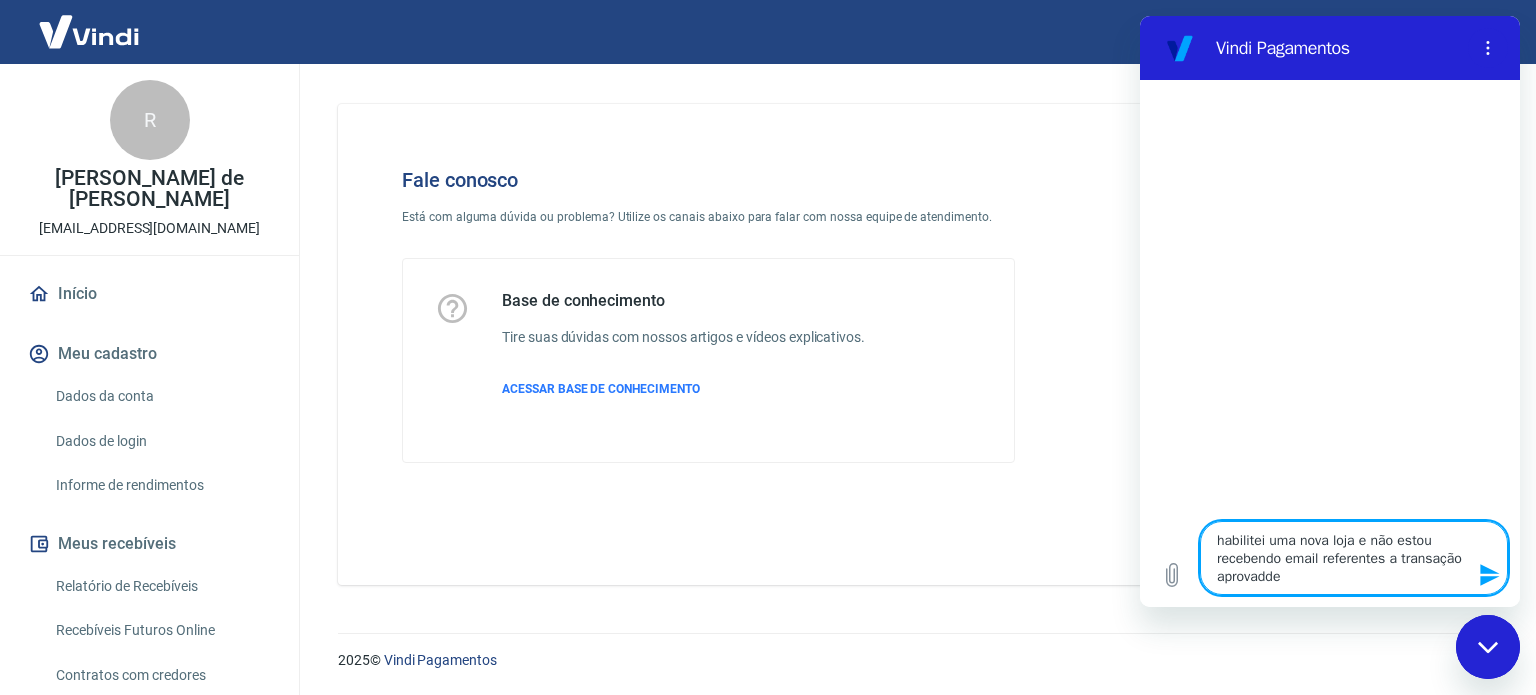type on "habilitei uma nova loja e não estou recebendo email referentes a transação aprovadade" 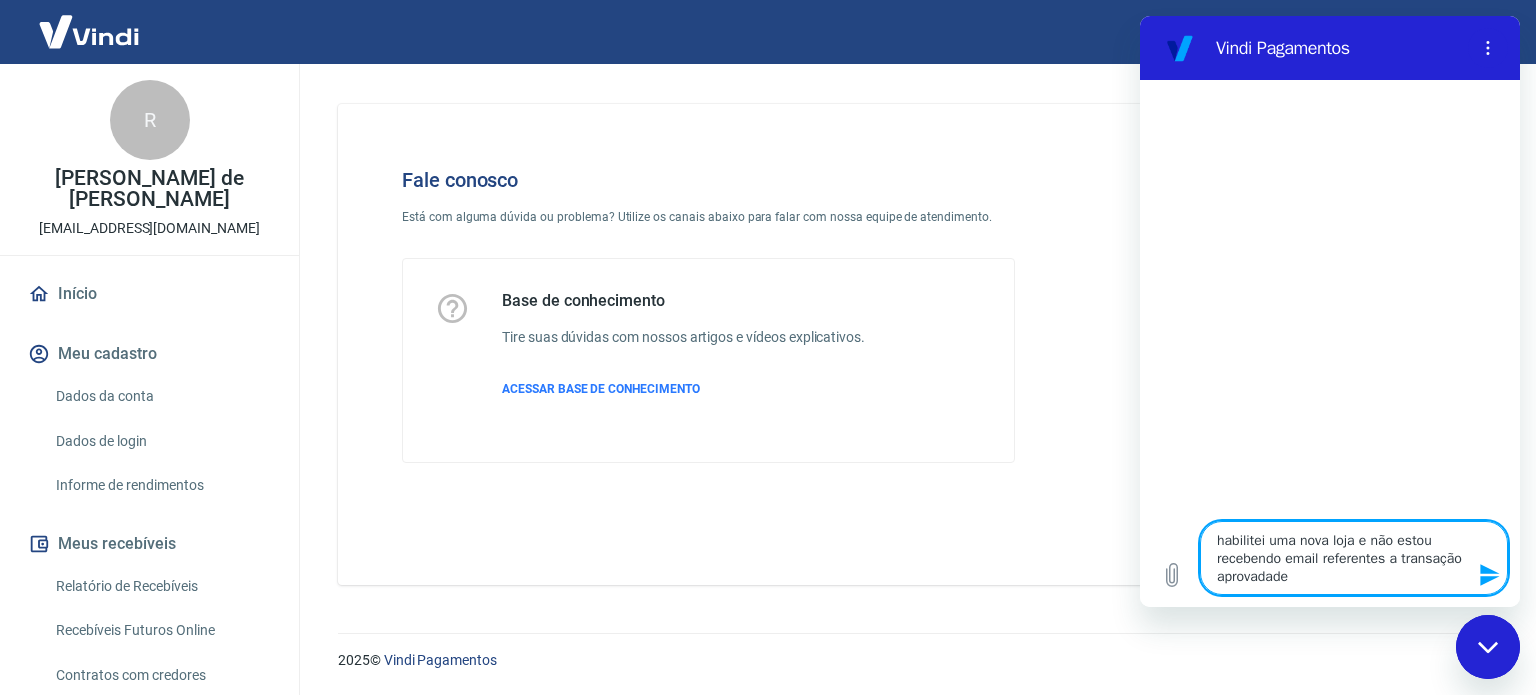 type on "habilitei uma nova loja e não estou recebendo email referentes a transação aprovadae" 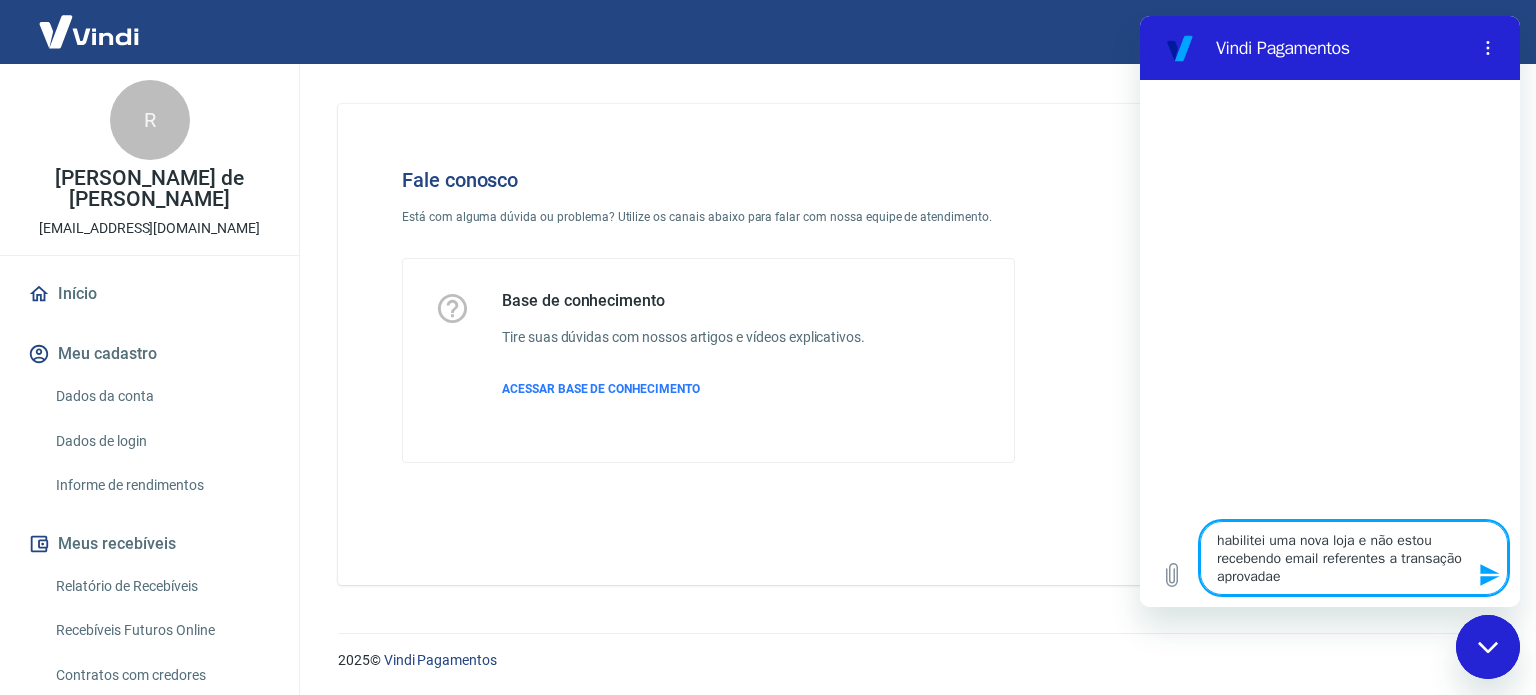 type 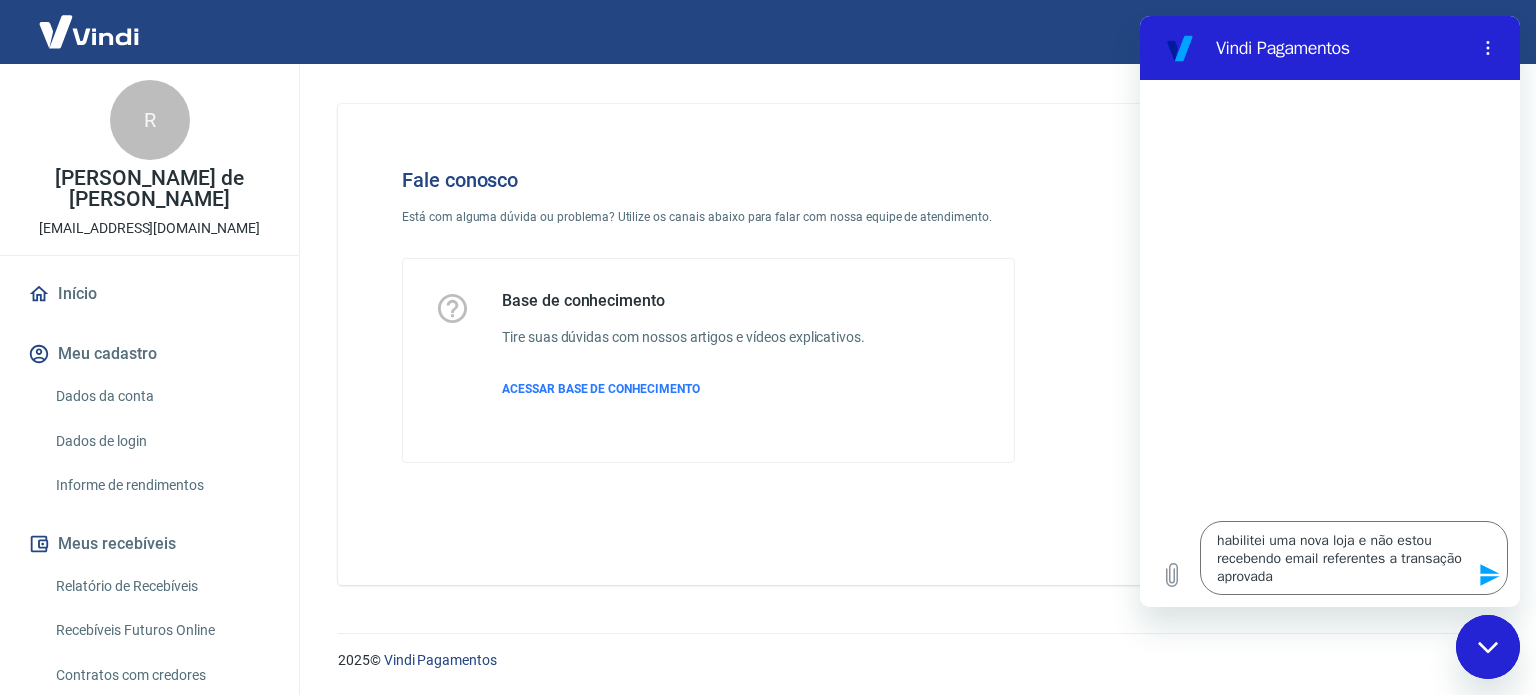 click 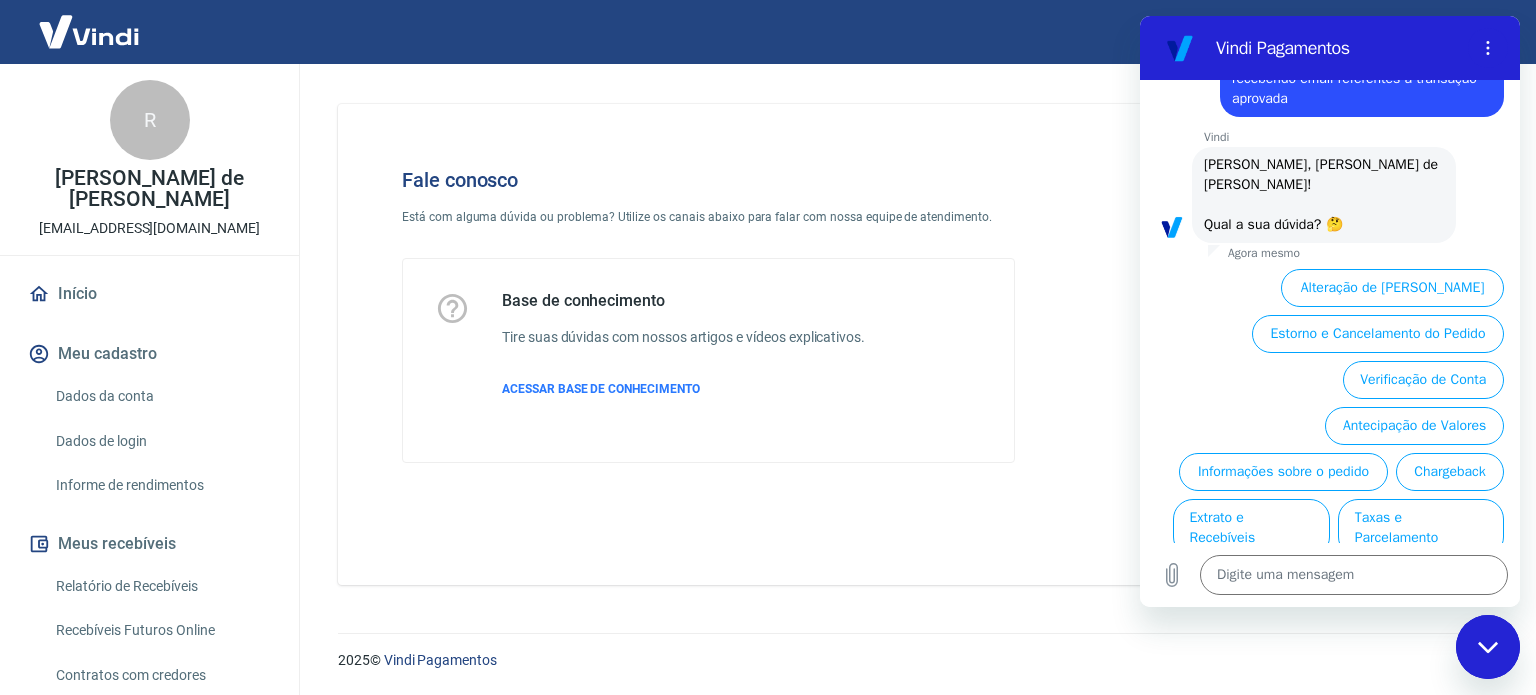scroll, scrollTop: 166, scrollLeft: 0, axis: vertical 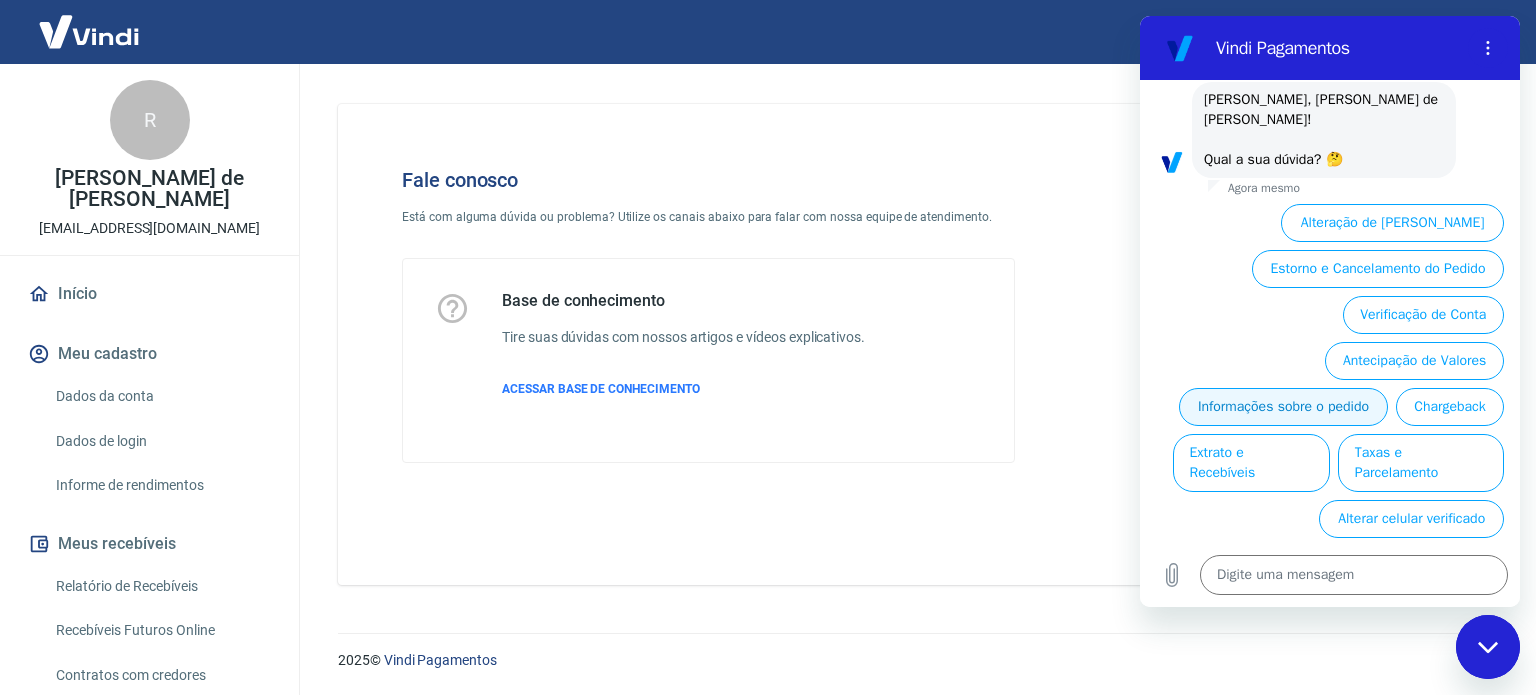 click on "Informações sobre o pedido" at bounding box center [1283, 407] 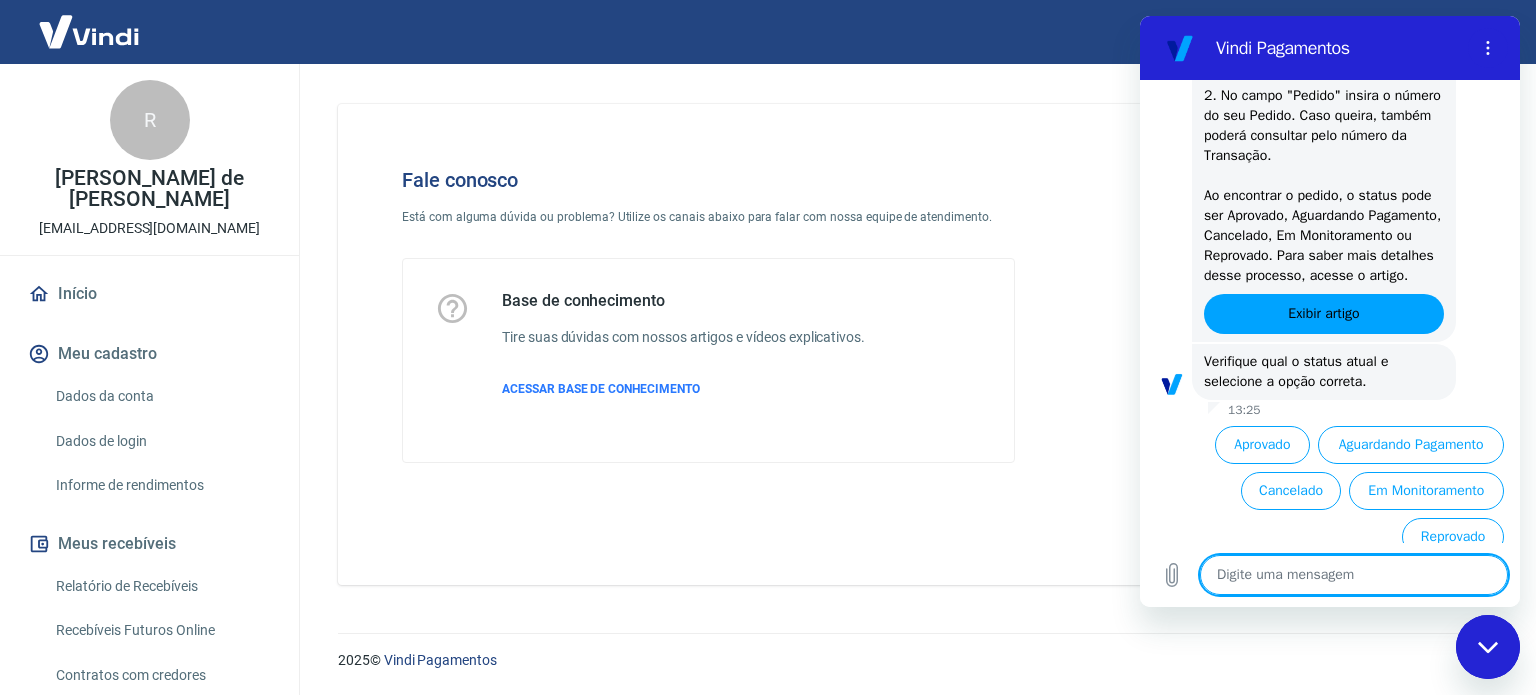 scroll, scrollTop: 558, scrollLeft: 0, axis: vertical 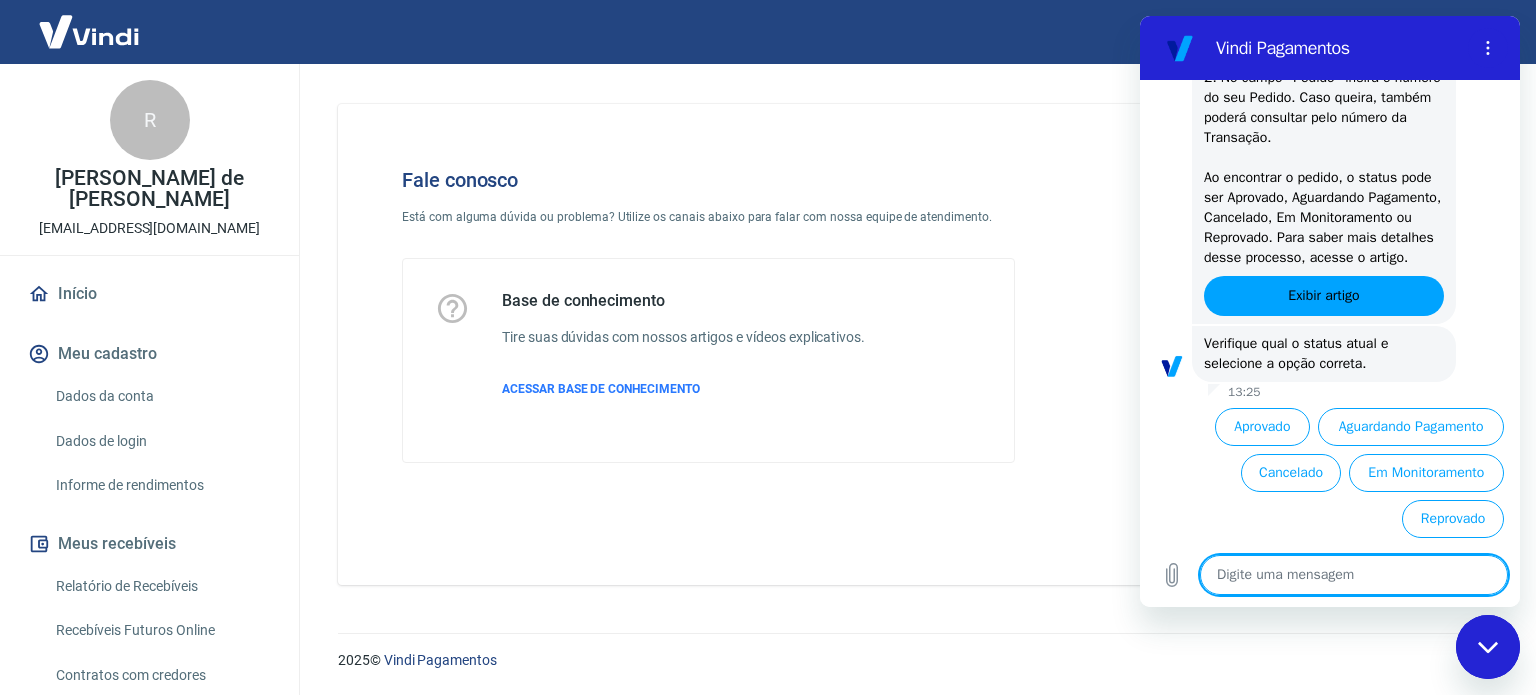 click at bounding box center [1354, 575] 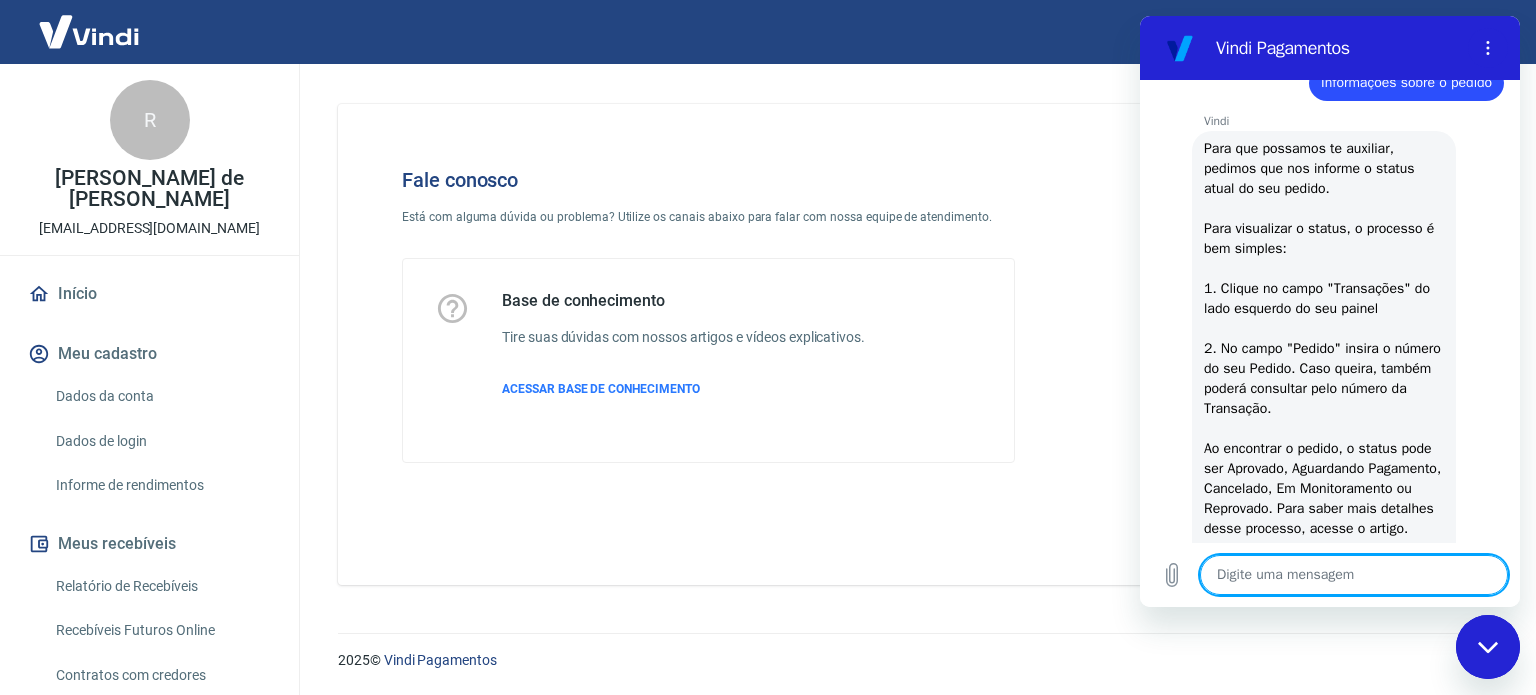 scroll, scrollTop: 576, scrollLeft: 0, axis: vertical 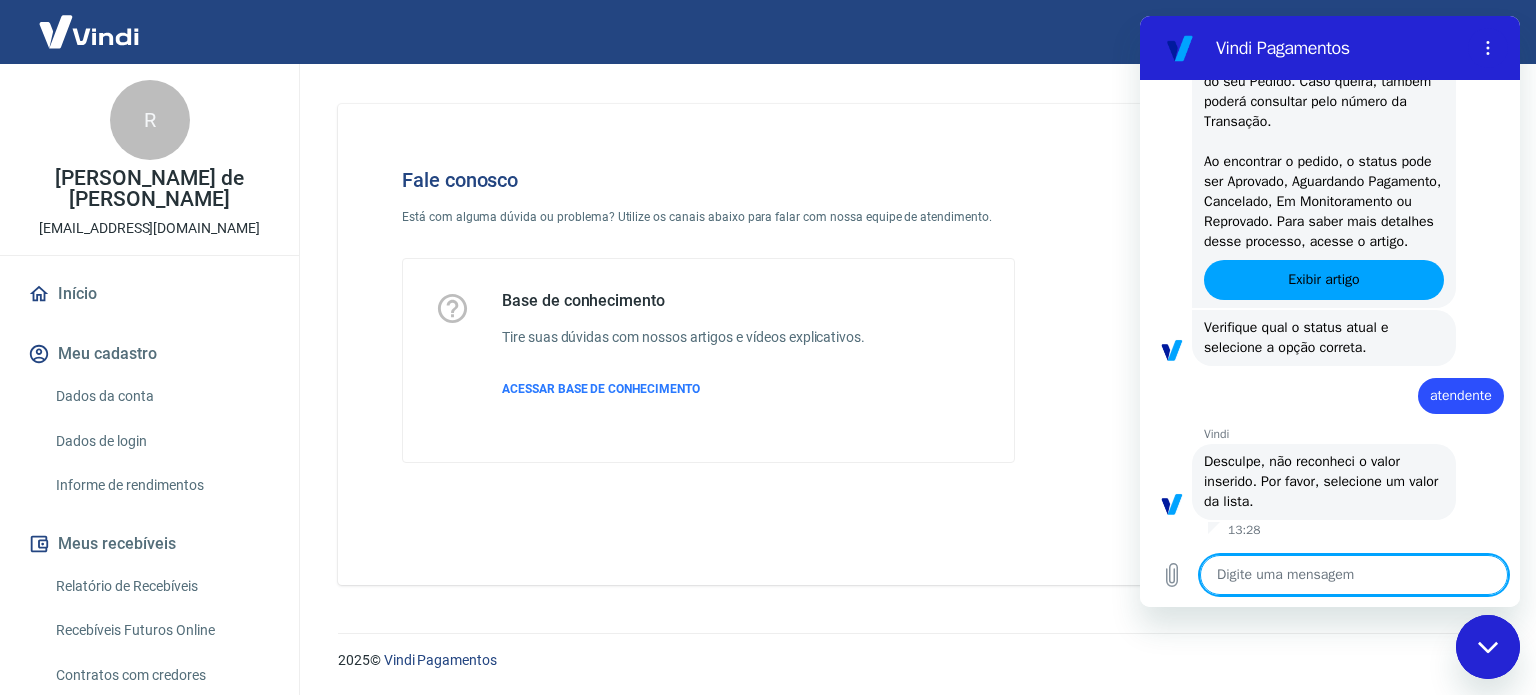 click at bounding box center [1354, 575] 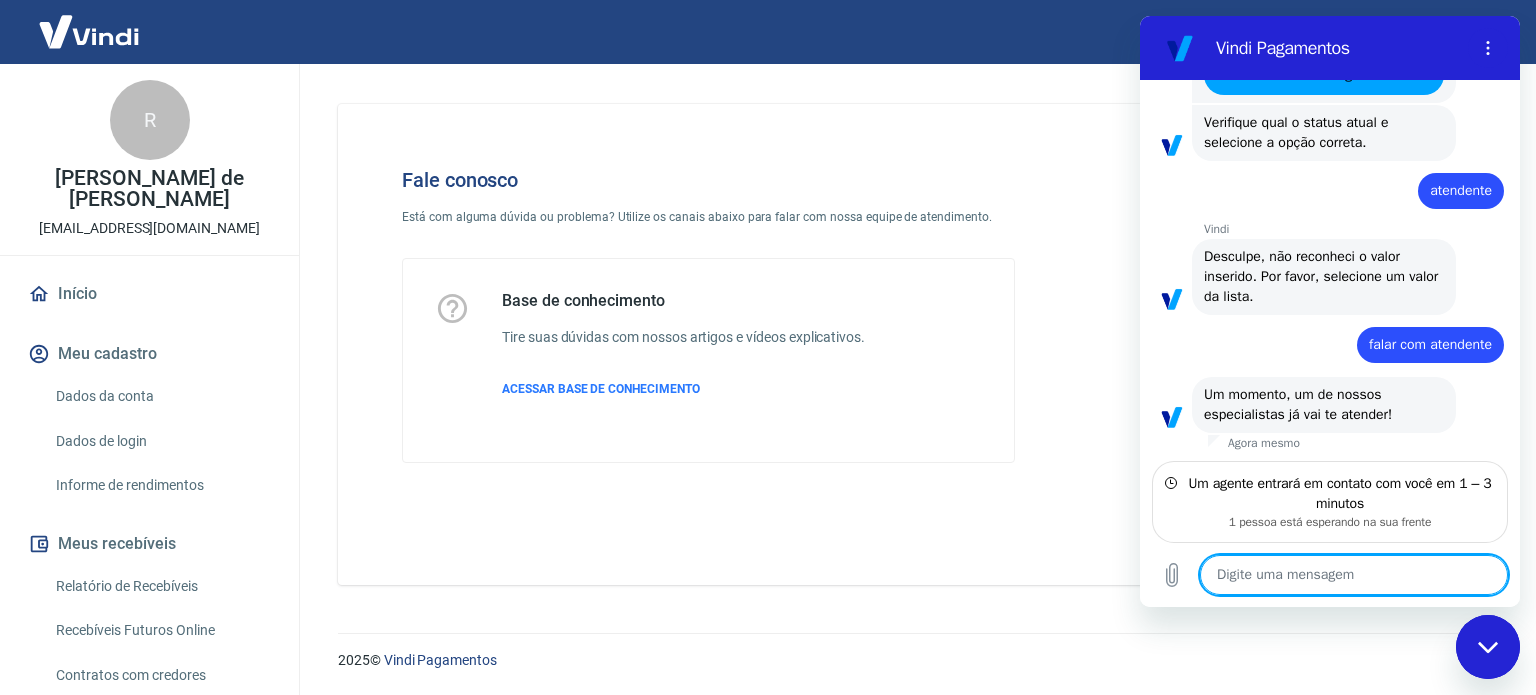 scroll, scrollTop: 783, scrollLeft: 0, axis: vertical 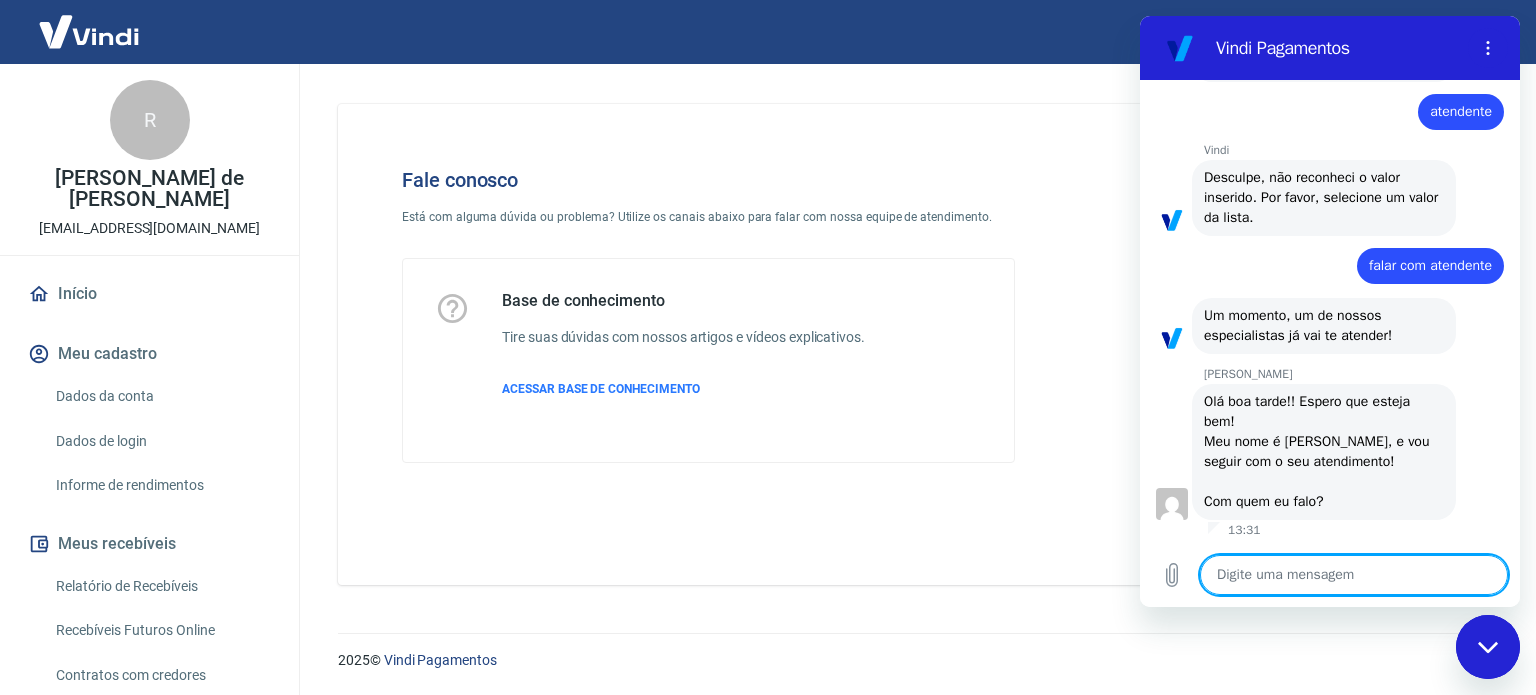click at bounding box center [1354, 575] 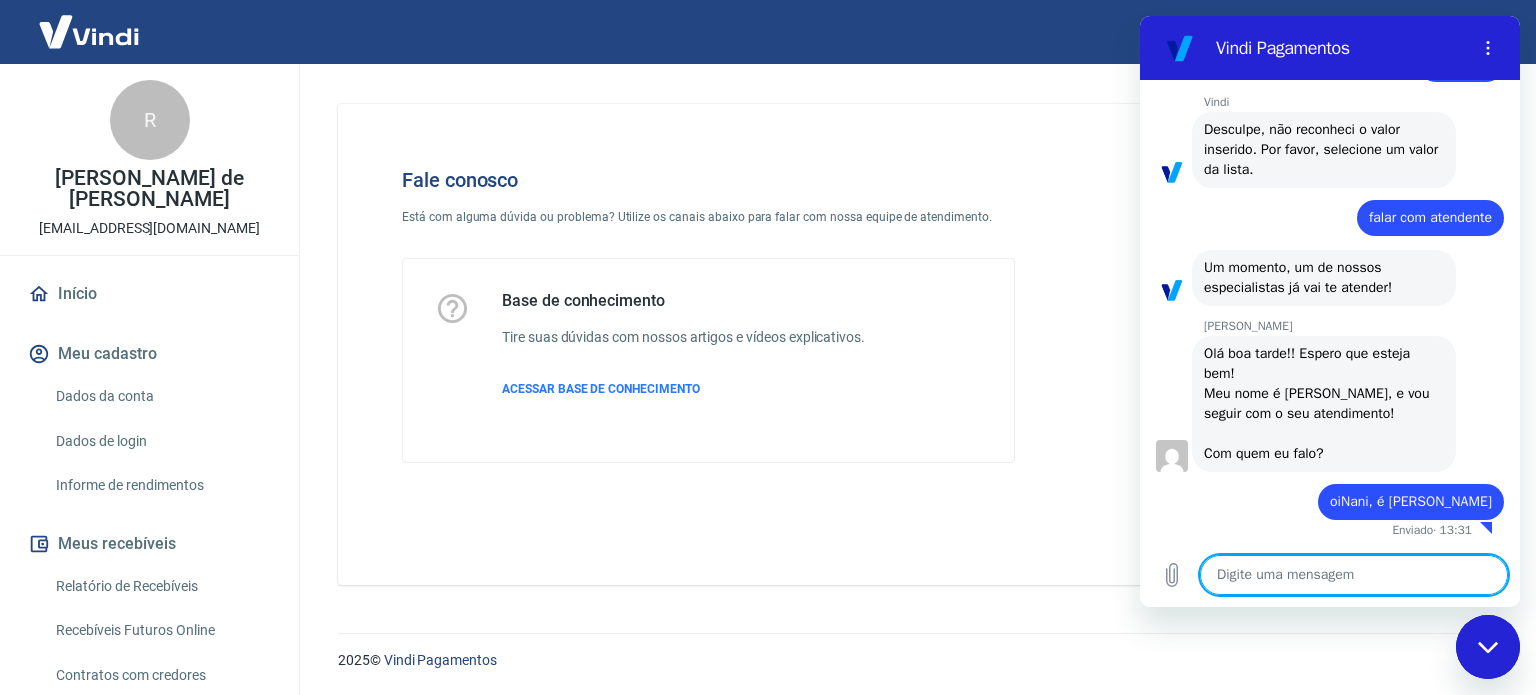scroll, scrollTop: 908, scrollLeft: 0, axis: vertical 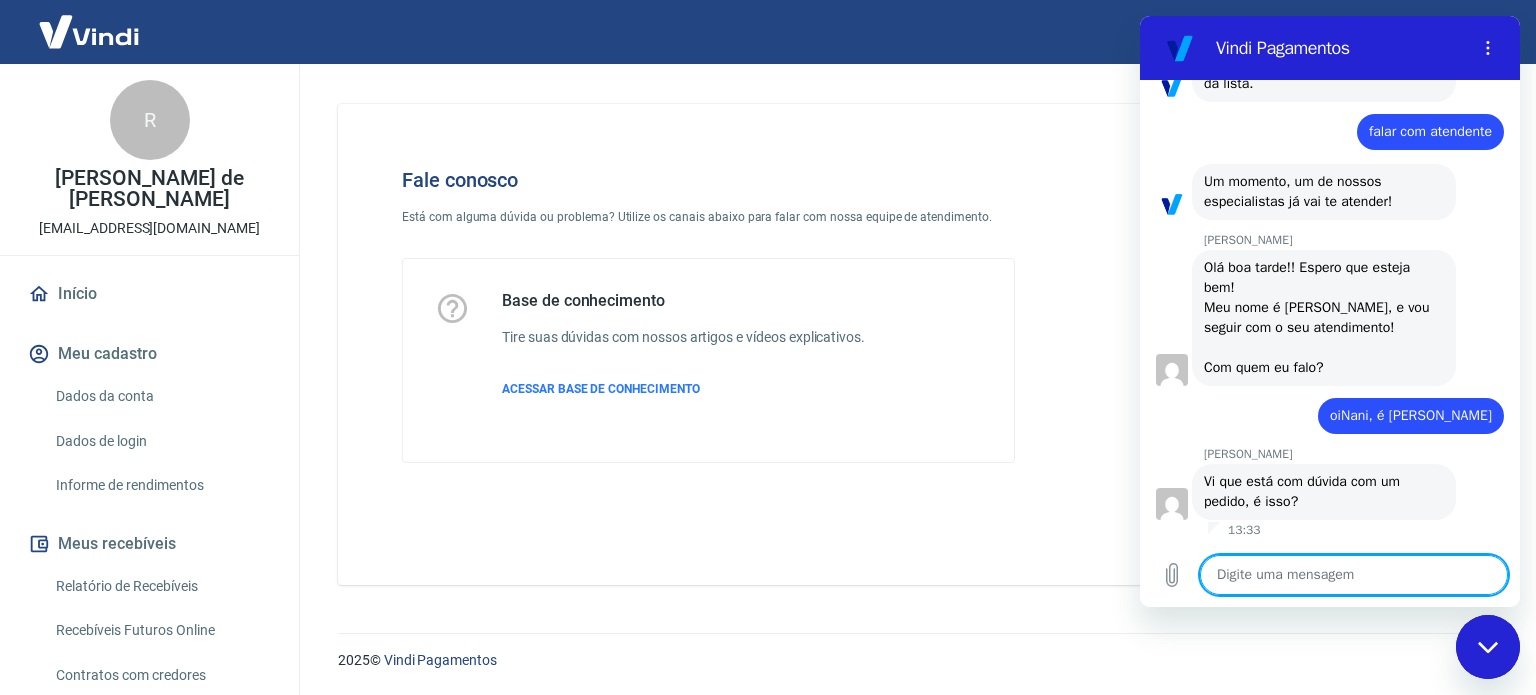 click at bounding box center (1354, 575) 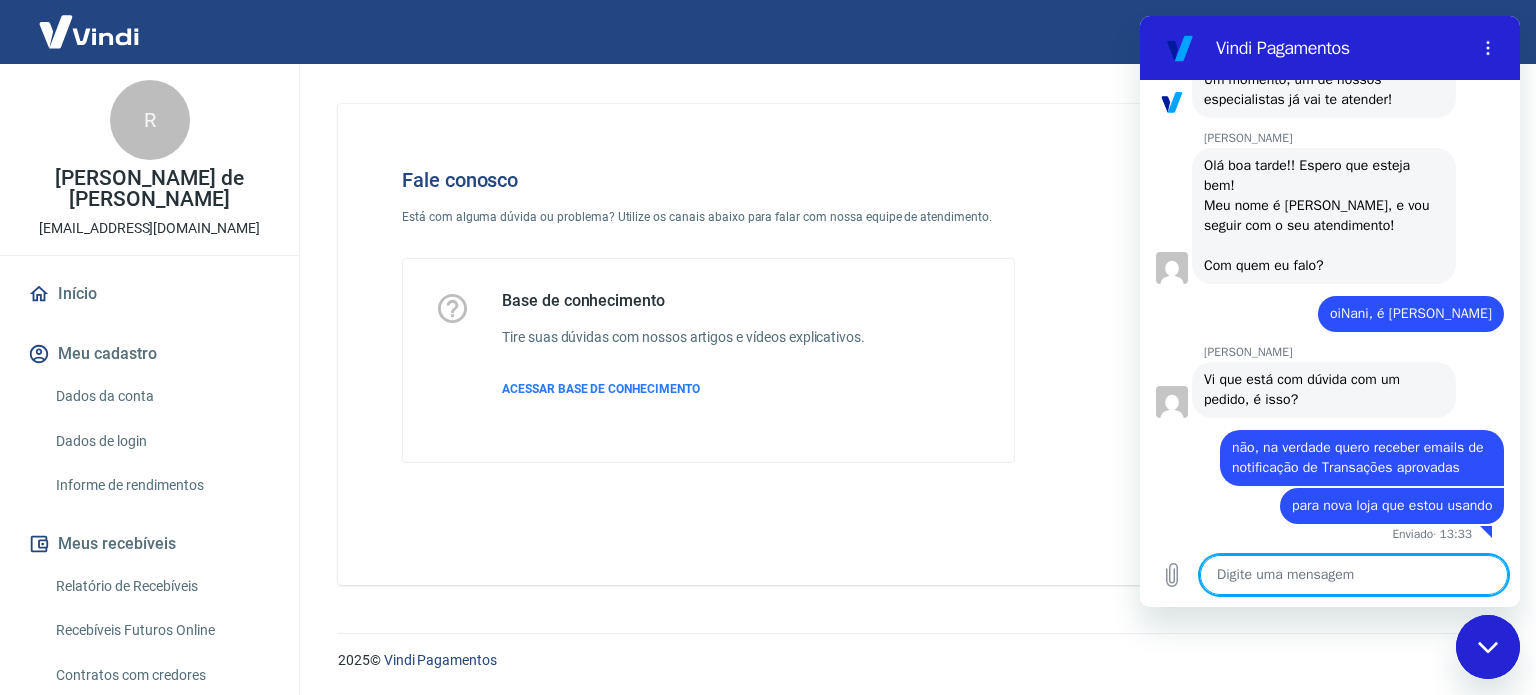 scroll, scrollTop: 1100, scrollLeft: 0, axis: vertical 